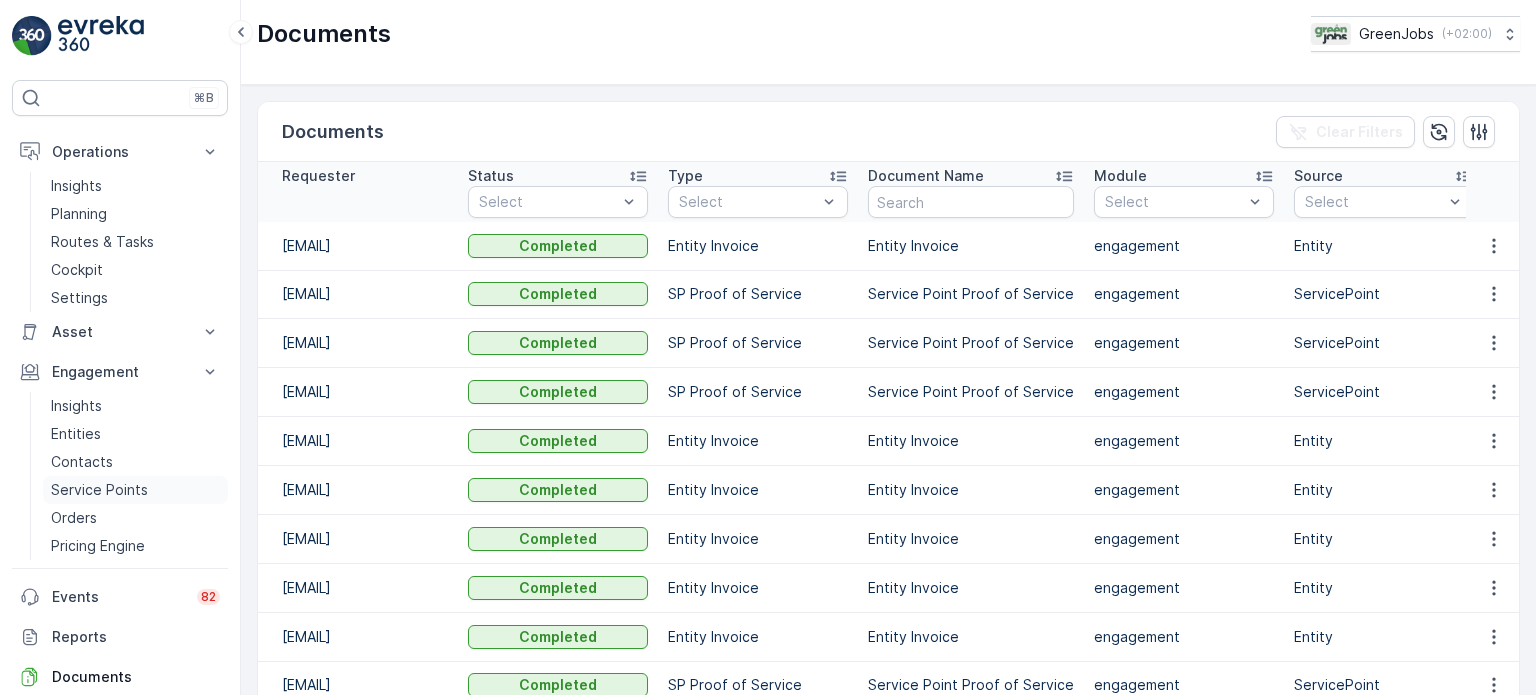 scroll, scrollTop: 0, scrollLeft: 0, axis: both 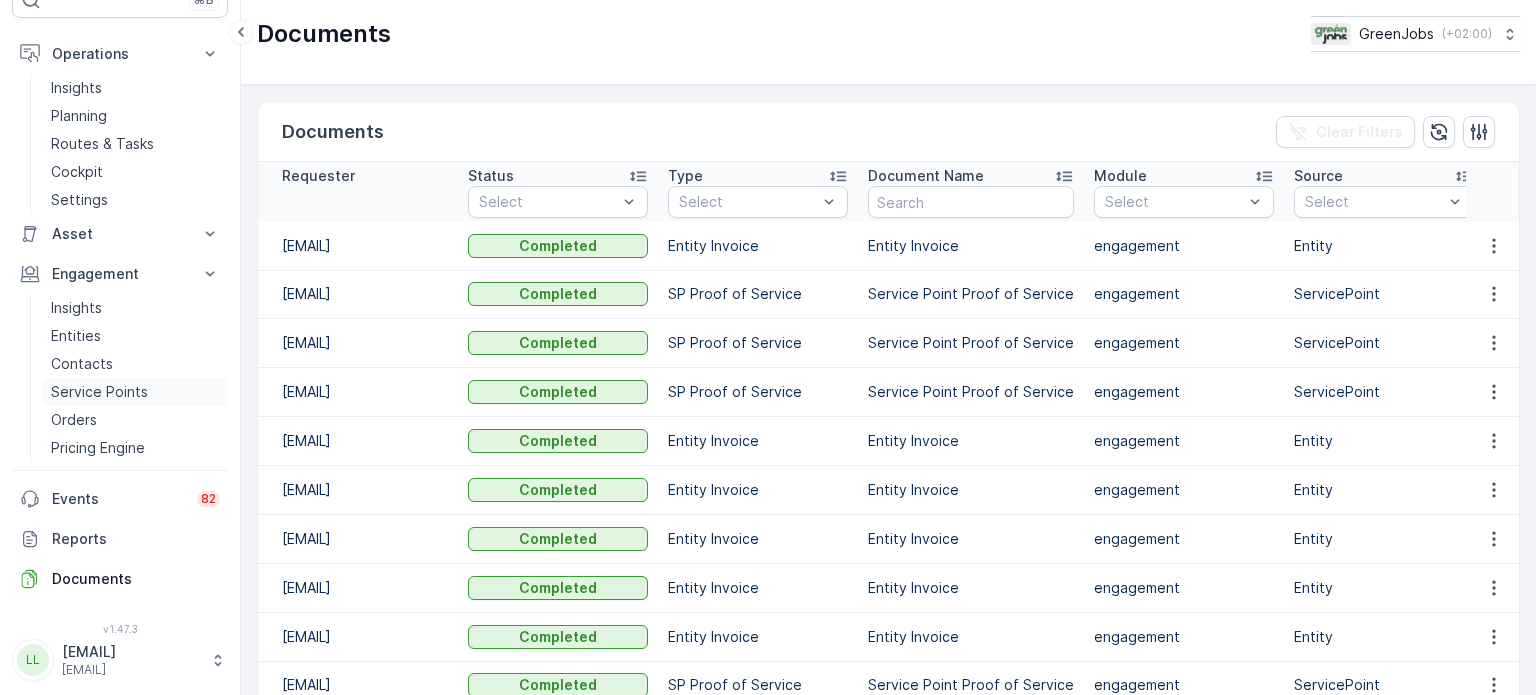 click on "Service Points" at bounding box center (99, 392) 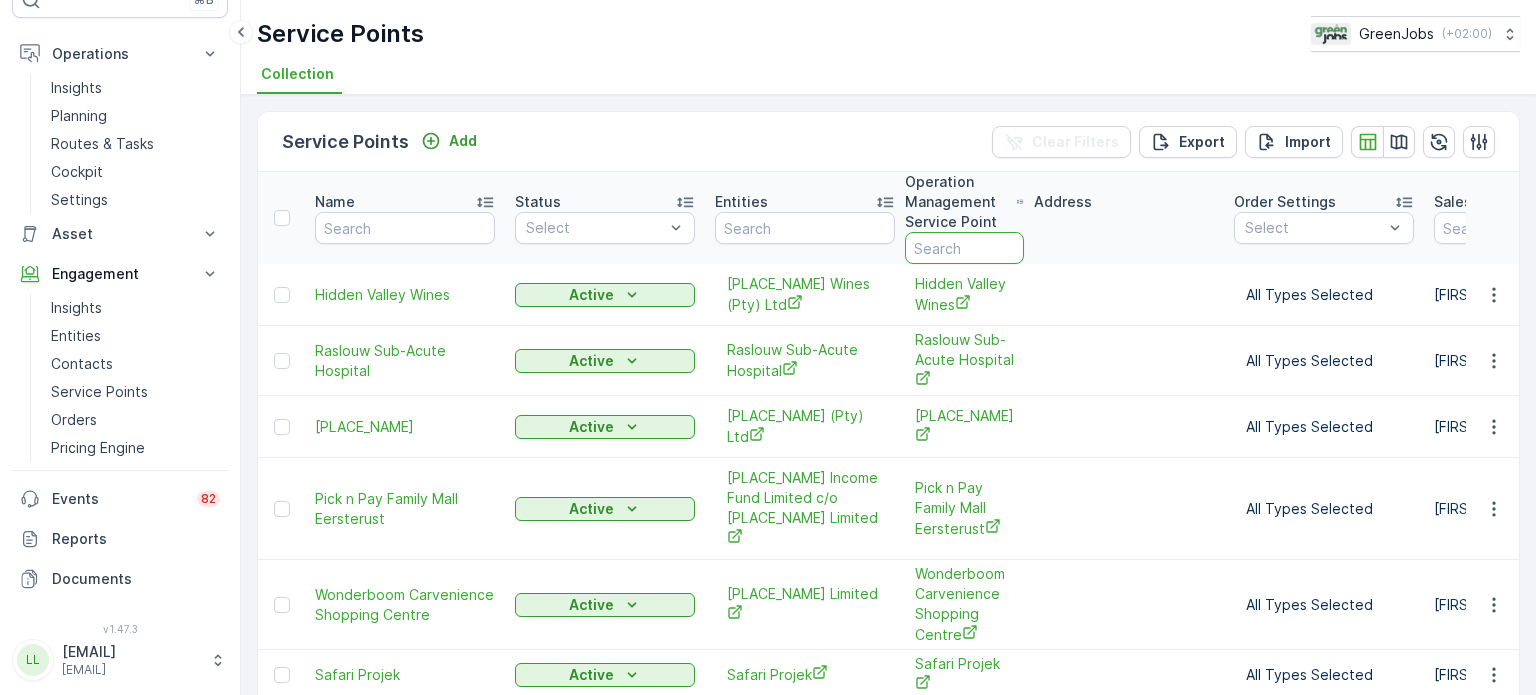 click at bounding box center (964, 248) 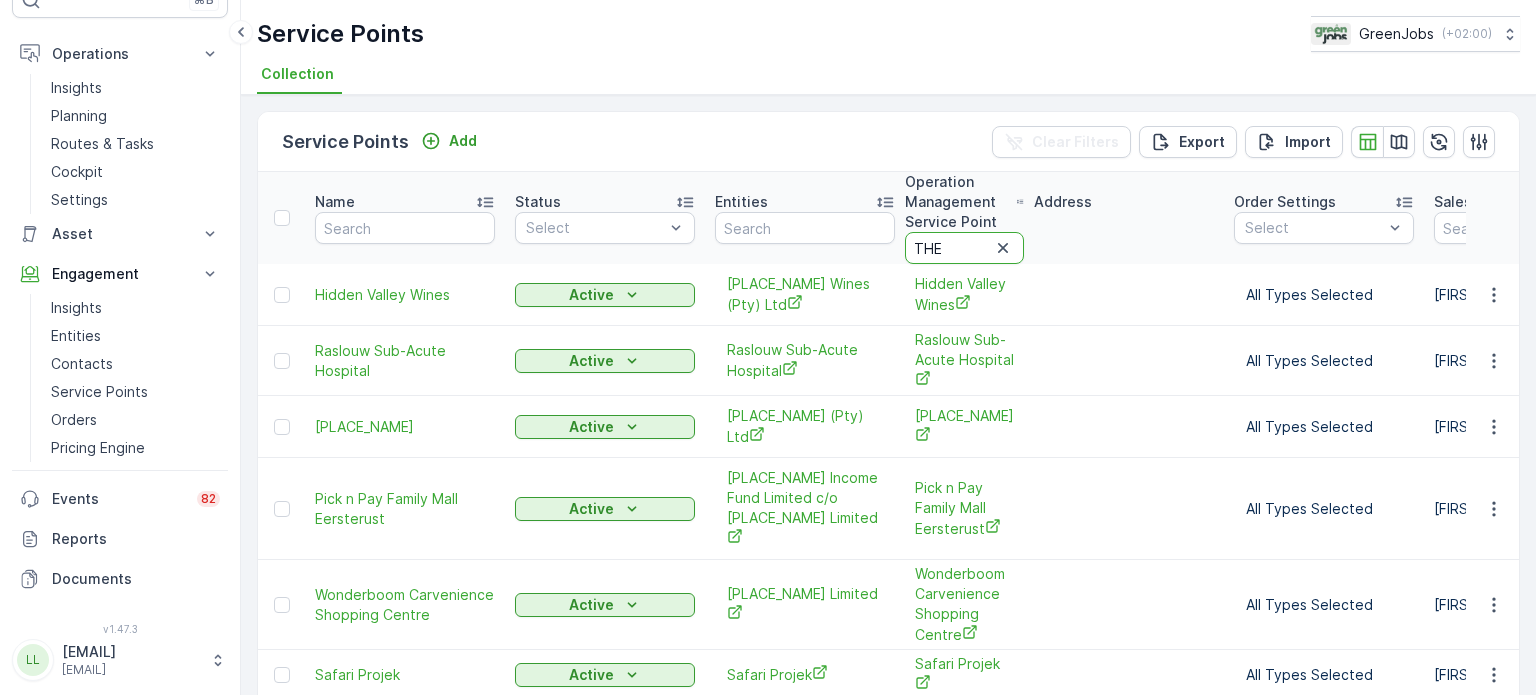 type on "[FIRST]" 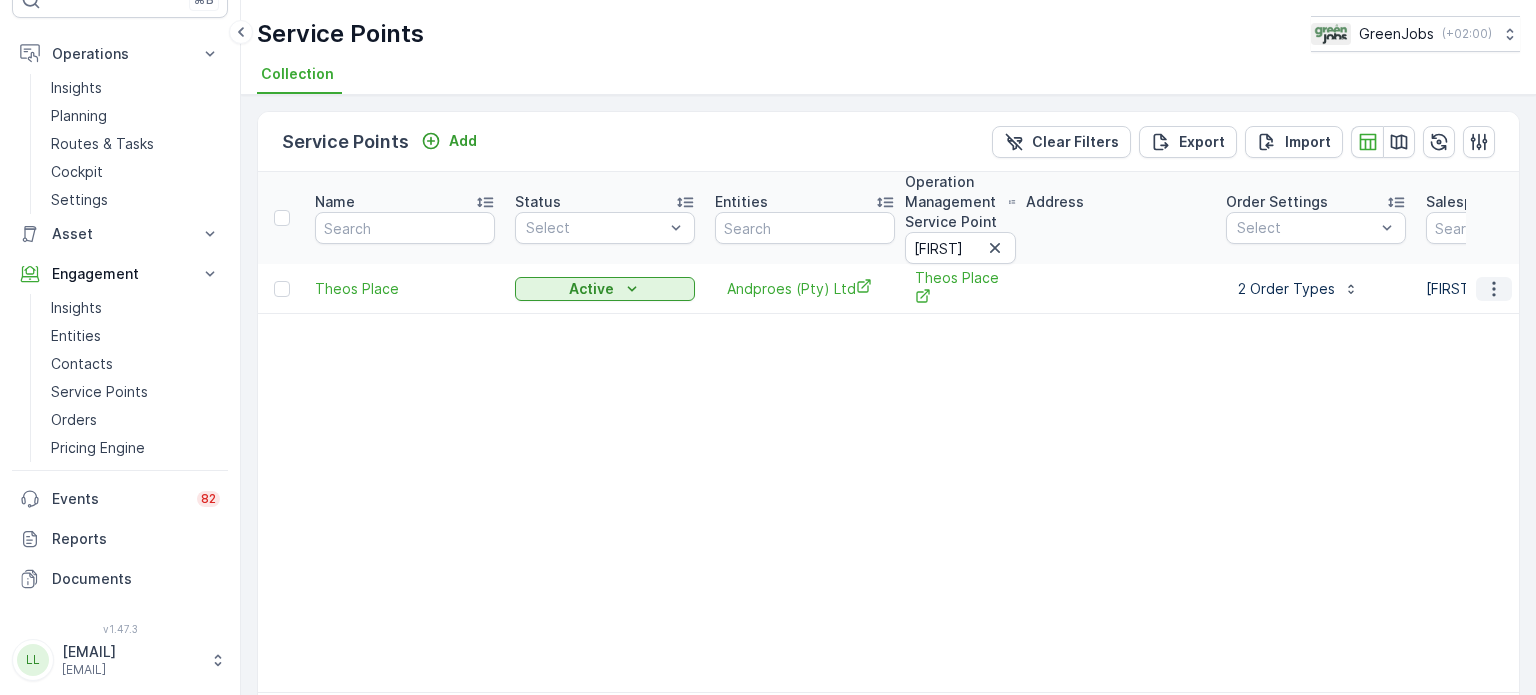 click 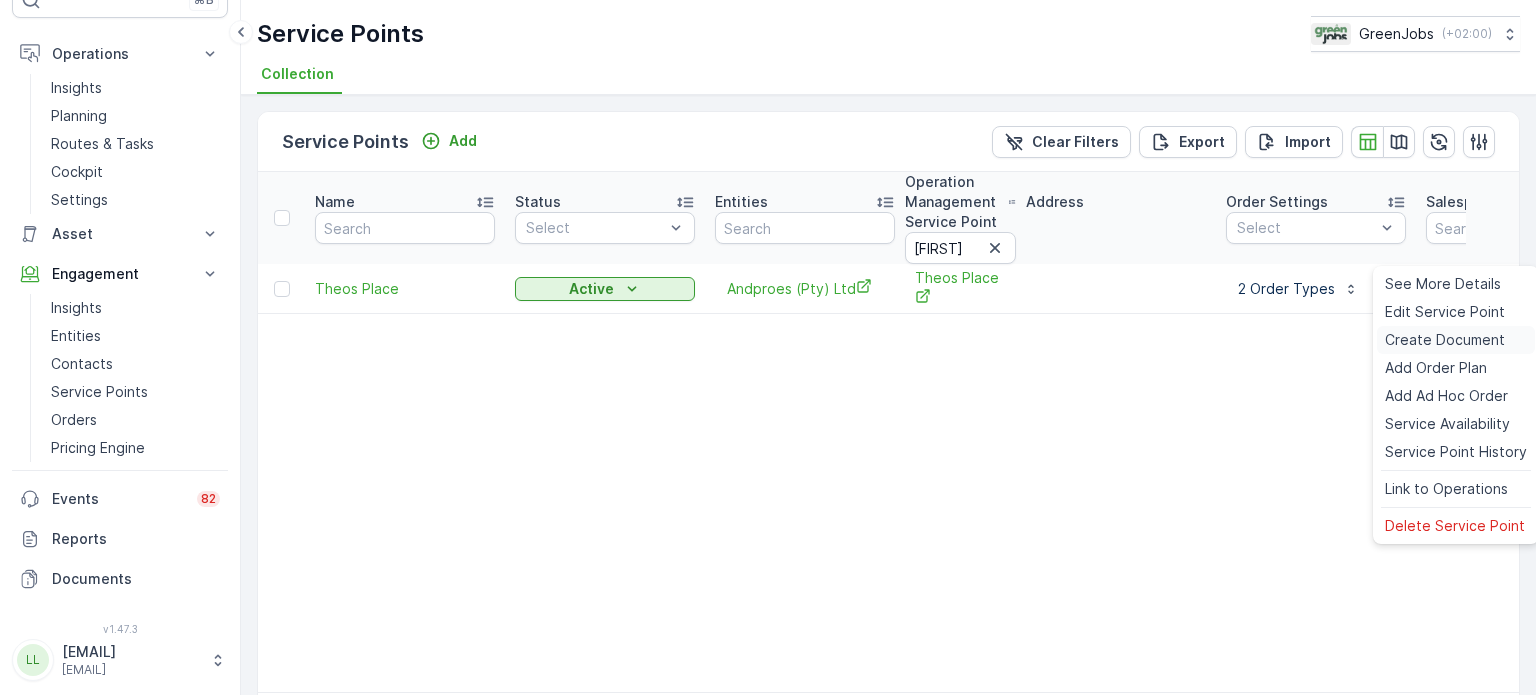 click on "Create Document" at bounding box center [1445, 340] 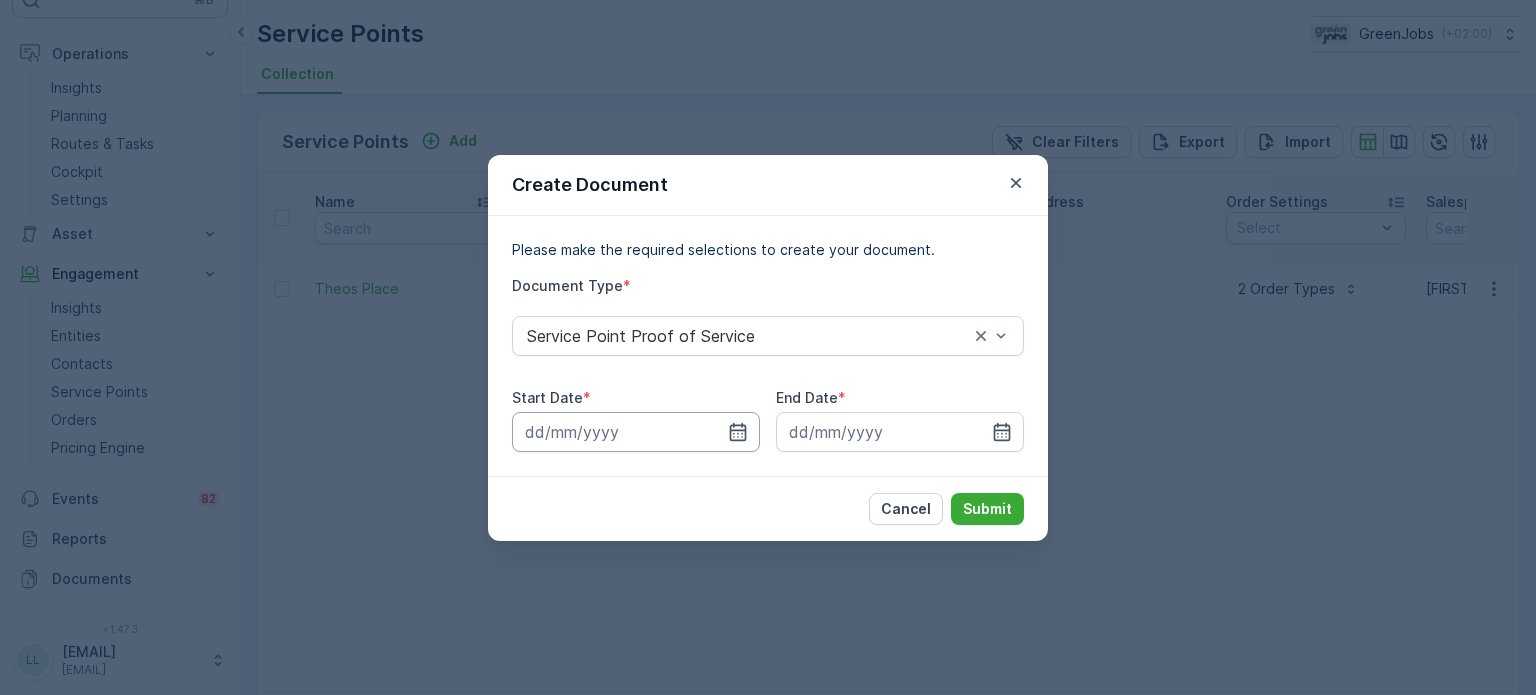 click at bounding box center [636, 432] 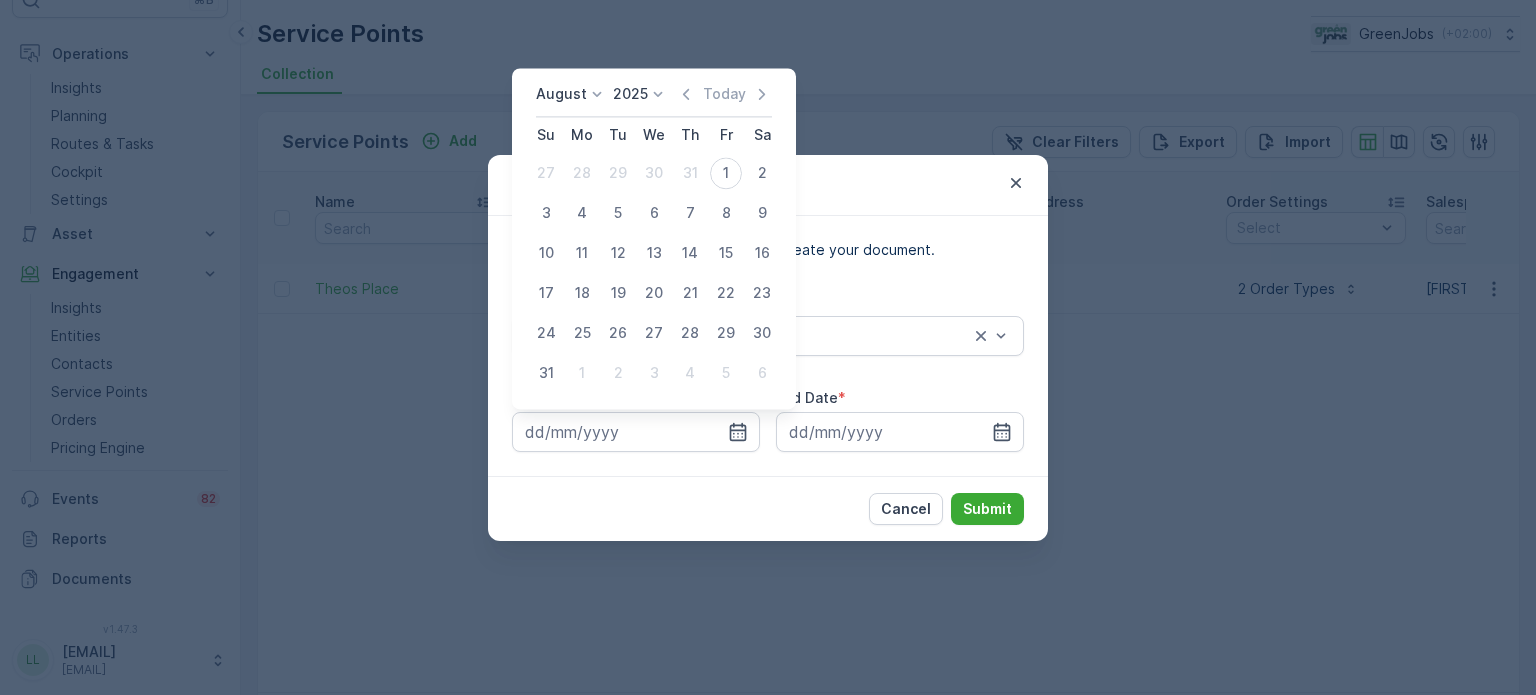 click 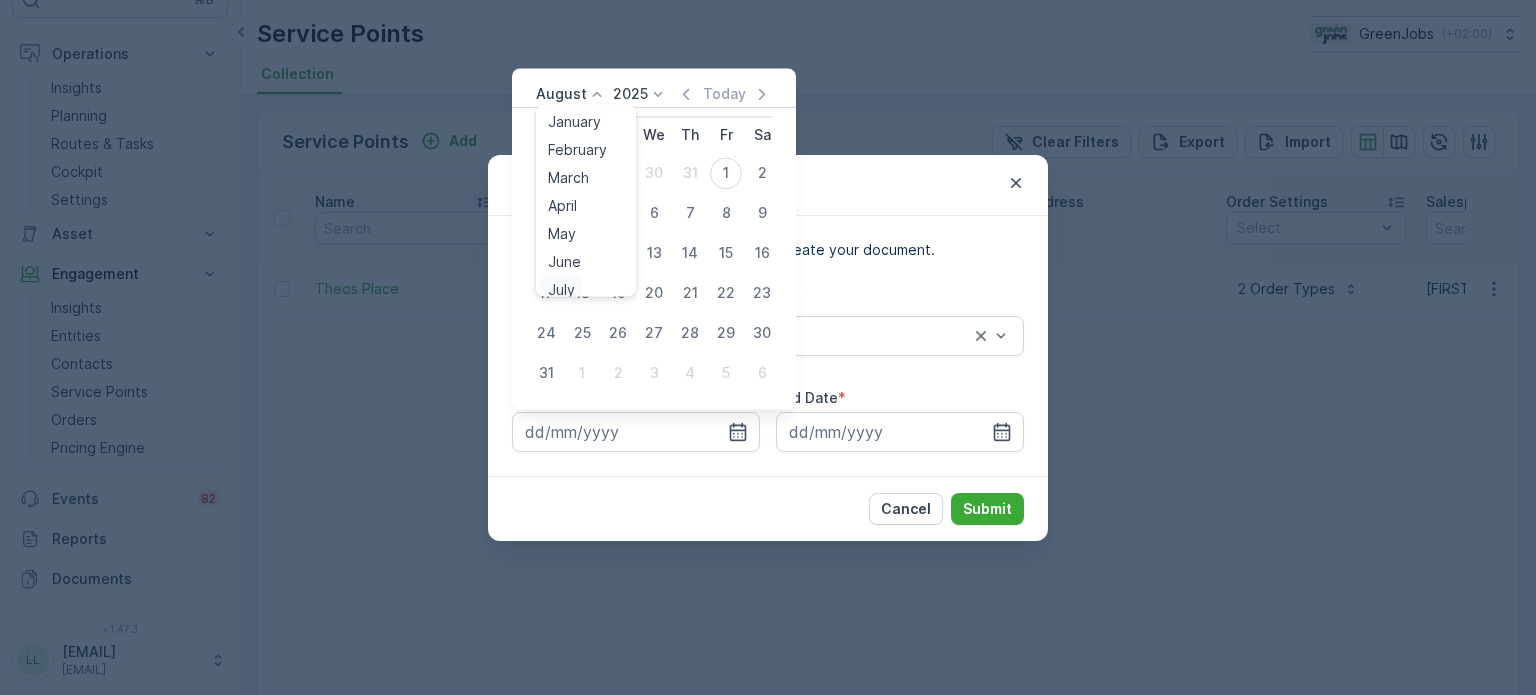 scroll, scrollTop: 8, scrollLeft: 0, axis: vertical 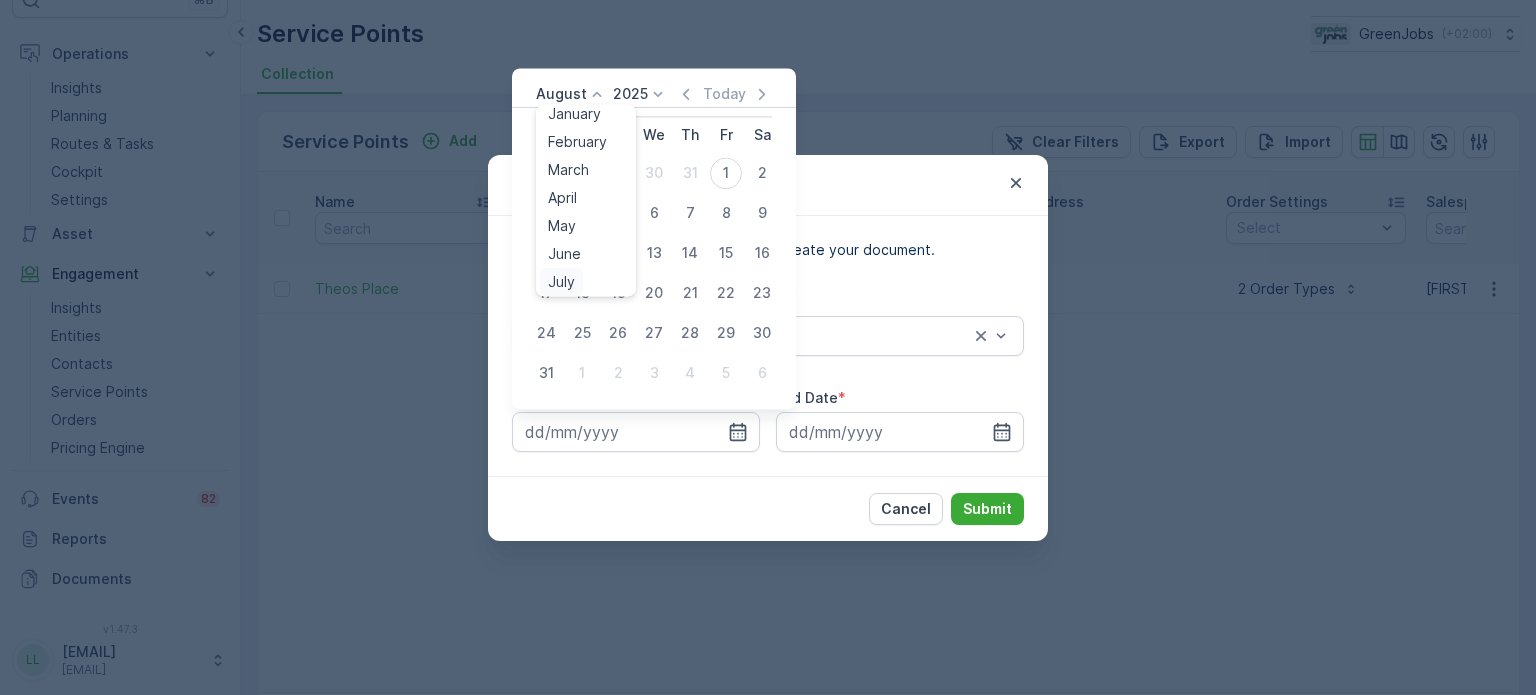 click on "July" at bounding box center (561, 282) 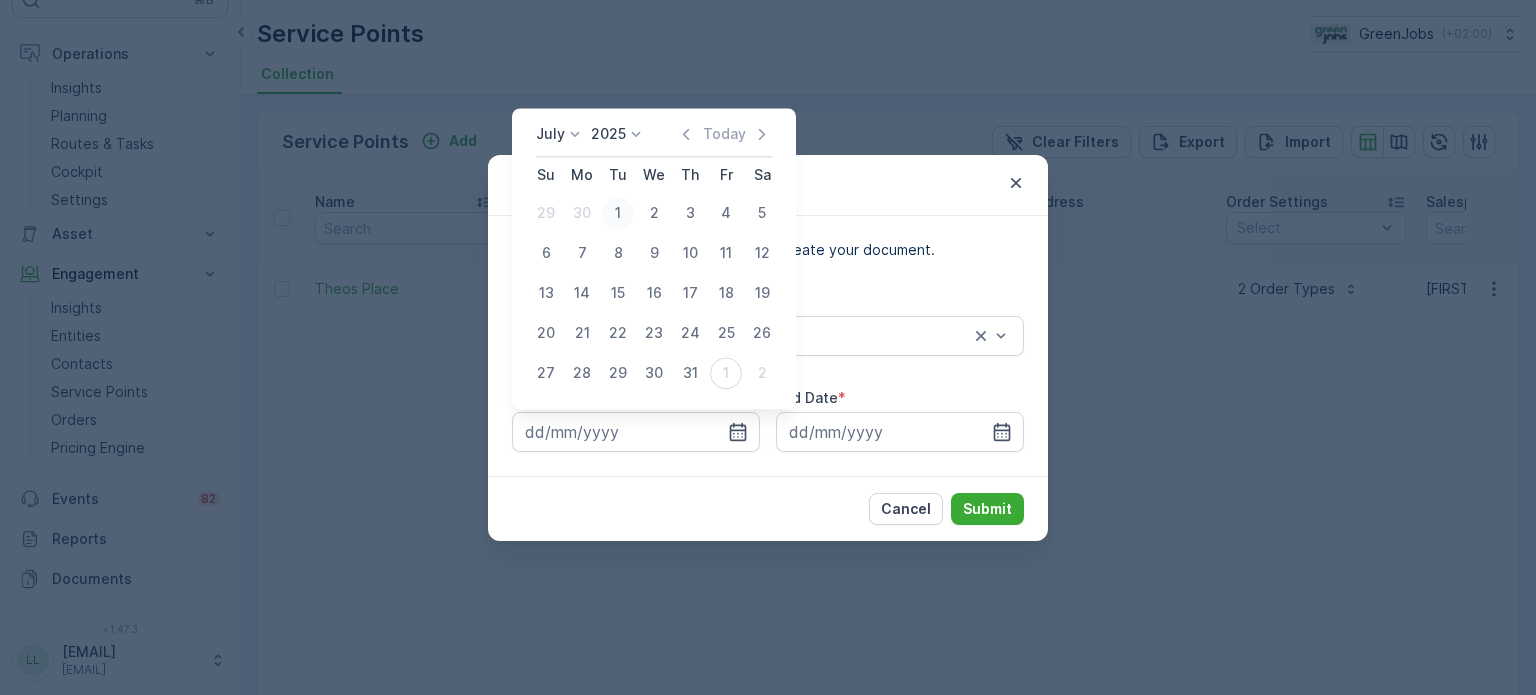 click on "1" at bounding box center [618, 213] 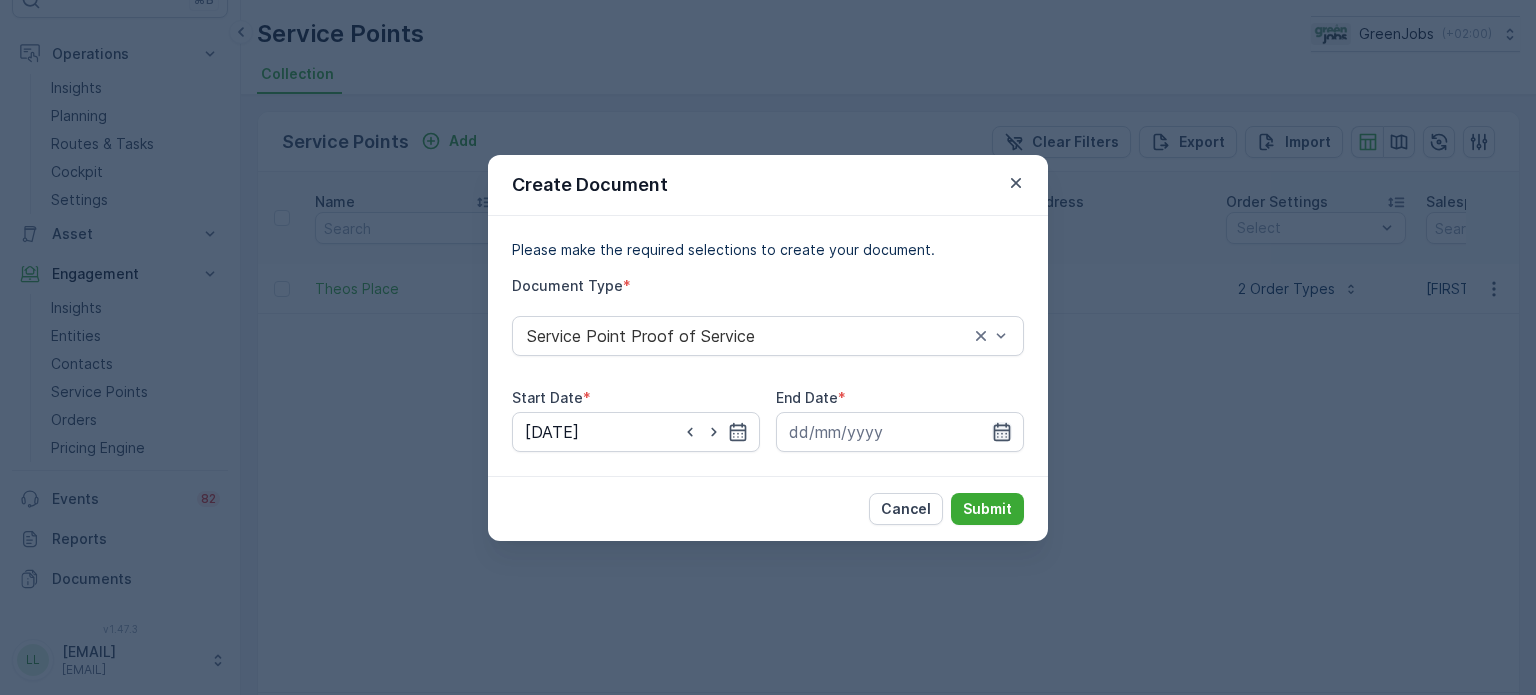 click 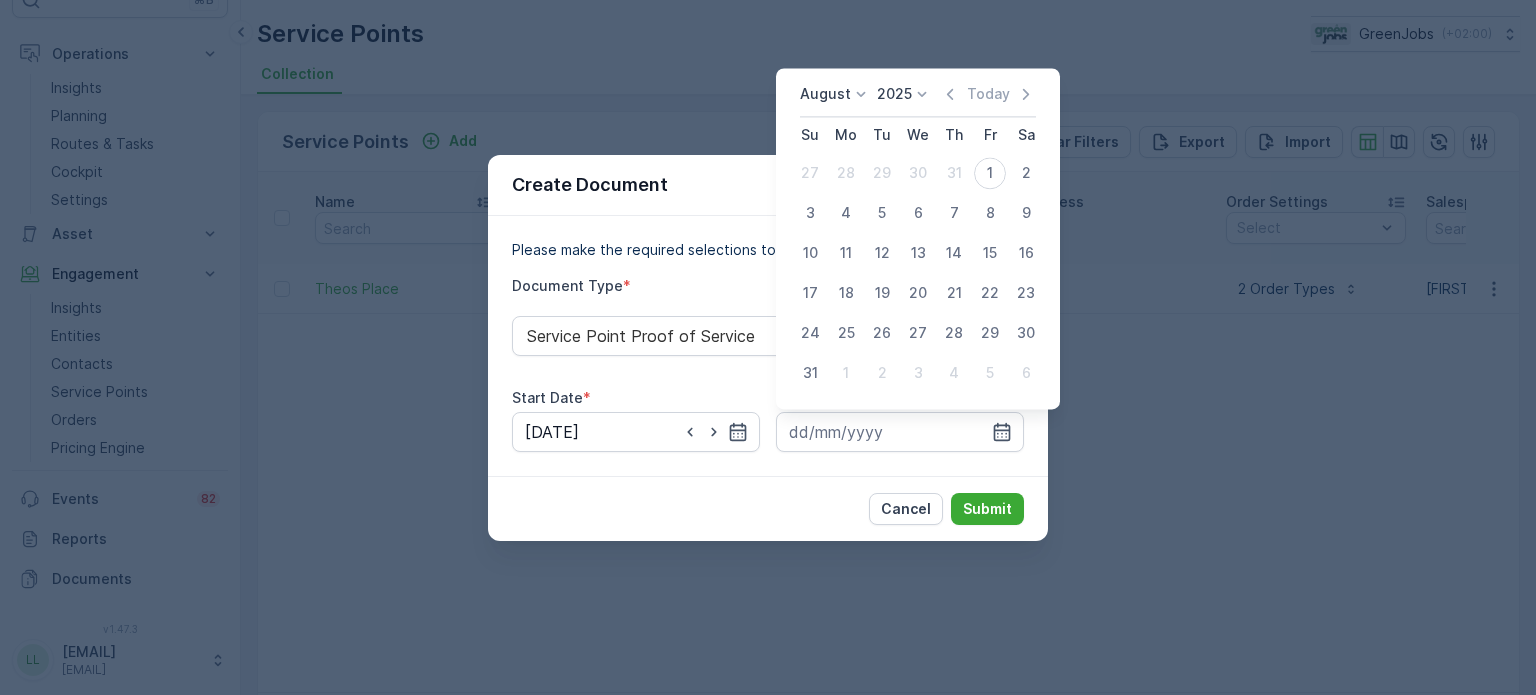 click on "August" at bounding box center [825, 94] 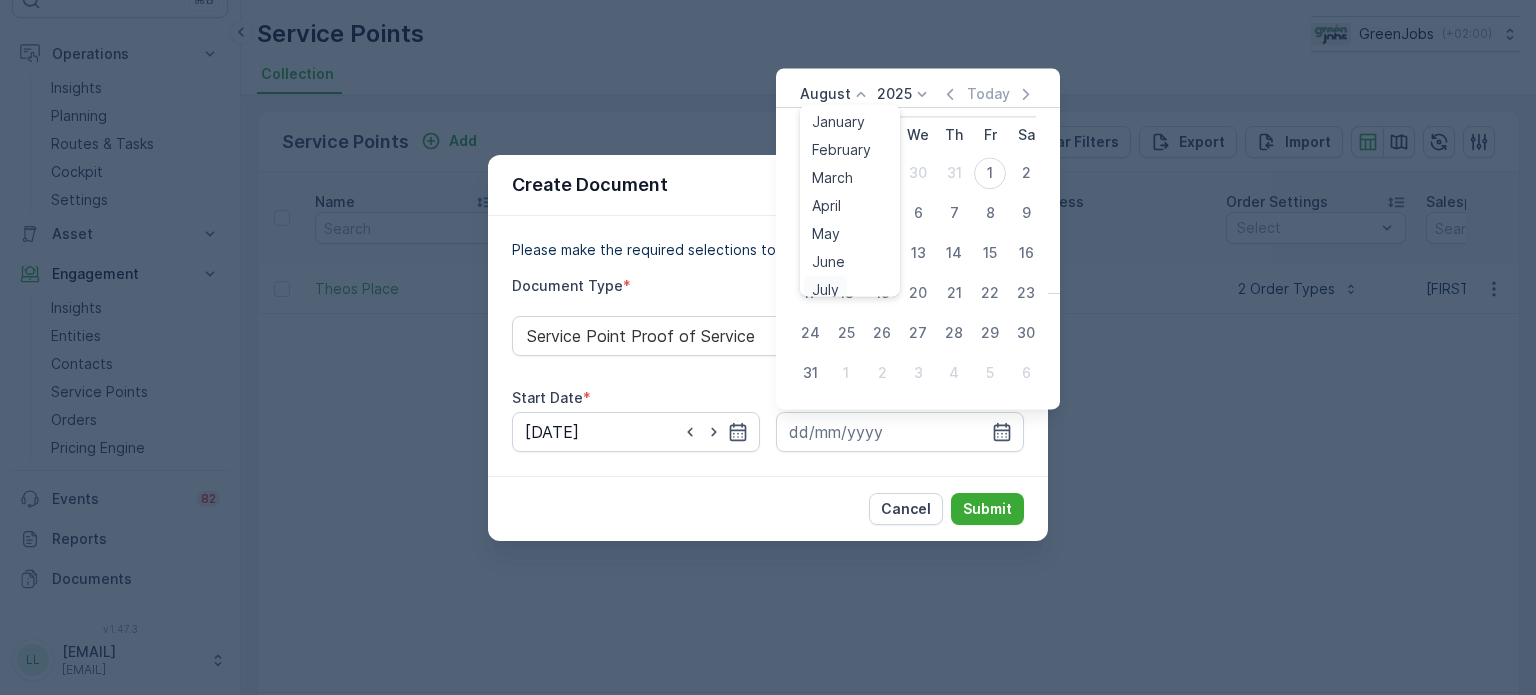 scroll, scrollTop: 8, scrollLeft: 0, axis: vertical 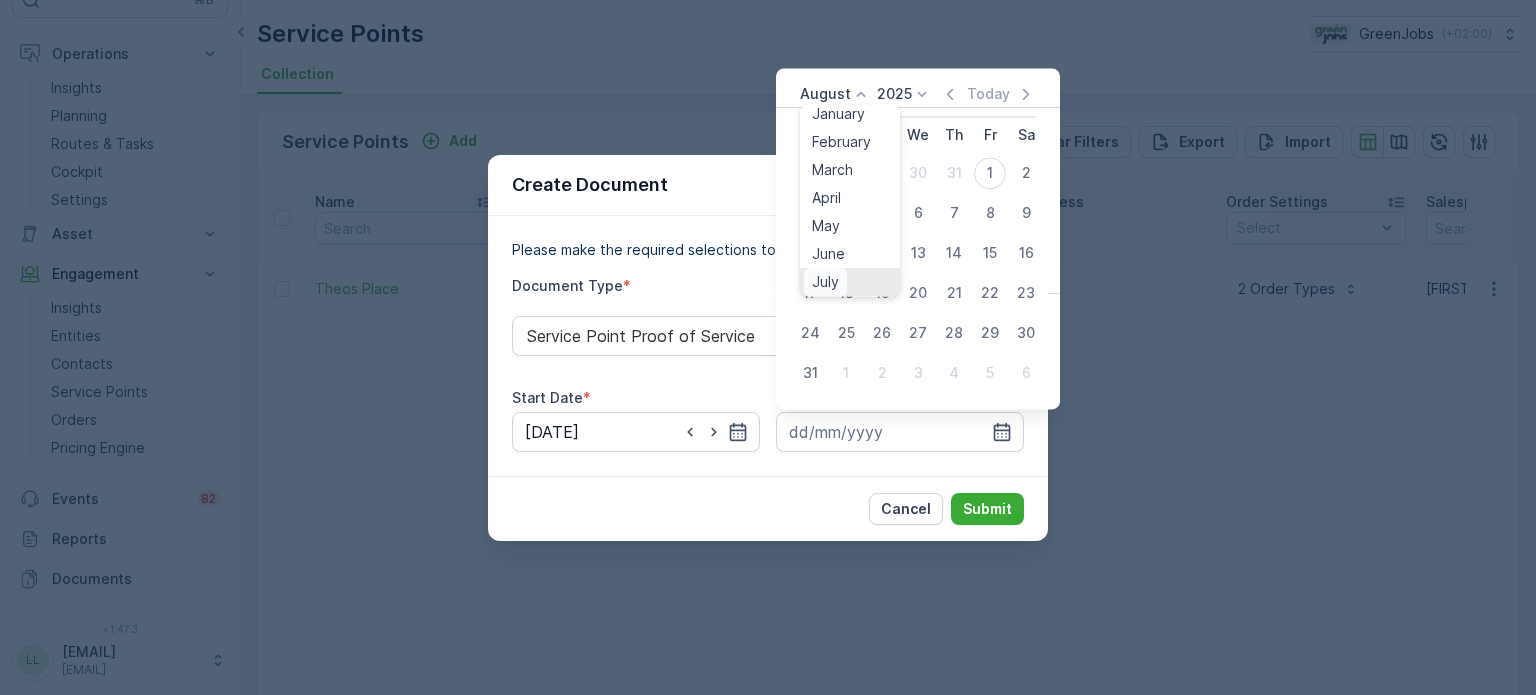 click on "July" at bounding box center (825, 282) 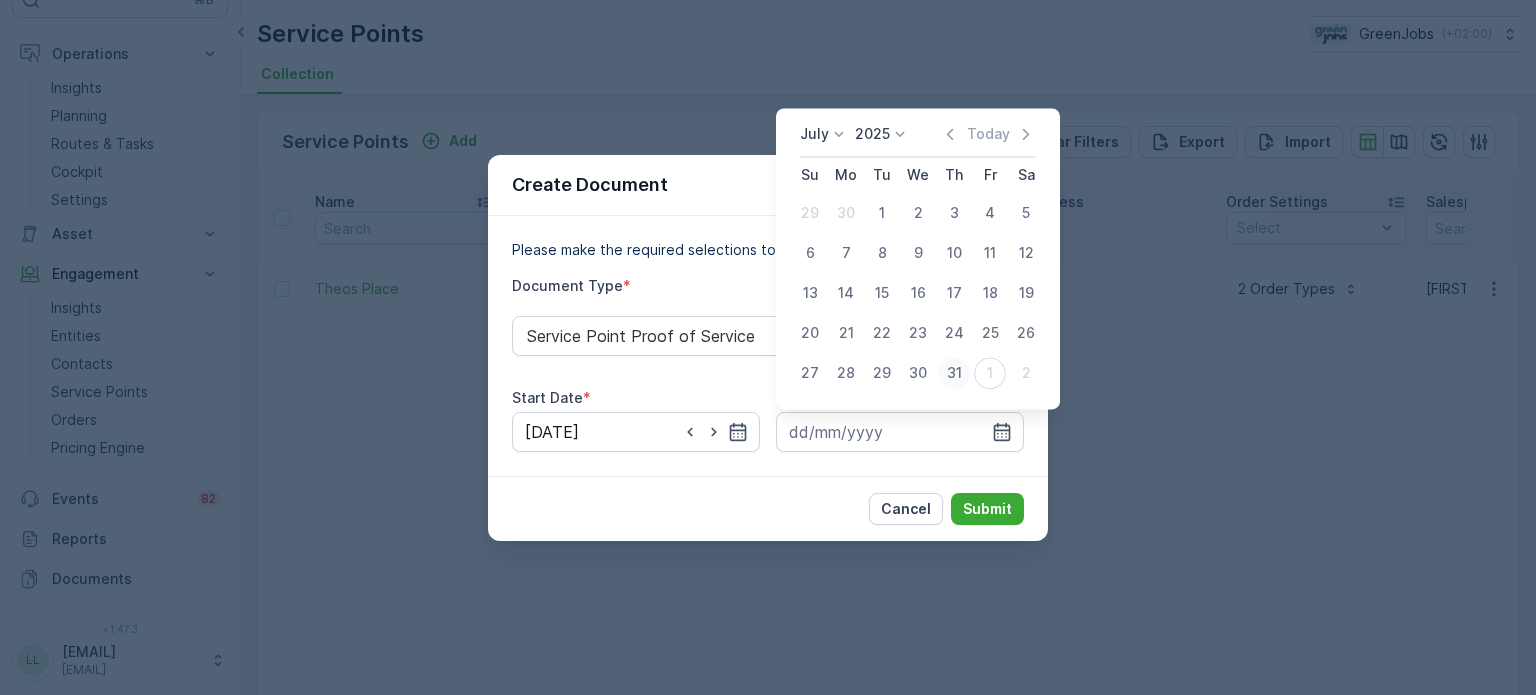 click on "31" at bounding box center [954, 373] 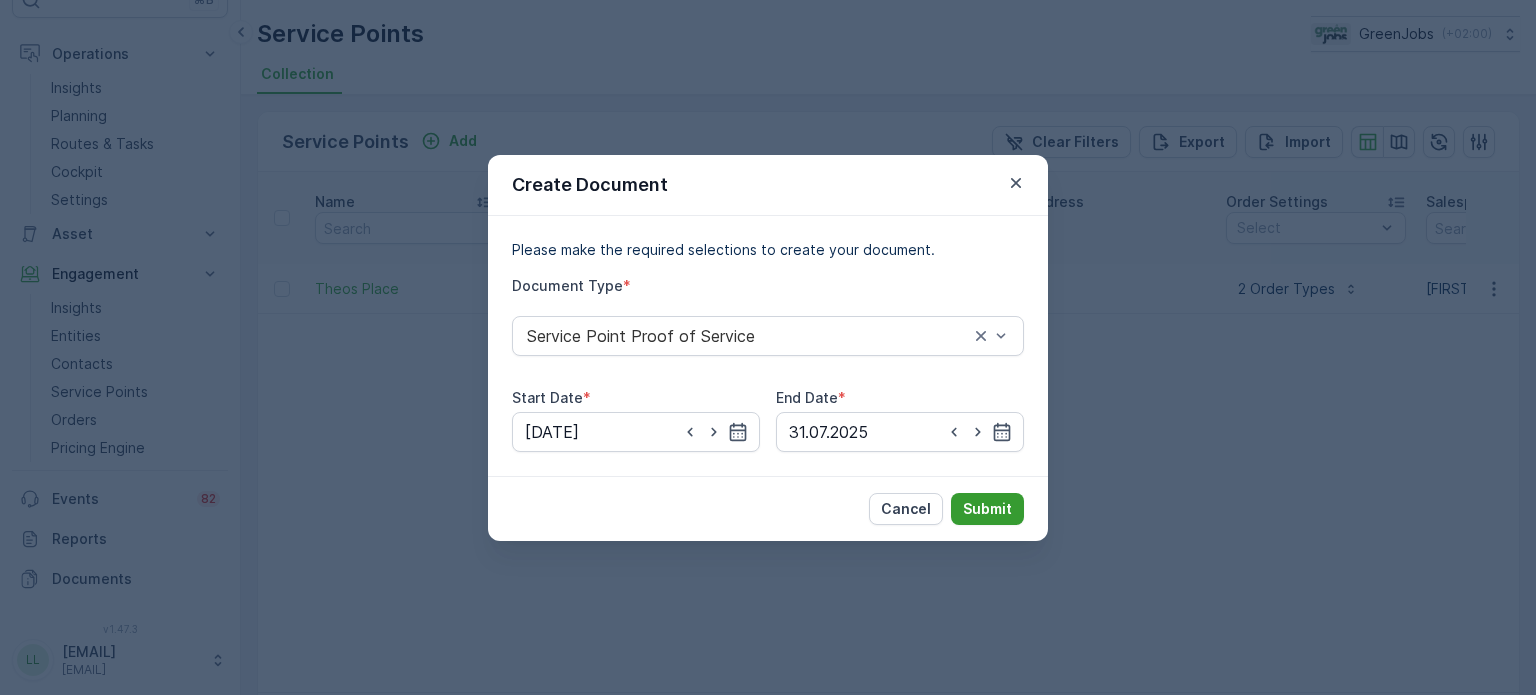 click on "Submit" at bounding box center [987, 509] 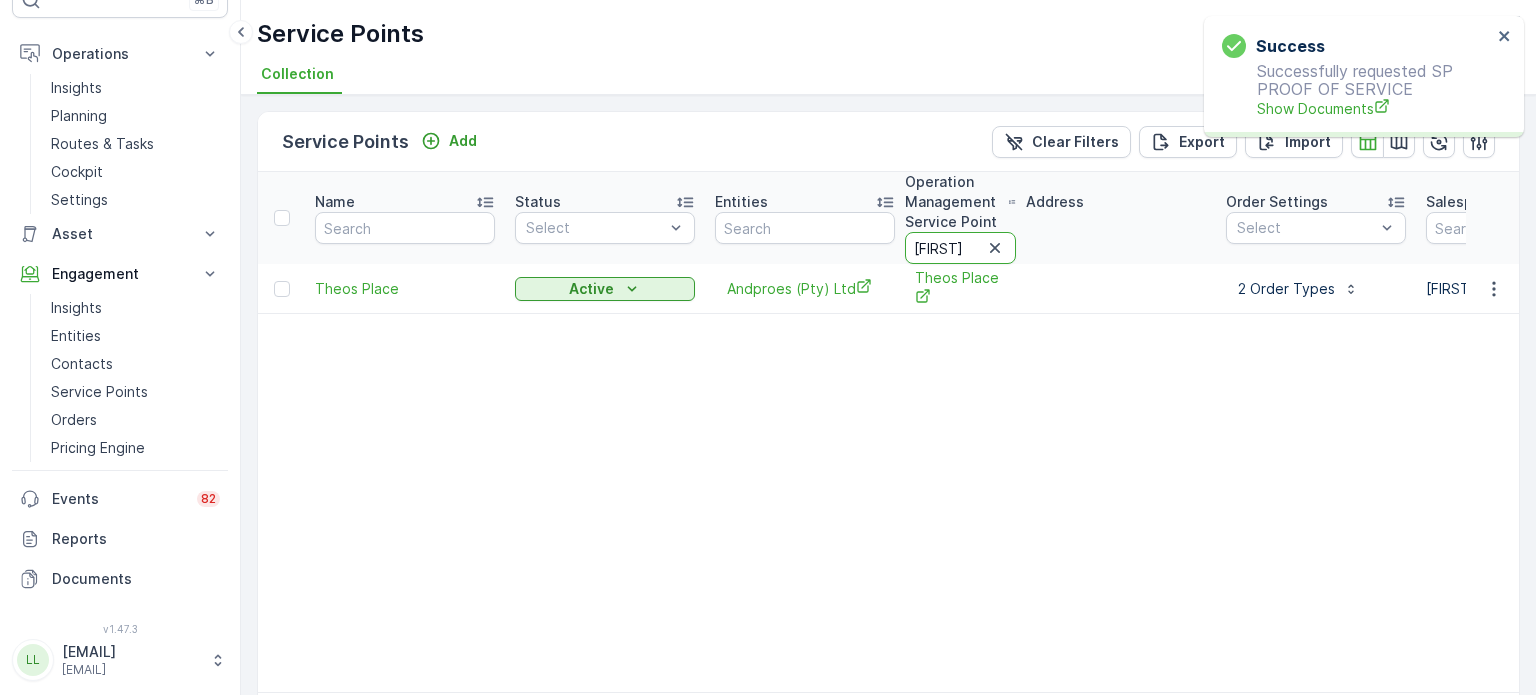 click on "[FIRST]" at bounding box center [960, 248] 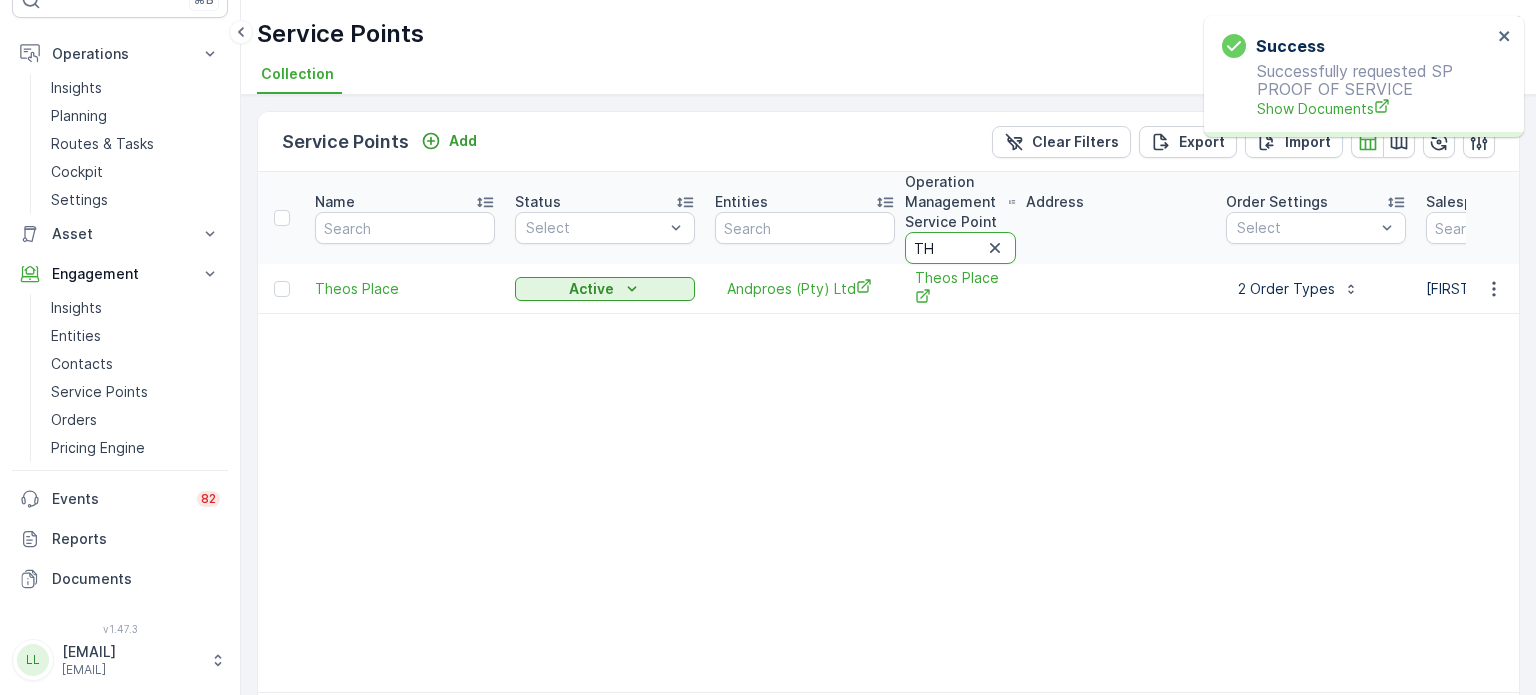 type on "T" 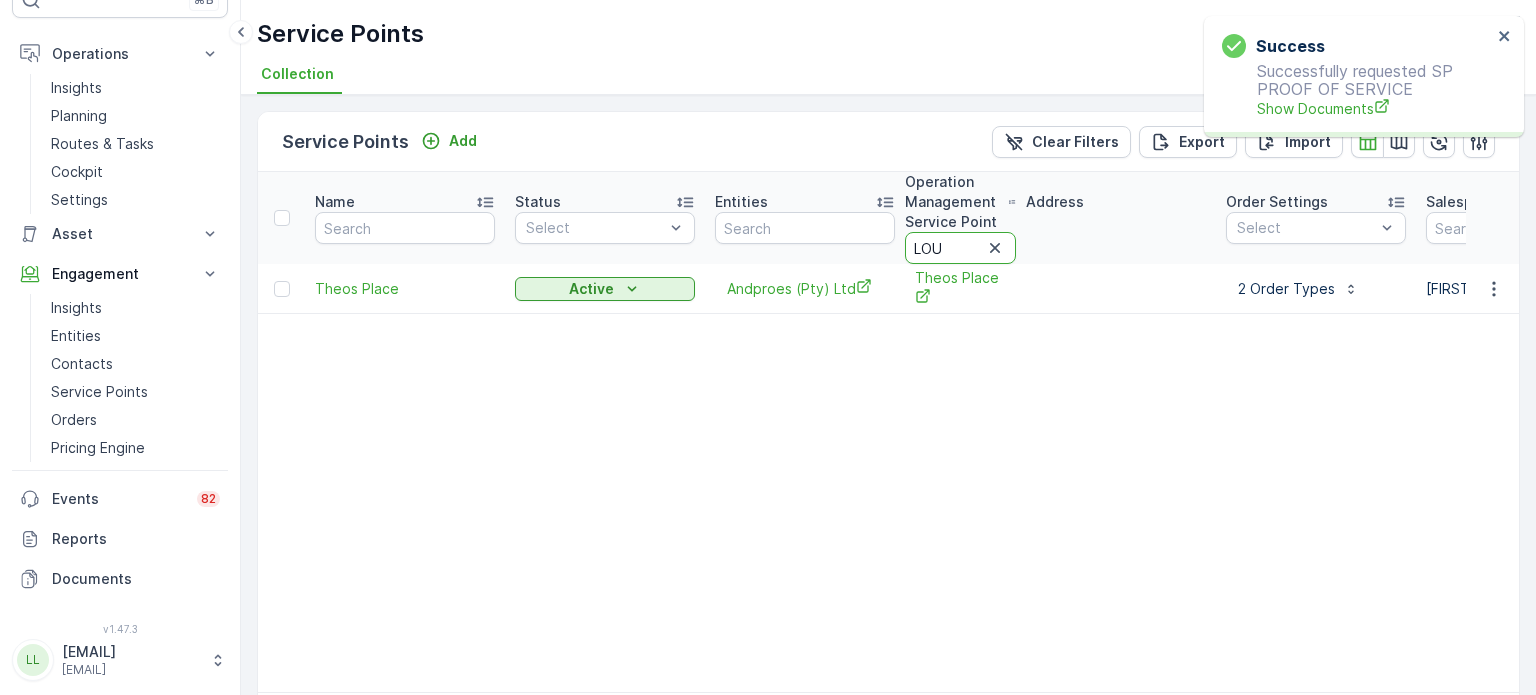 type on "[FIRST]" 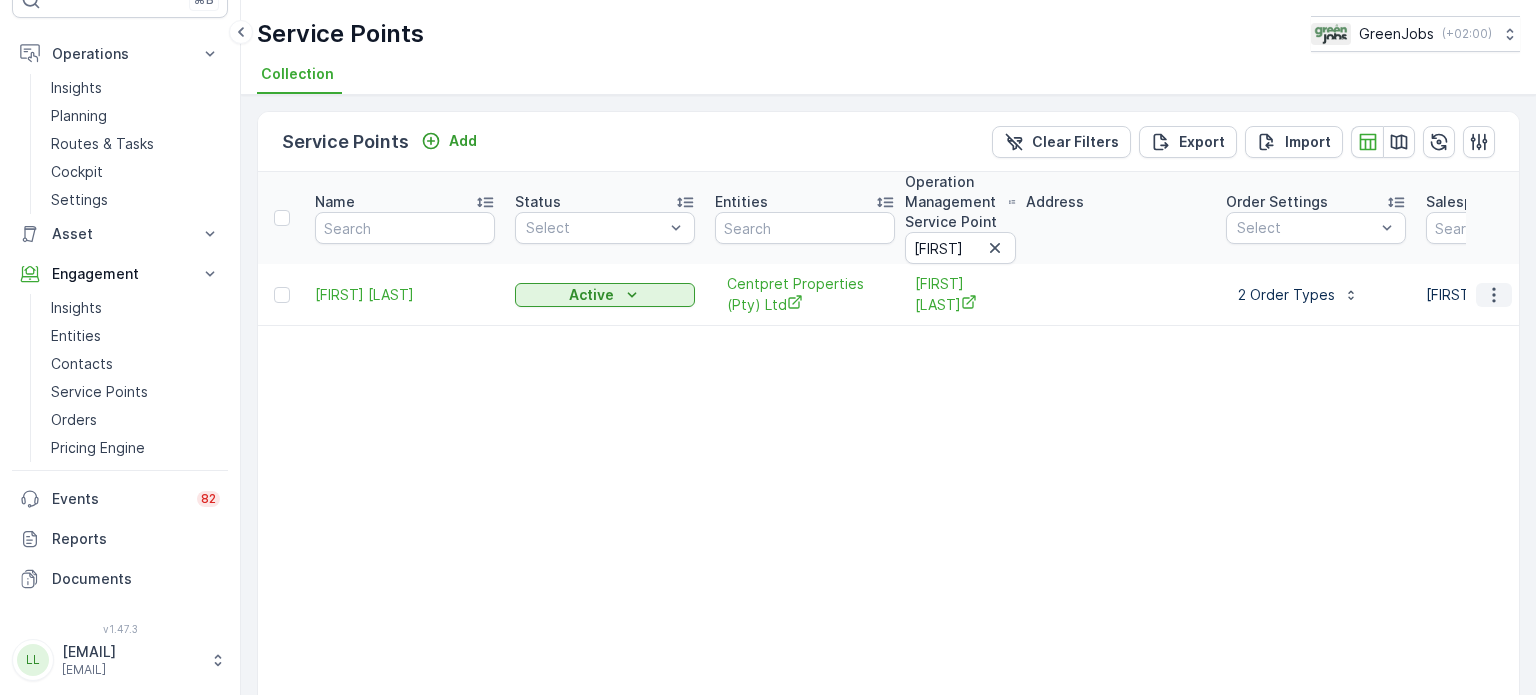 click 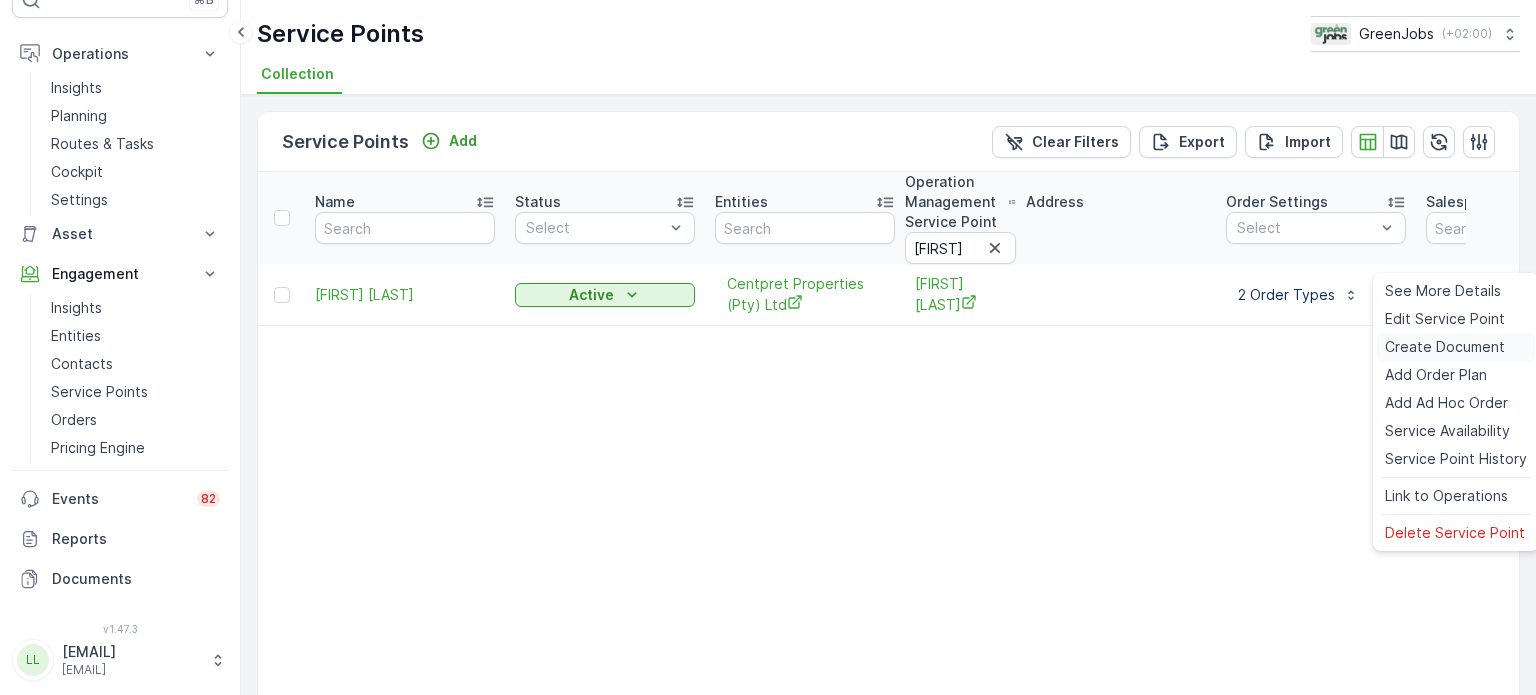 click on "Create Document" at bounding box center [1445, 347] 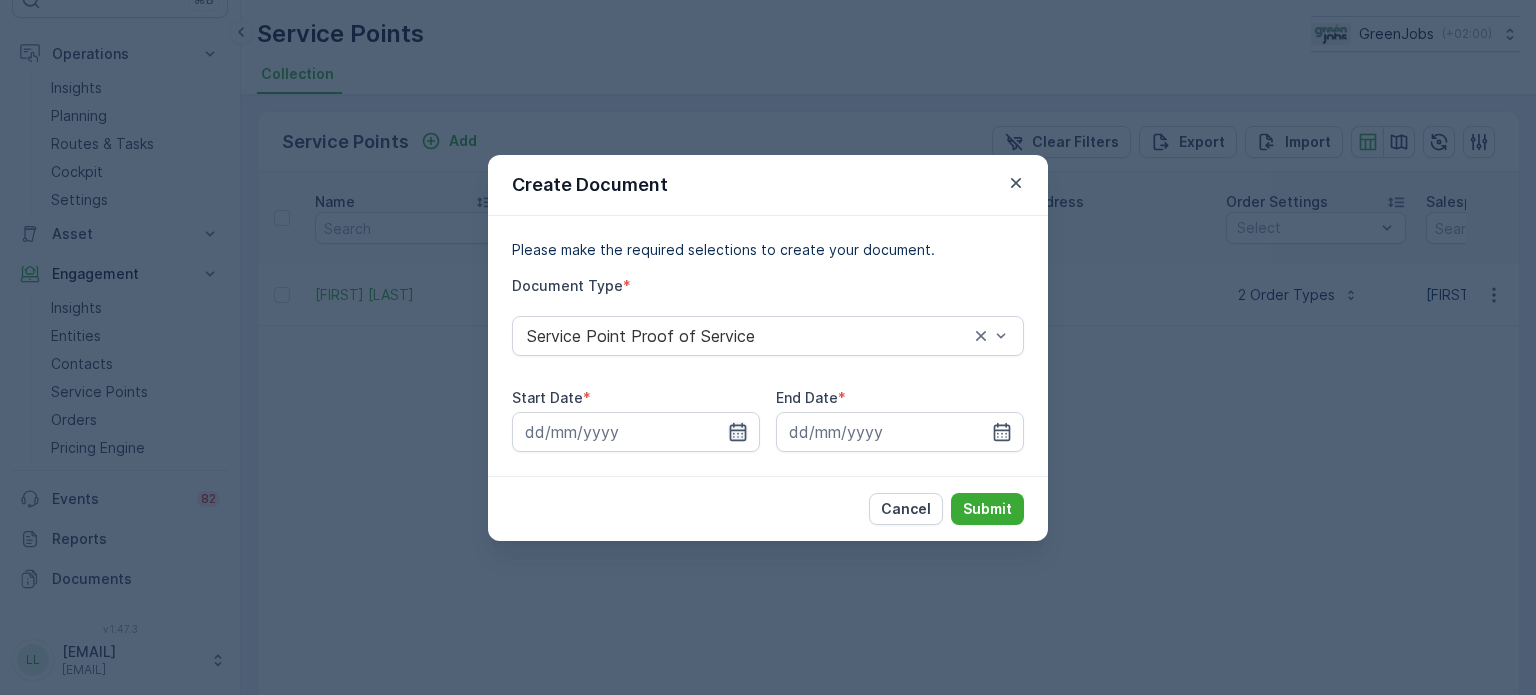 click 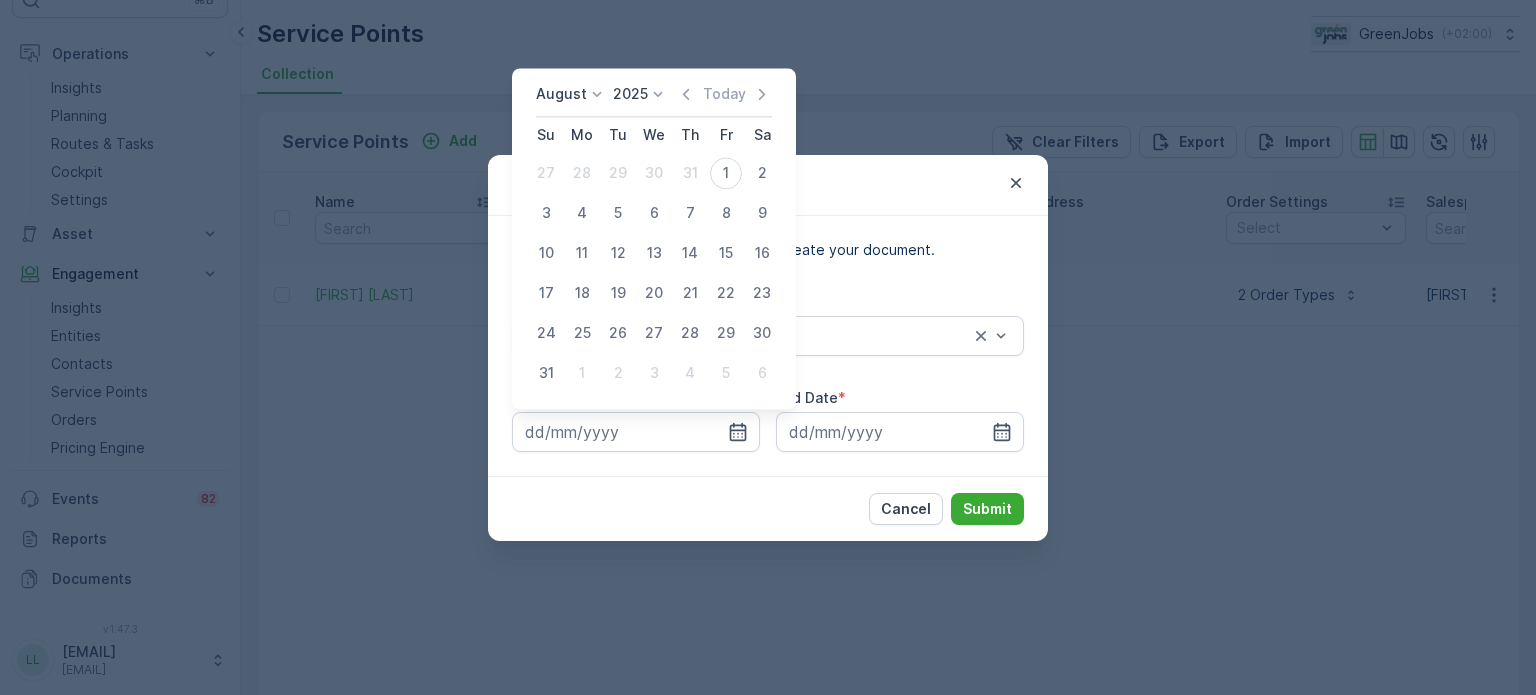 click 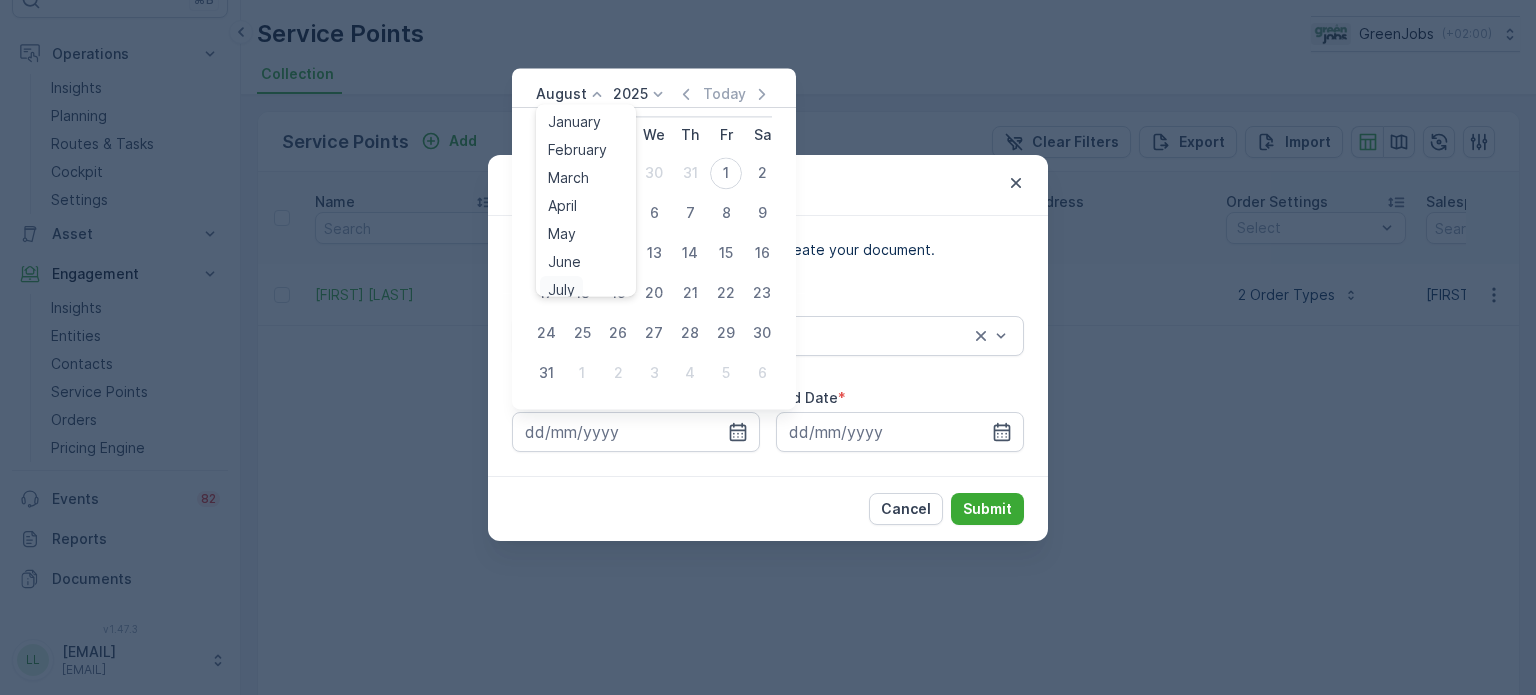 scroll, scrollTop: 8, scrollLeft: 0, axis: vertical 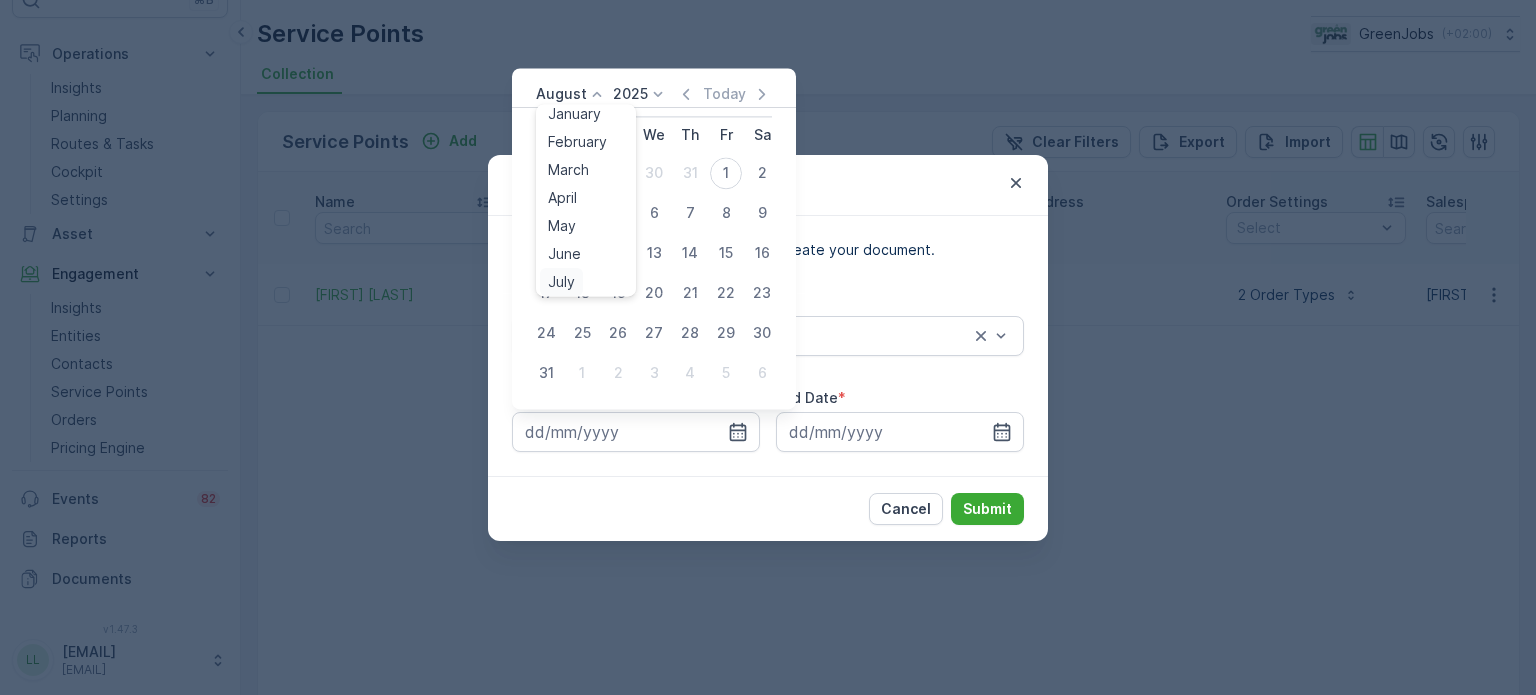 click on "July" at bounding box center (561, 282) 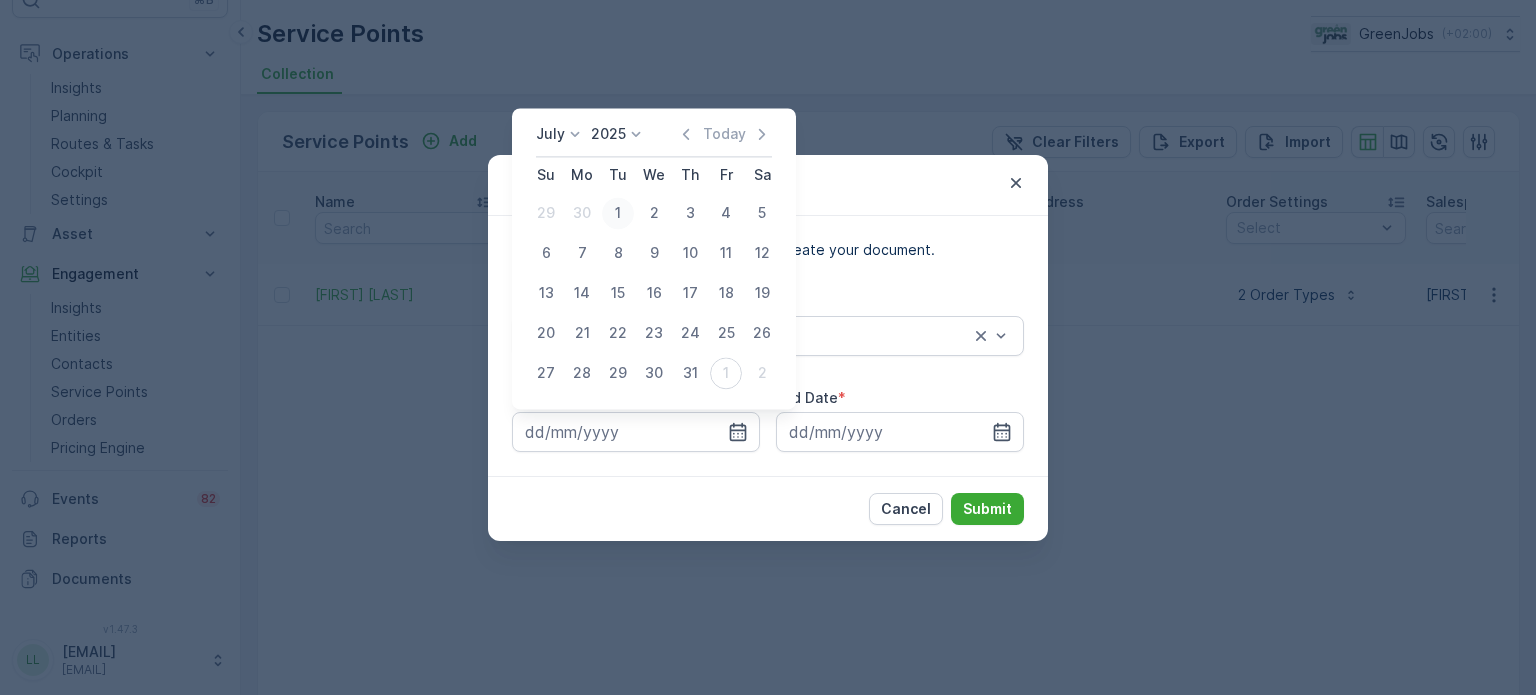click on "1" at bounding box center [618, 213] 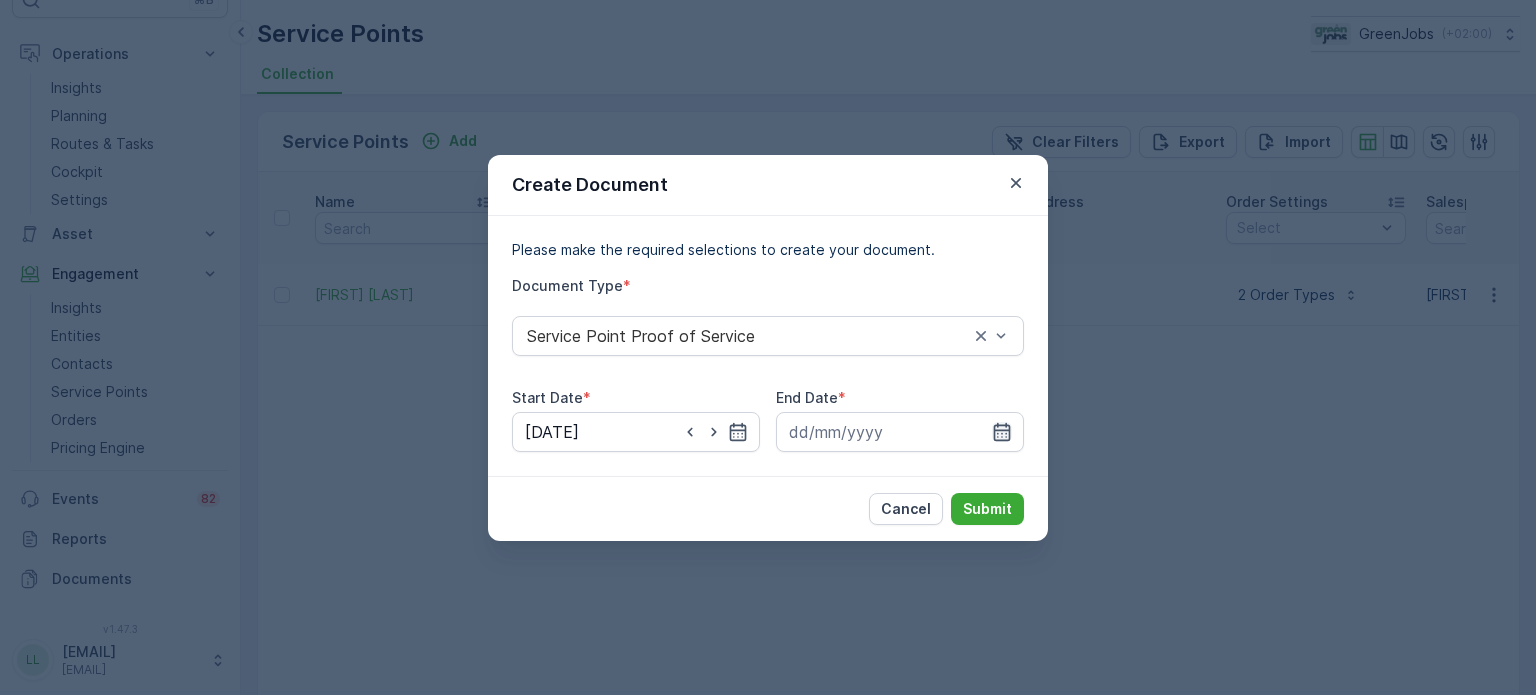click 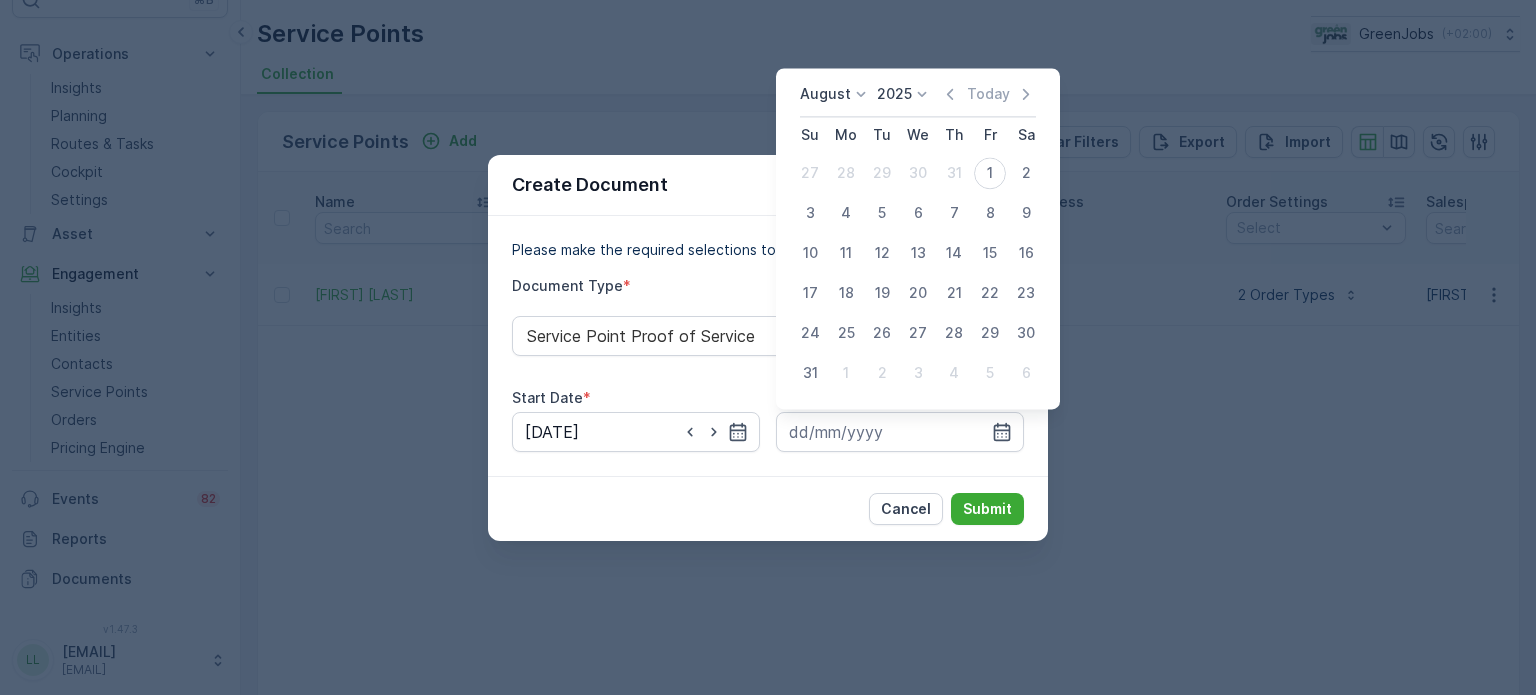 click 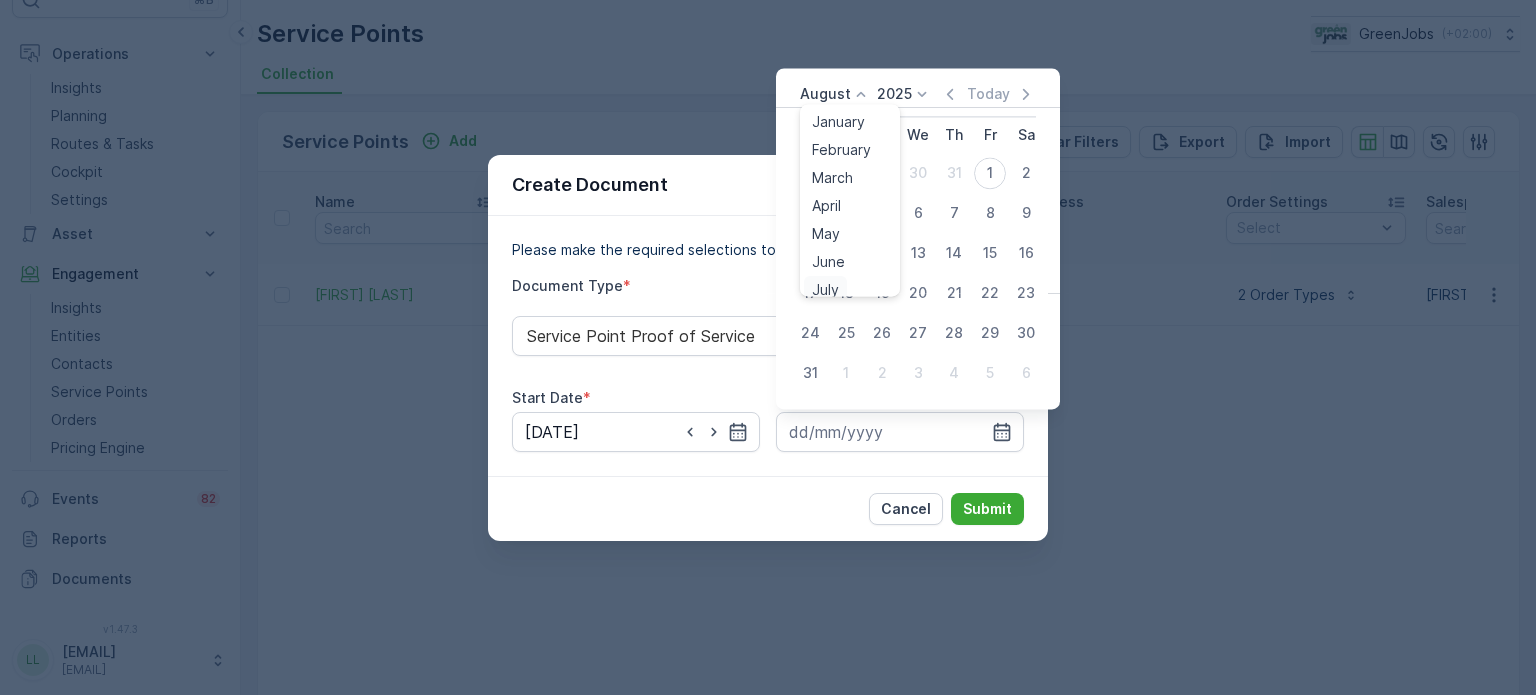 scroll, scrollTop: 8, scrollLeft: 0, axis: vertical 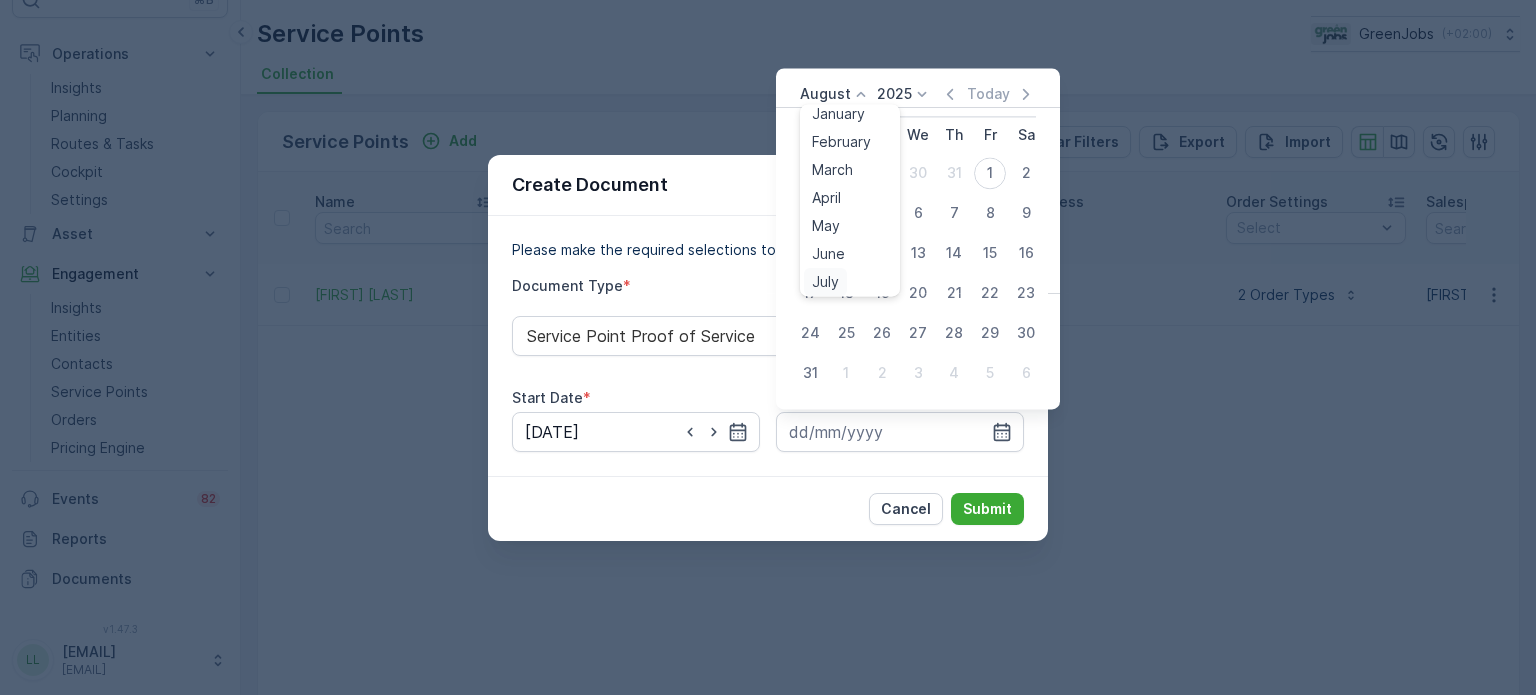 click on "July" at bounding box center [825, 282] 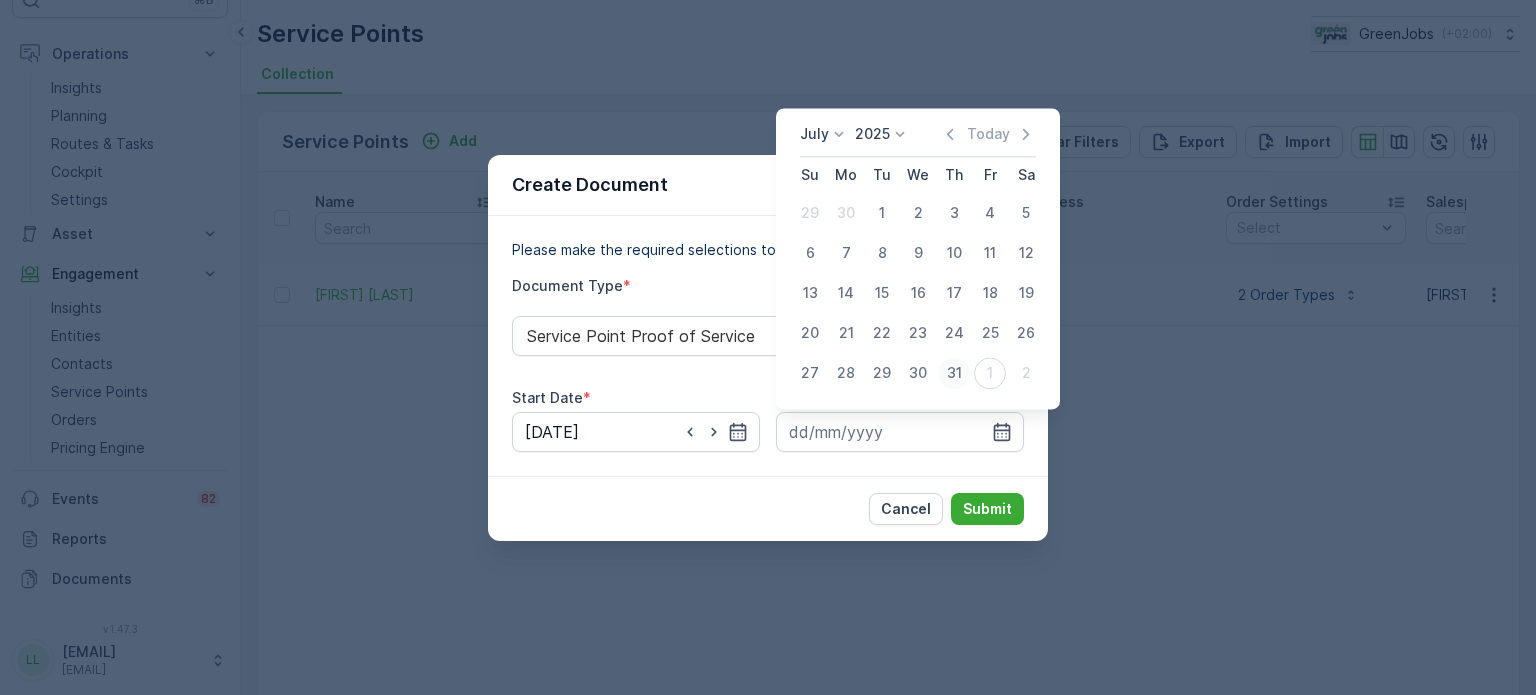 click on "31" at bounding box center (954, 373) 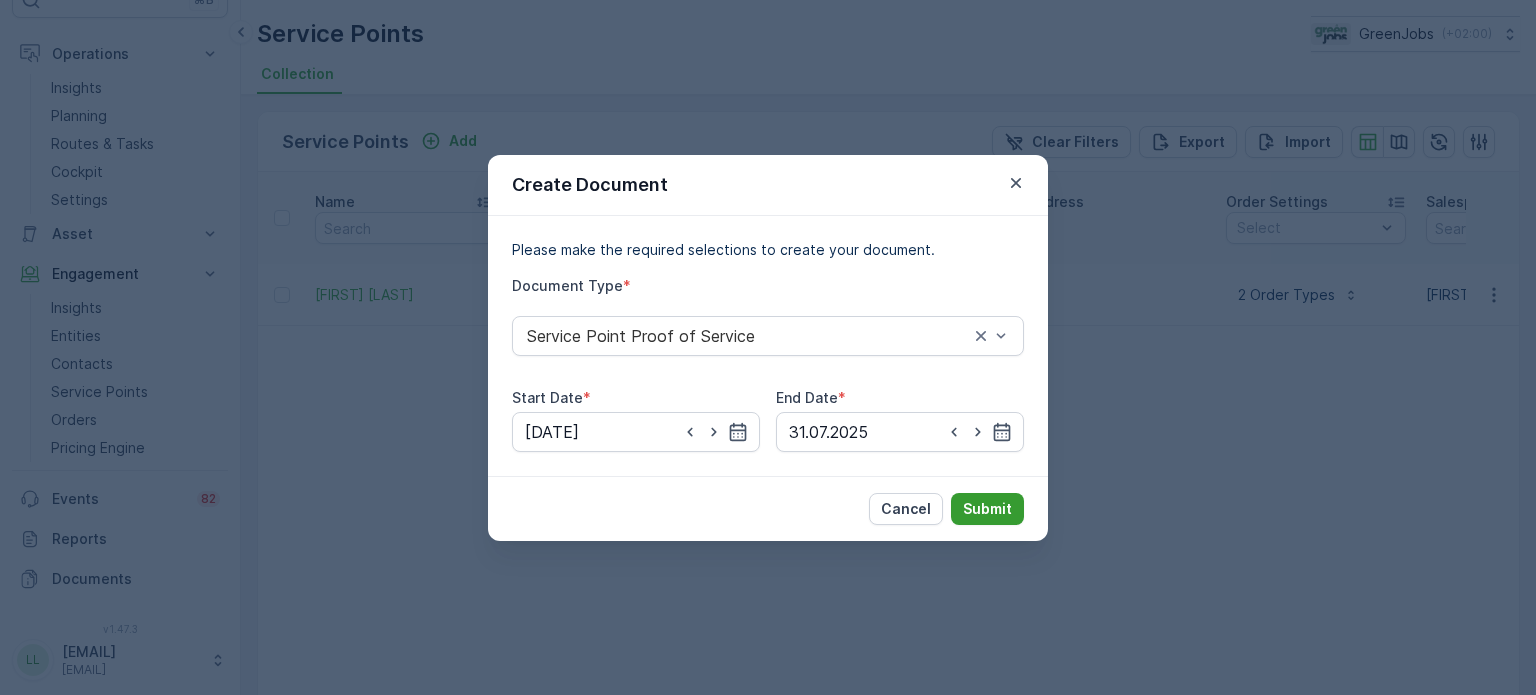 click on "Submit" at bounding box center [987, 509] 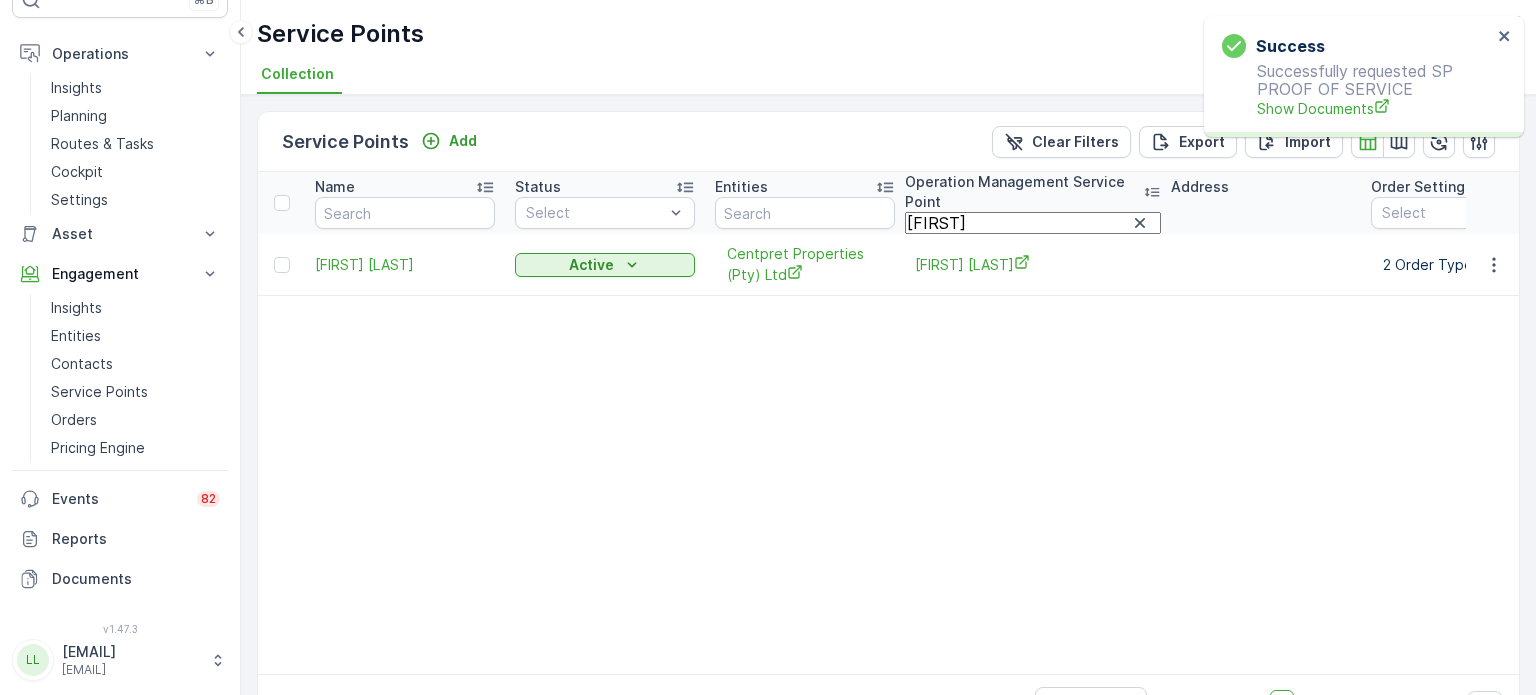 click on "[FIRST]" at bounding box center [1033, 223] 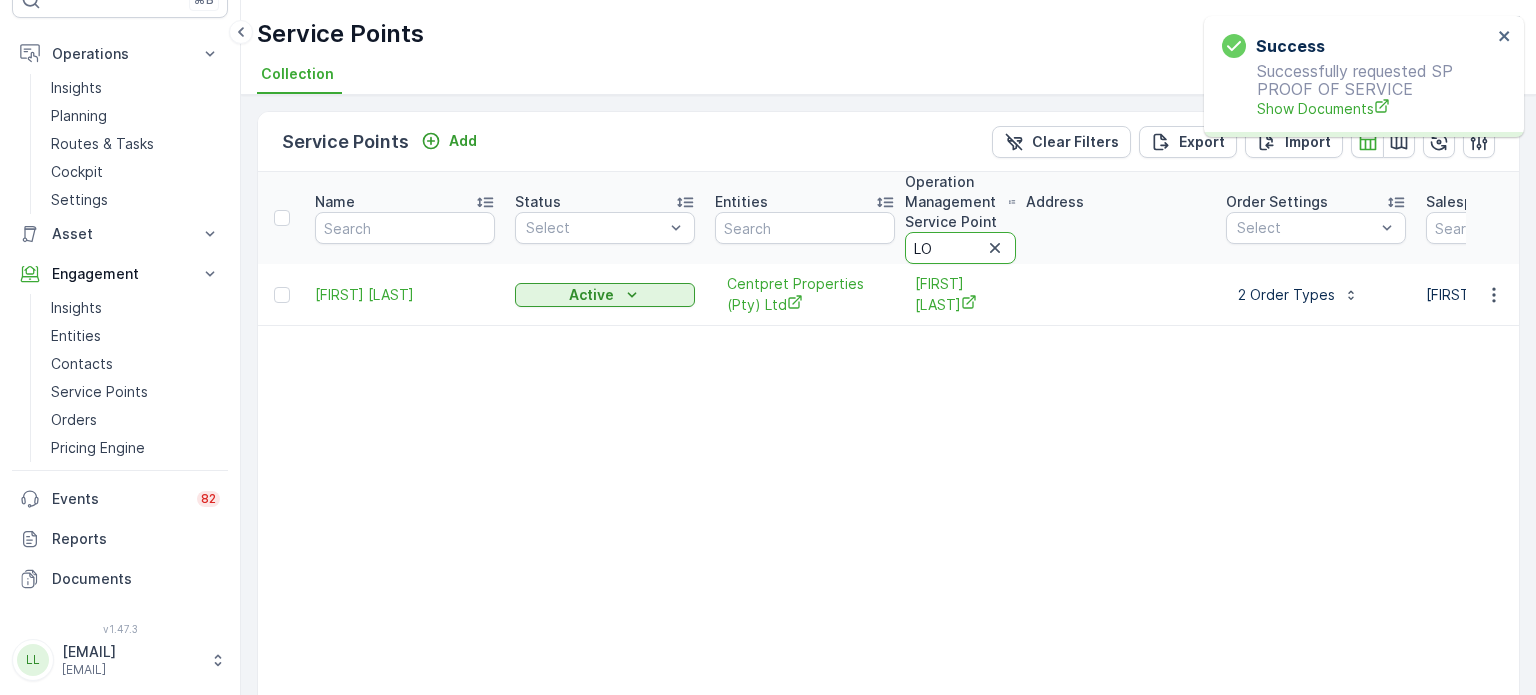 type on "L" 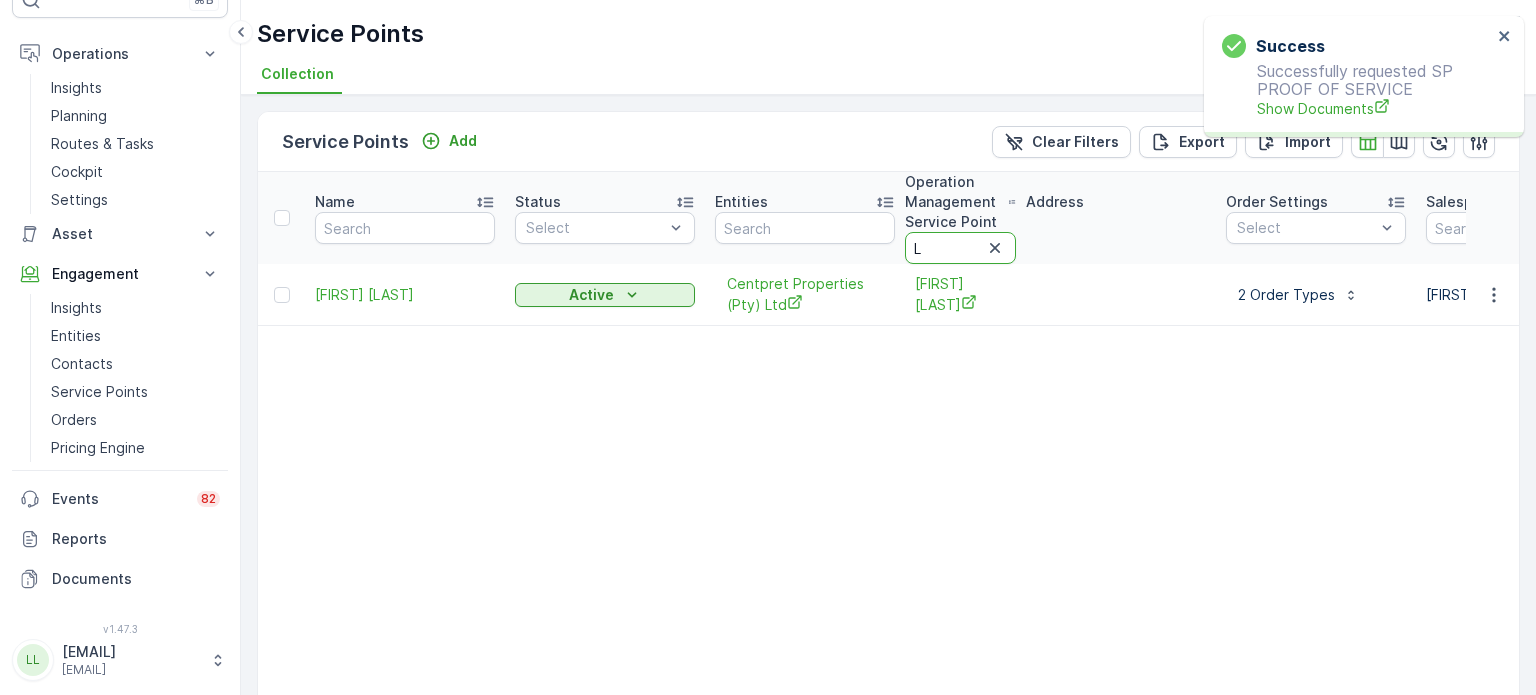type 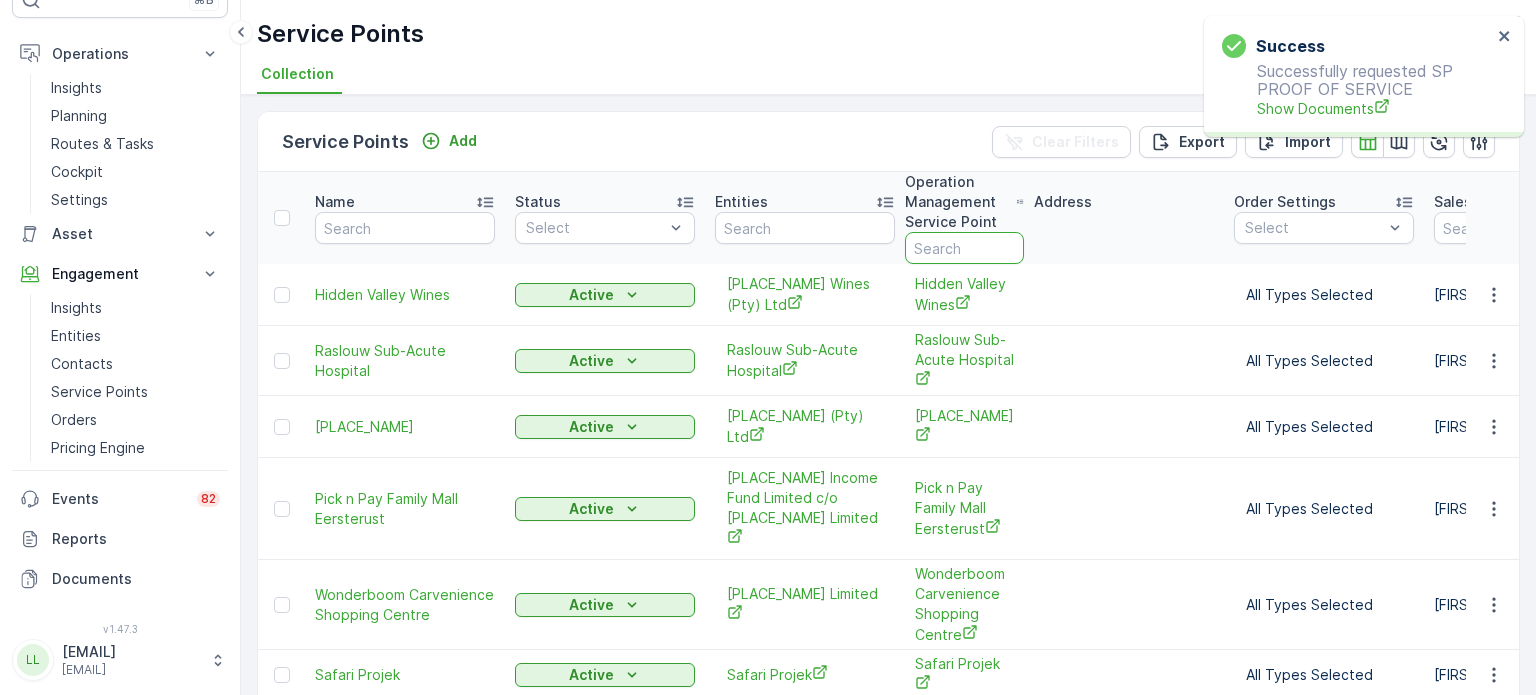 click at bounding box center (964, 248) 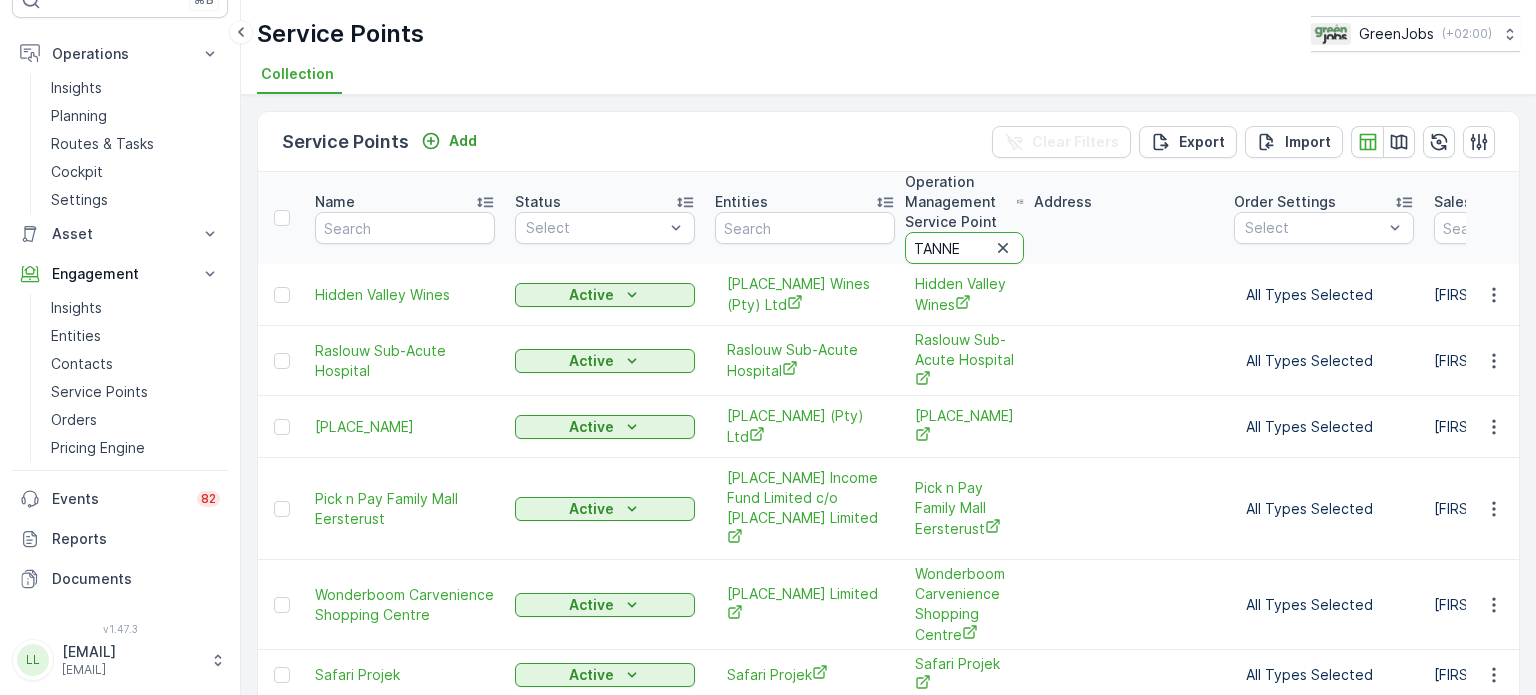 type on "TANNER" 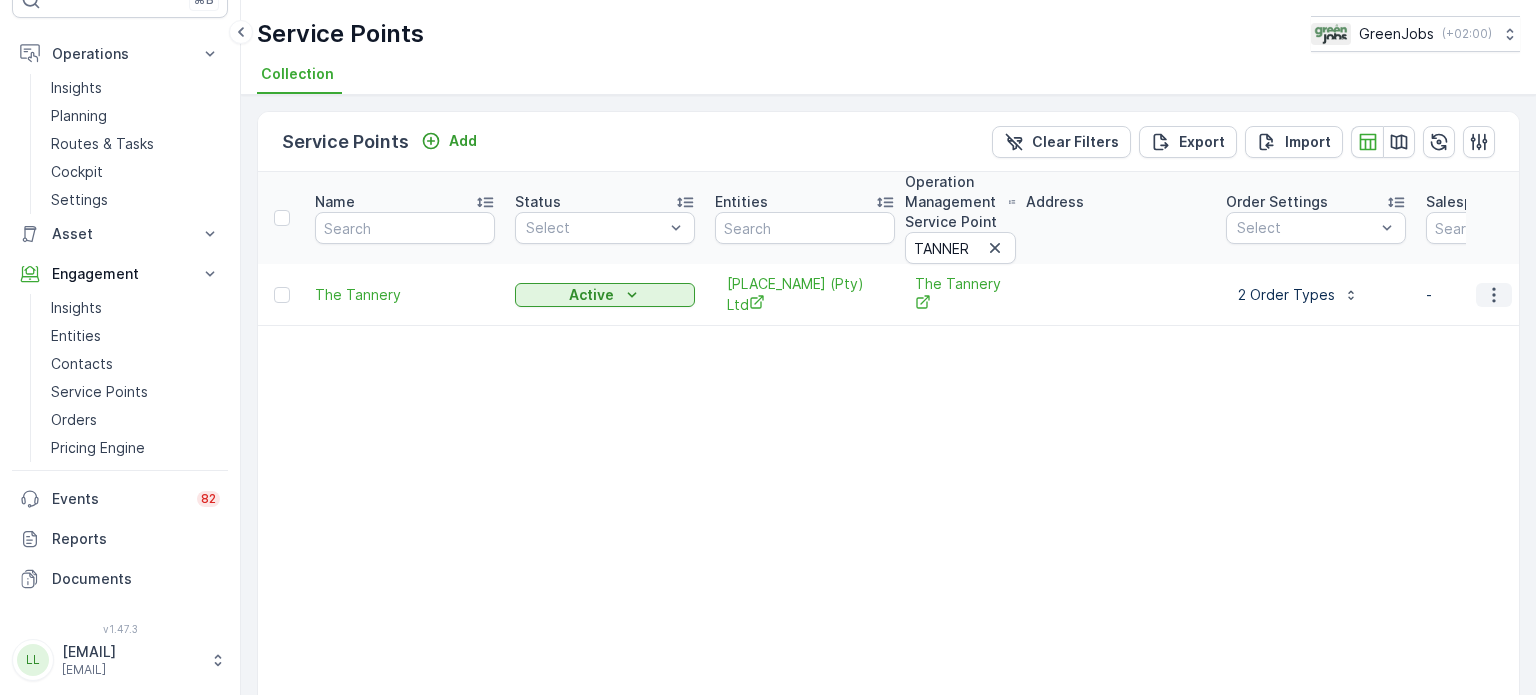 click 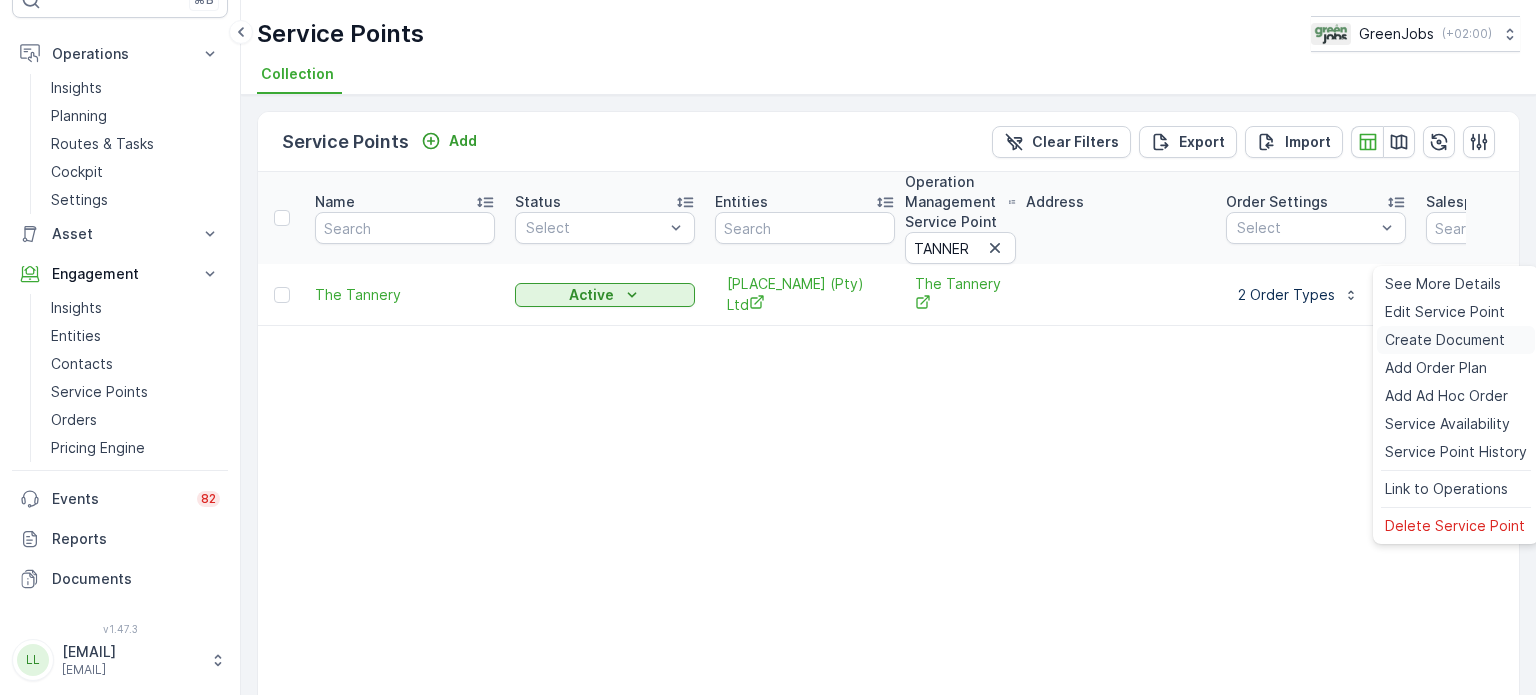 click on "Create Document" at bounding box center (1445, 340) 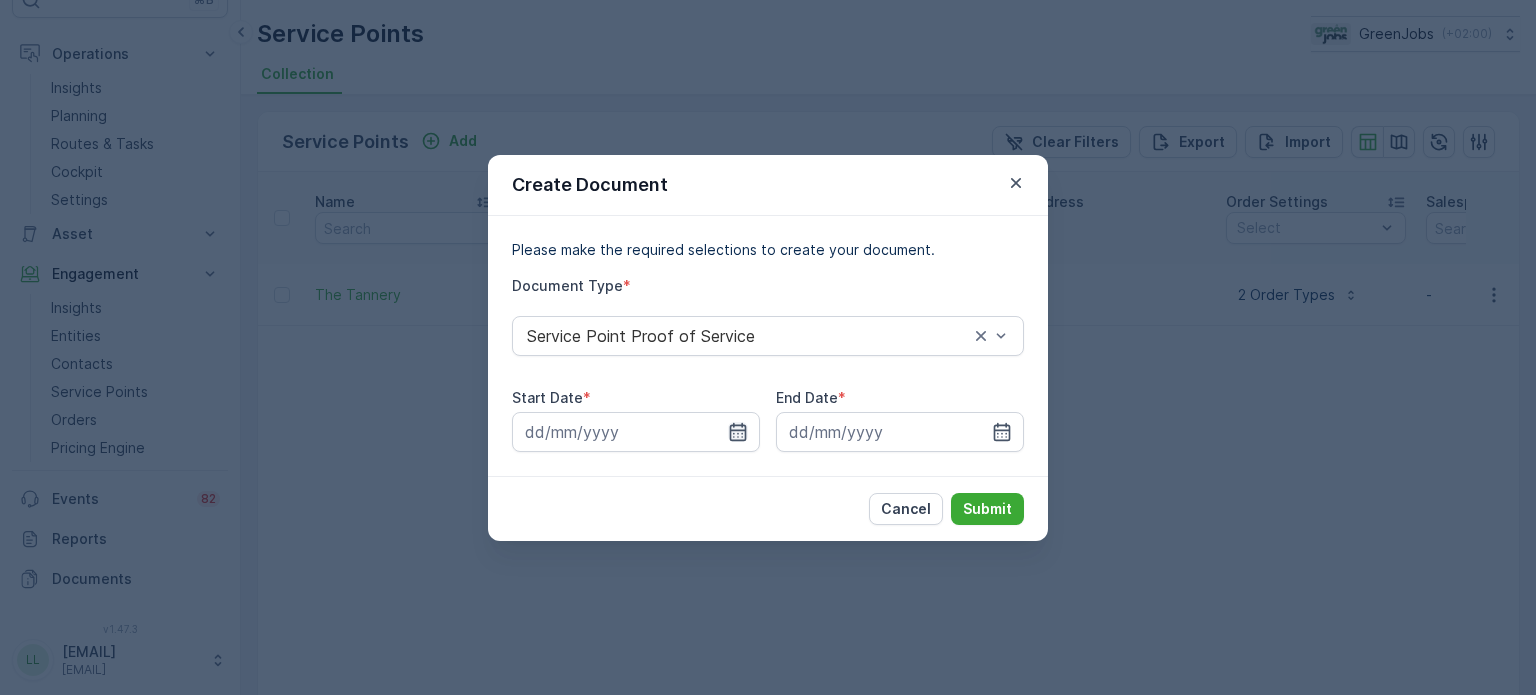click 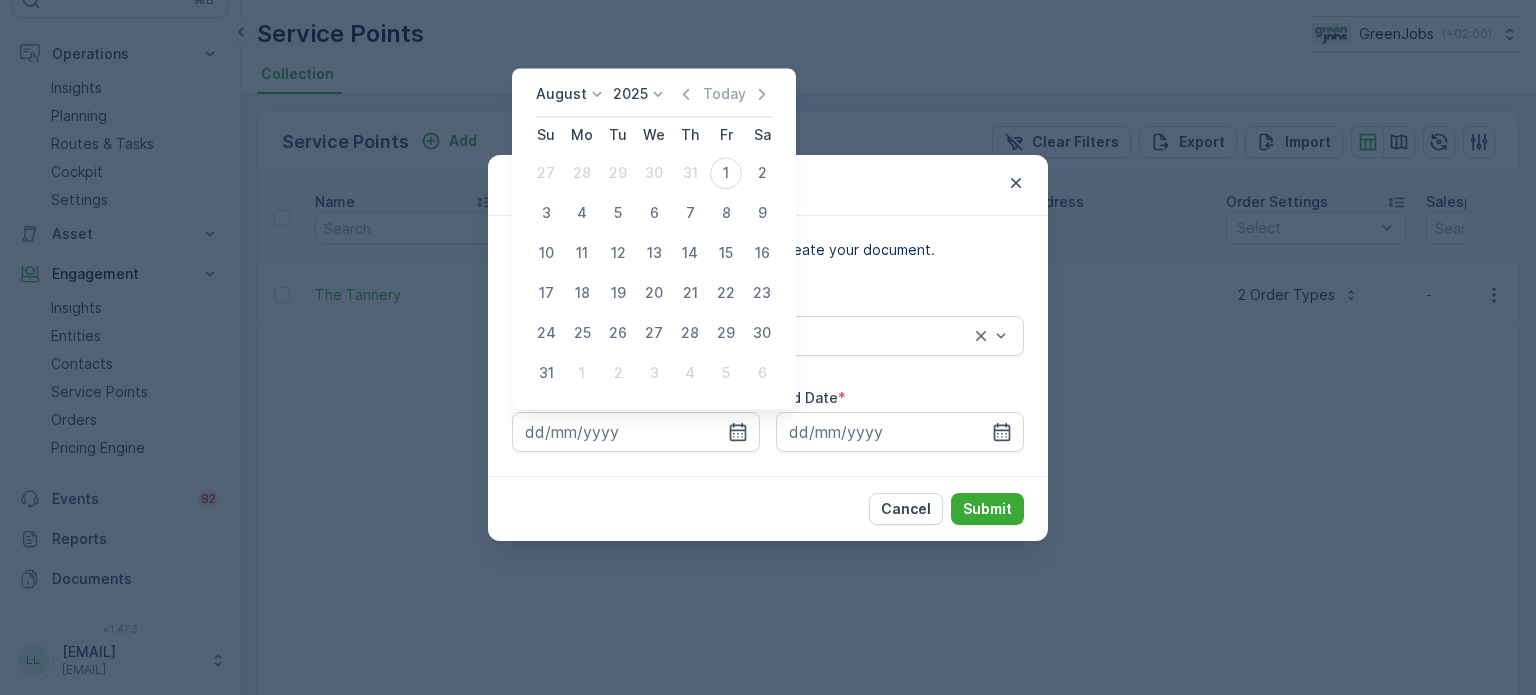 click on "August" at bounding box center [561, 94] 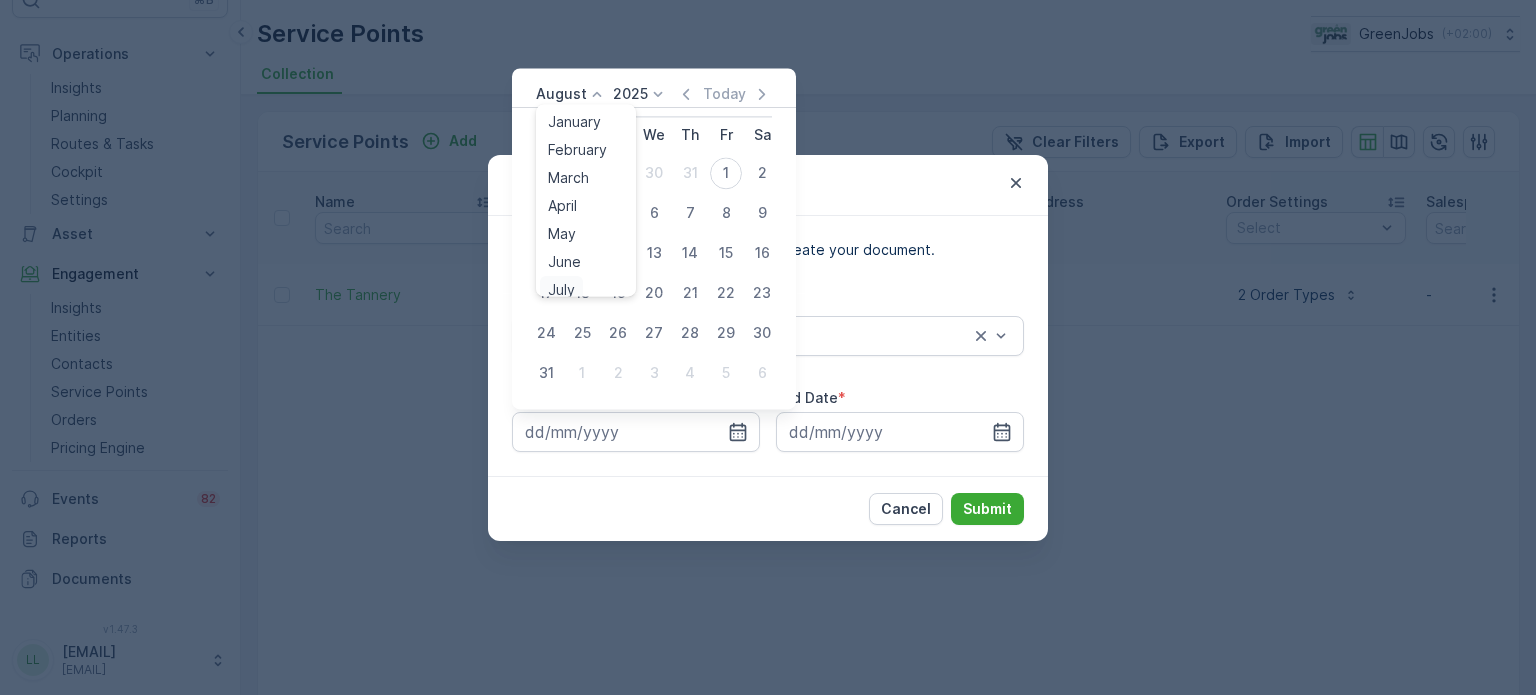 scroll, scrollTop: 8, scrollLeft: 0, axis: vertical 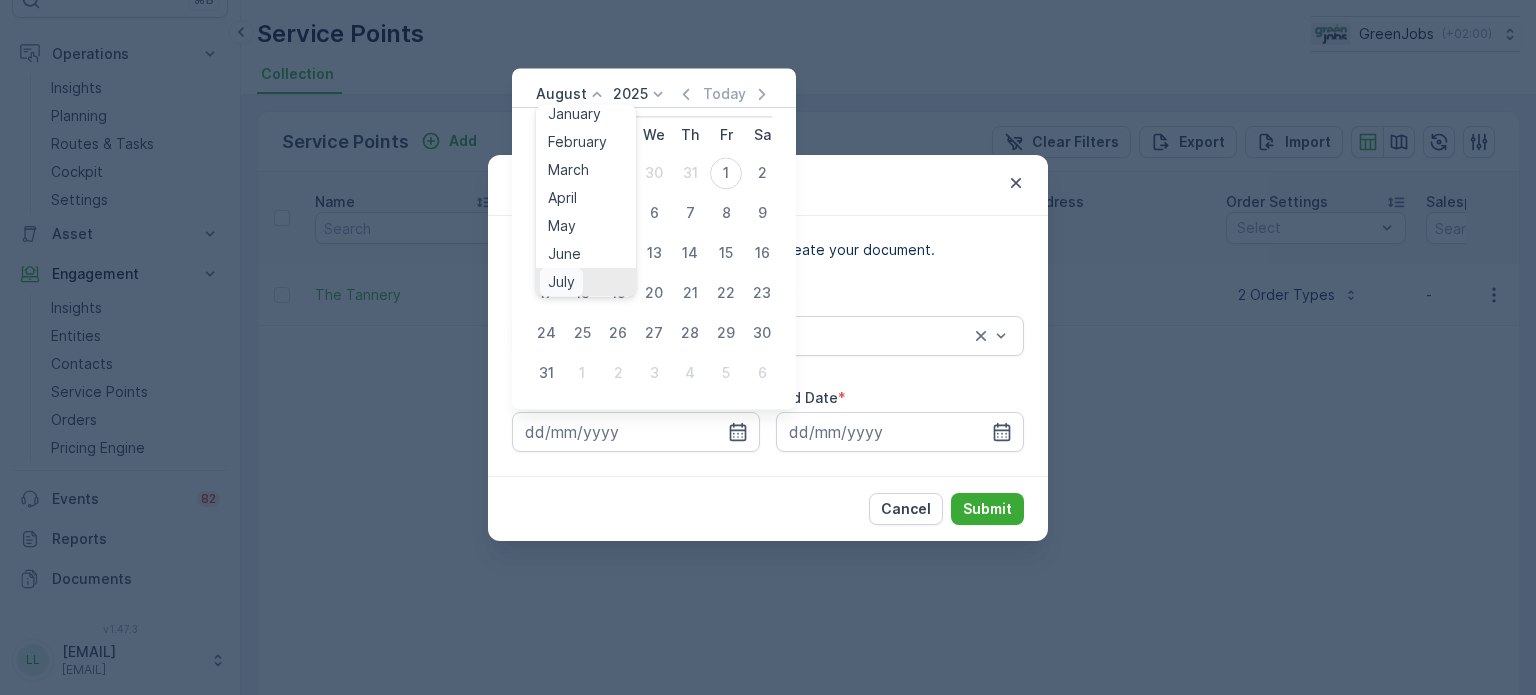 click on "July" at bounding box center [561, 282] 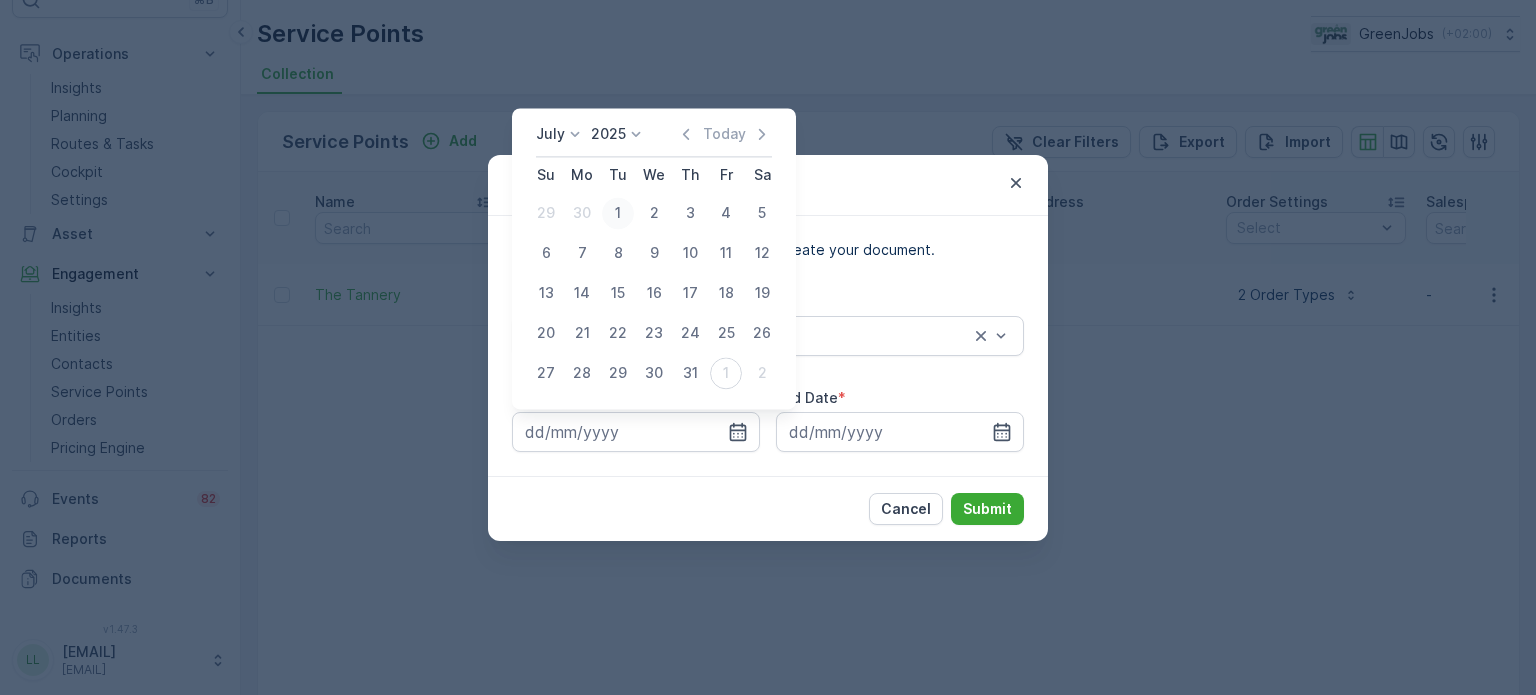click on "1" at bounding box center (618, 213) 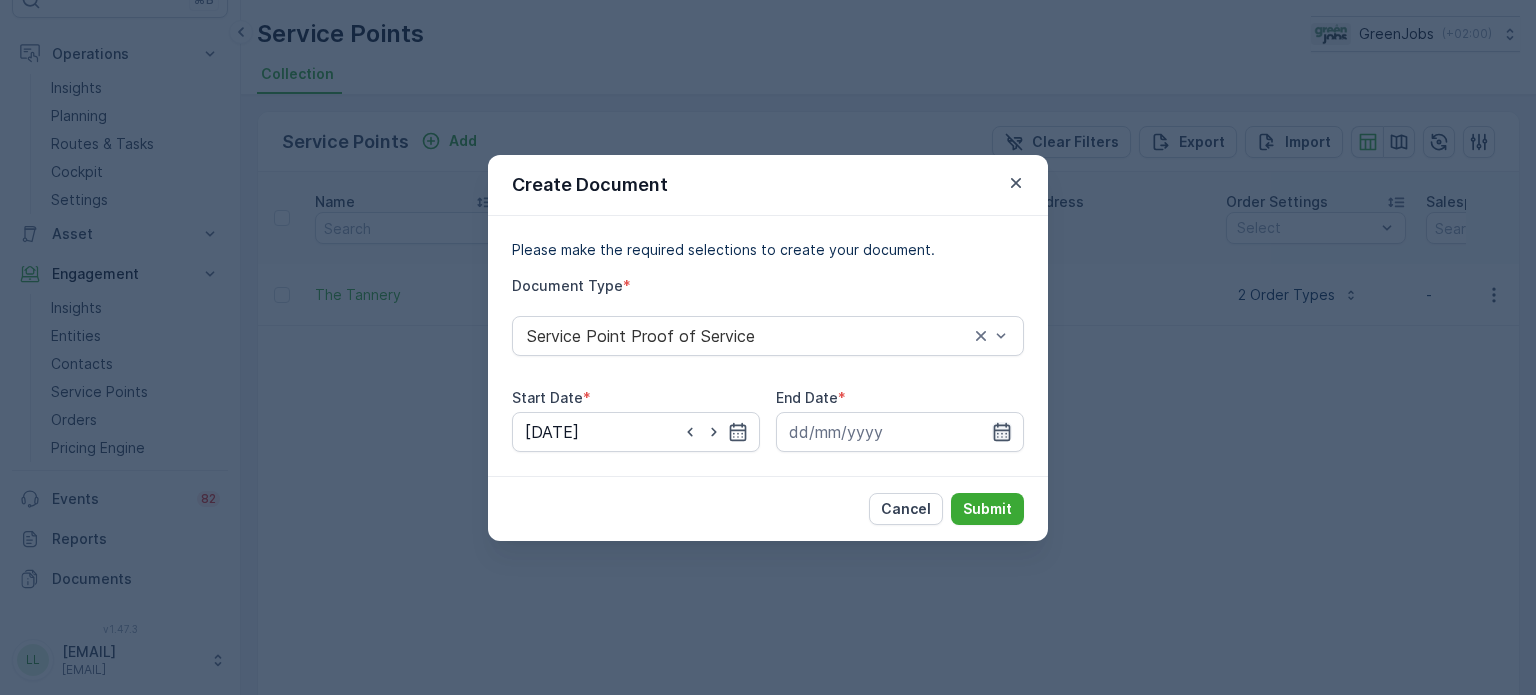 click 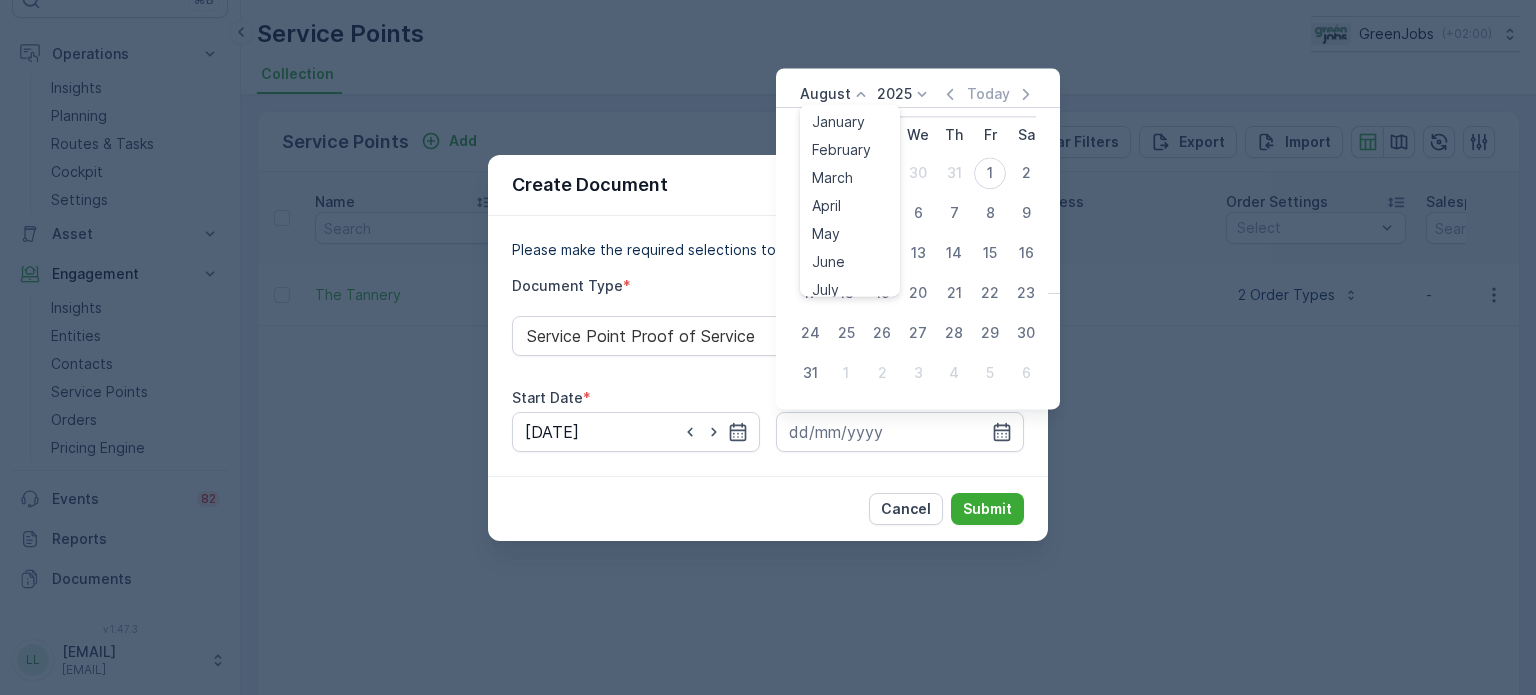 click on "August" at bounding box center (825, 94) 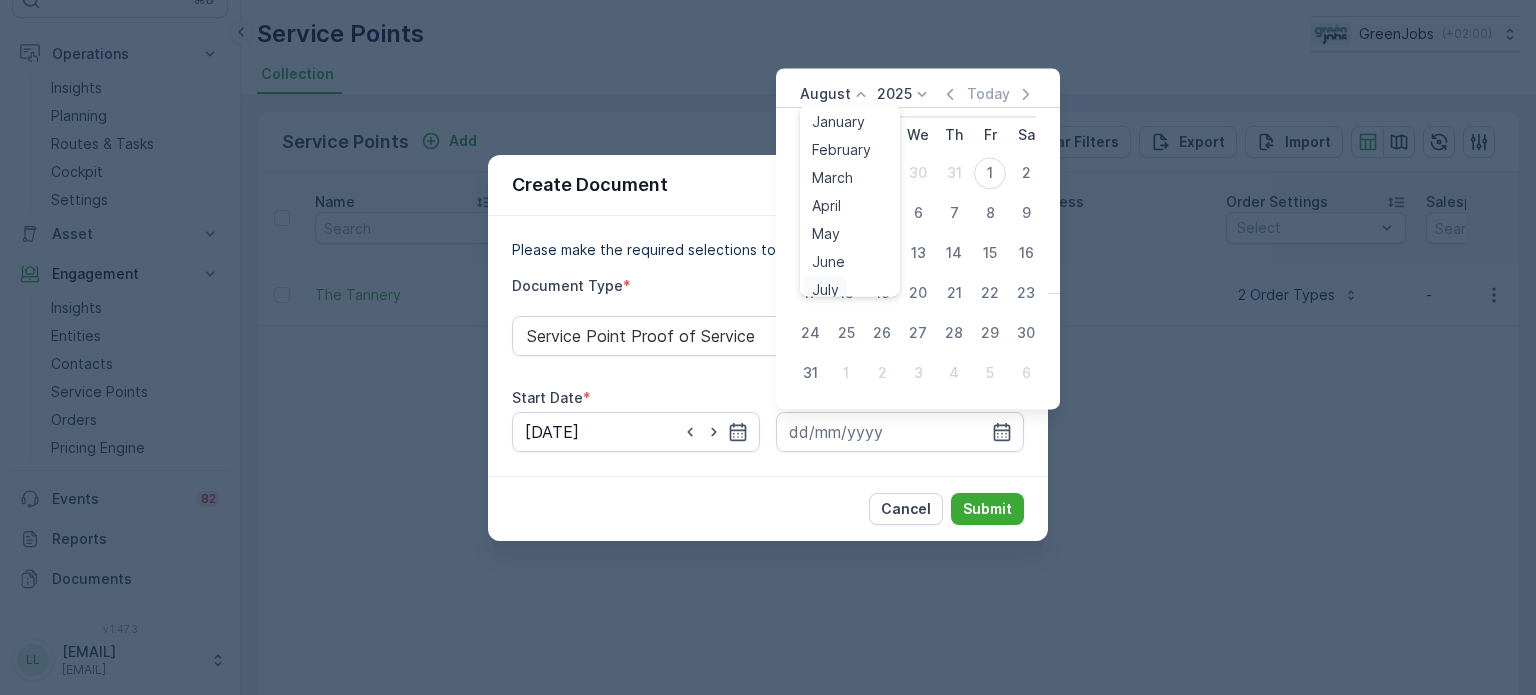 scroll, scrollTop: 8, scrollLeft: 0, axis: vertical 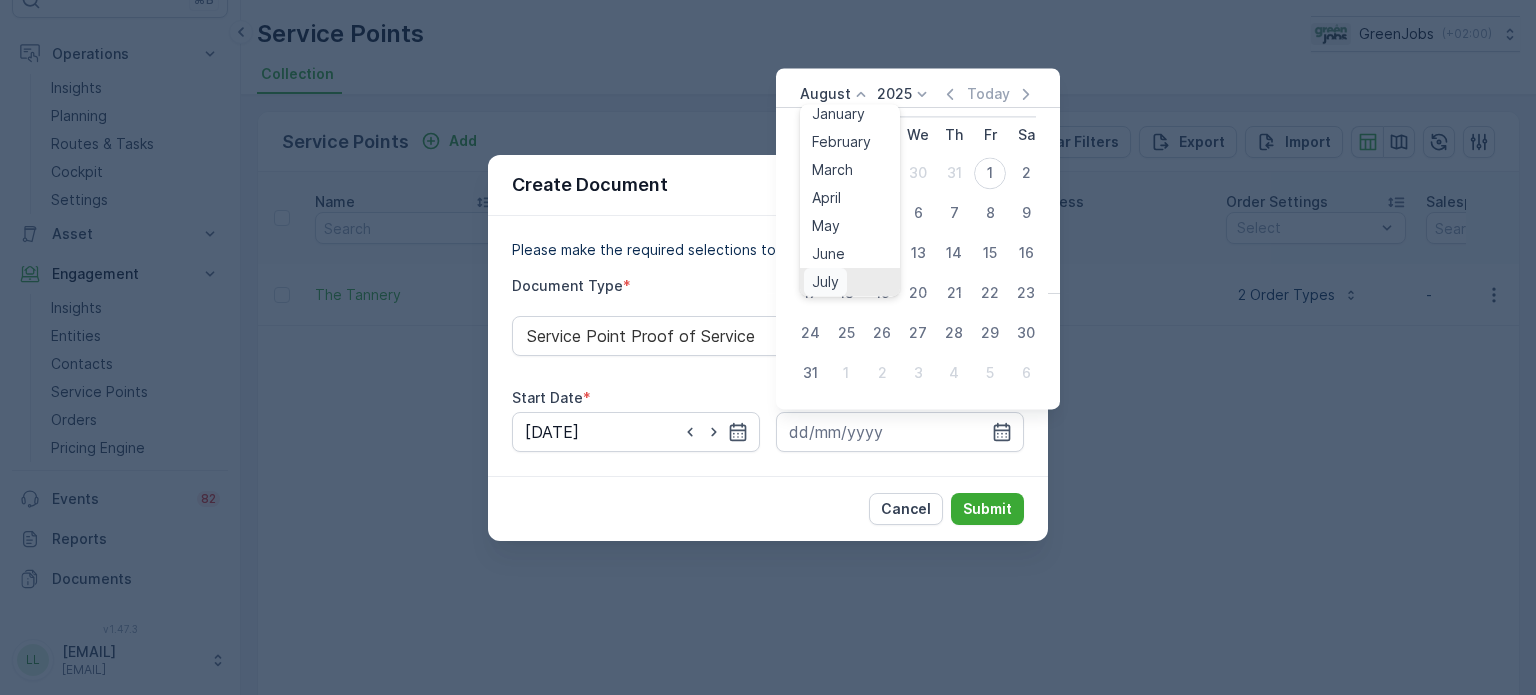 click on "July" at bounding box center [825, 282] 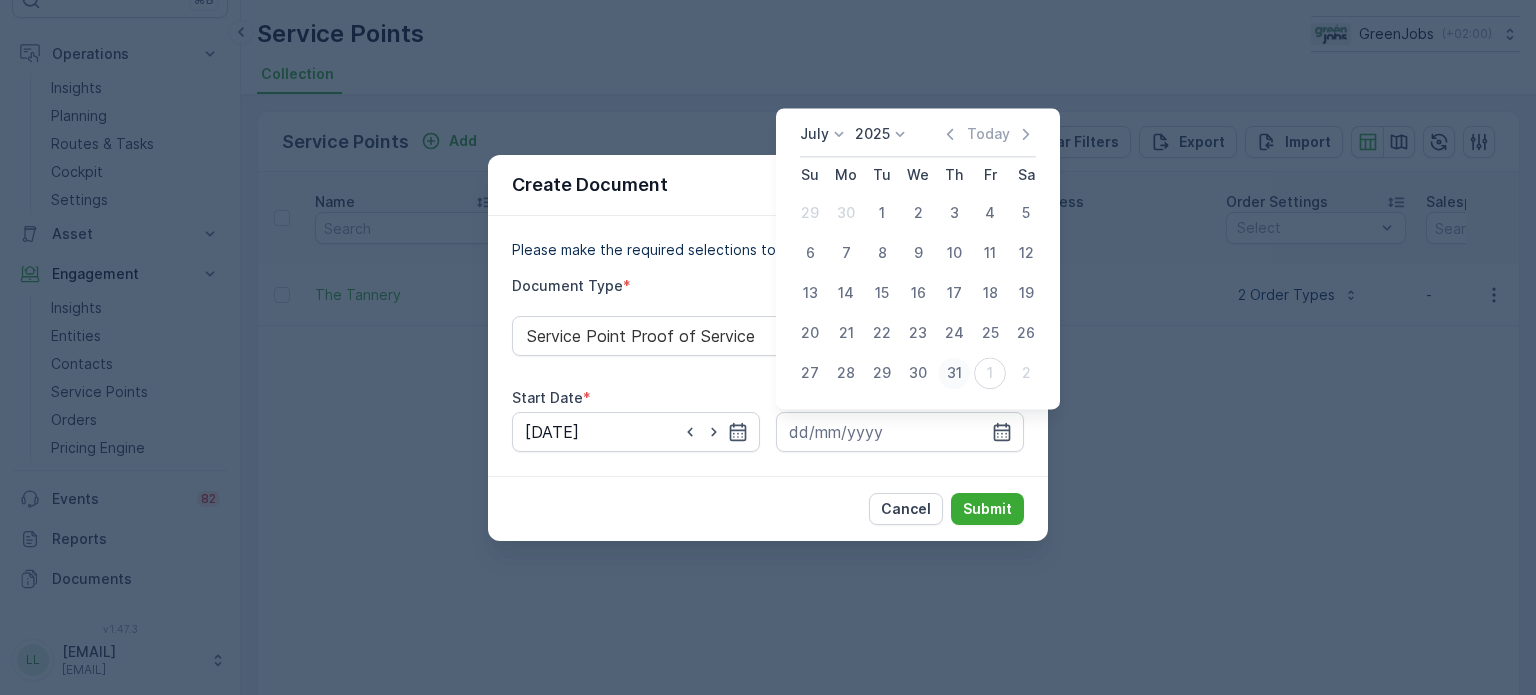click on "31" at bounding box center [954, 373] 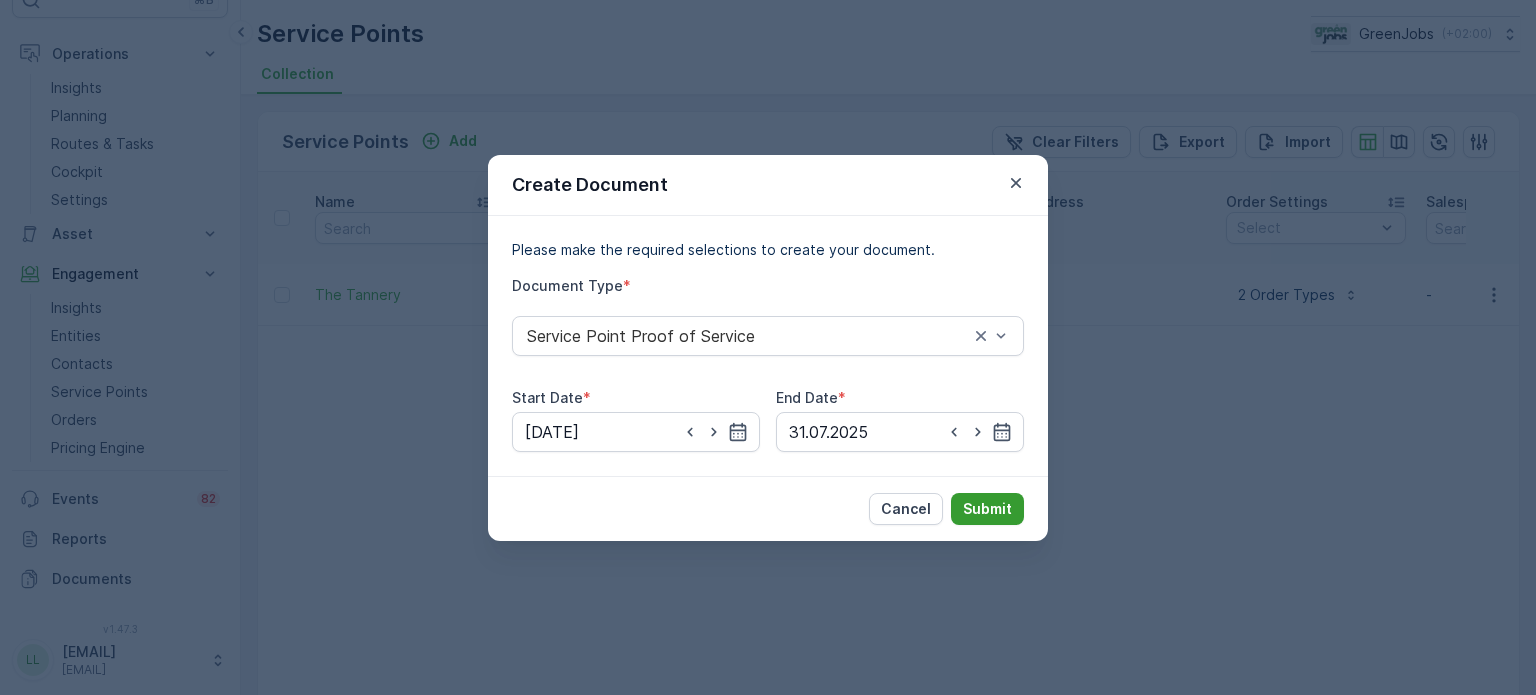click on "Submit" at bounding box center [987, 509] 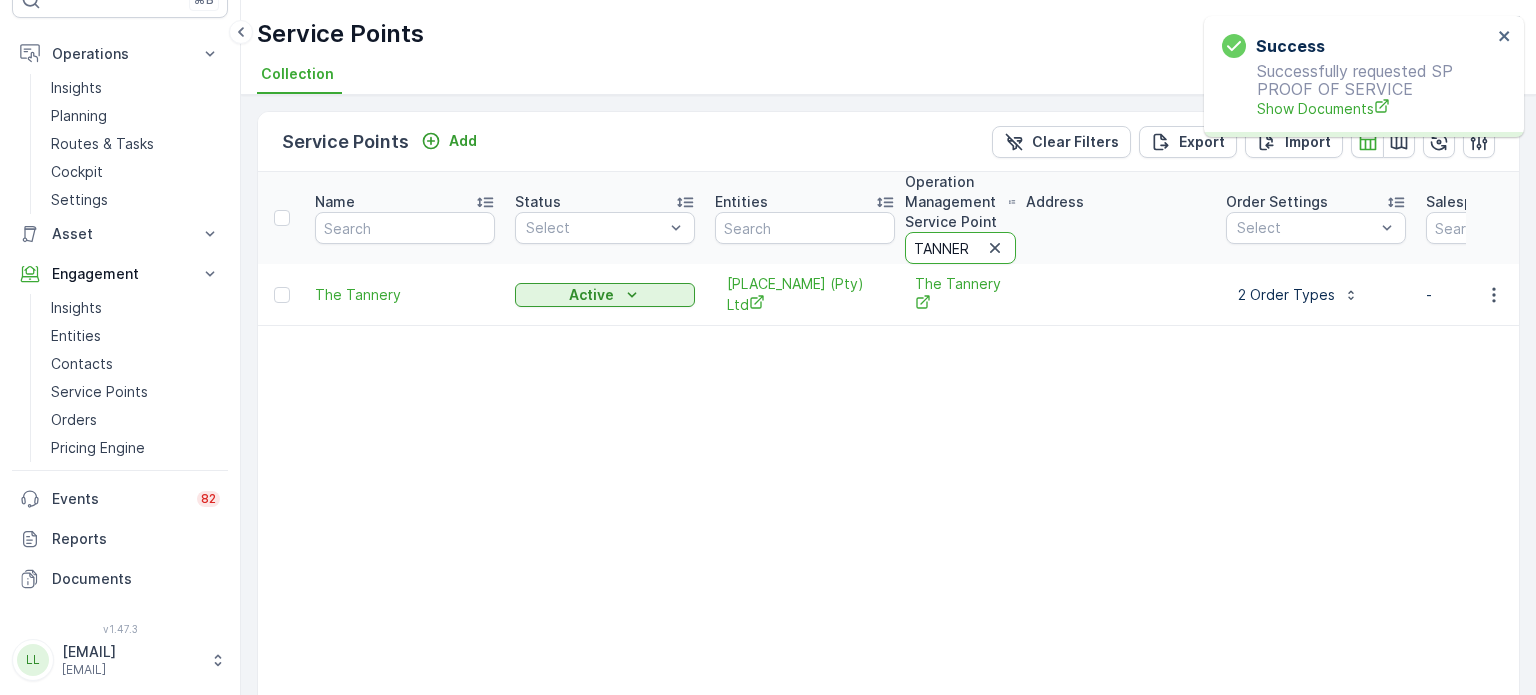 click on "TANNER" at bounding box center (960, 248) 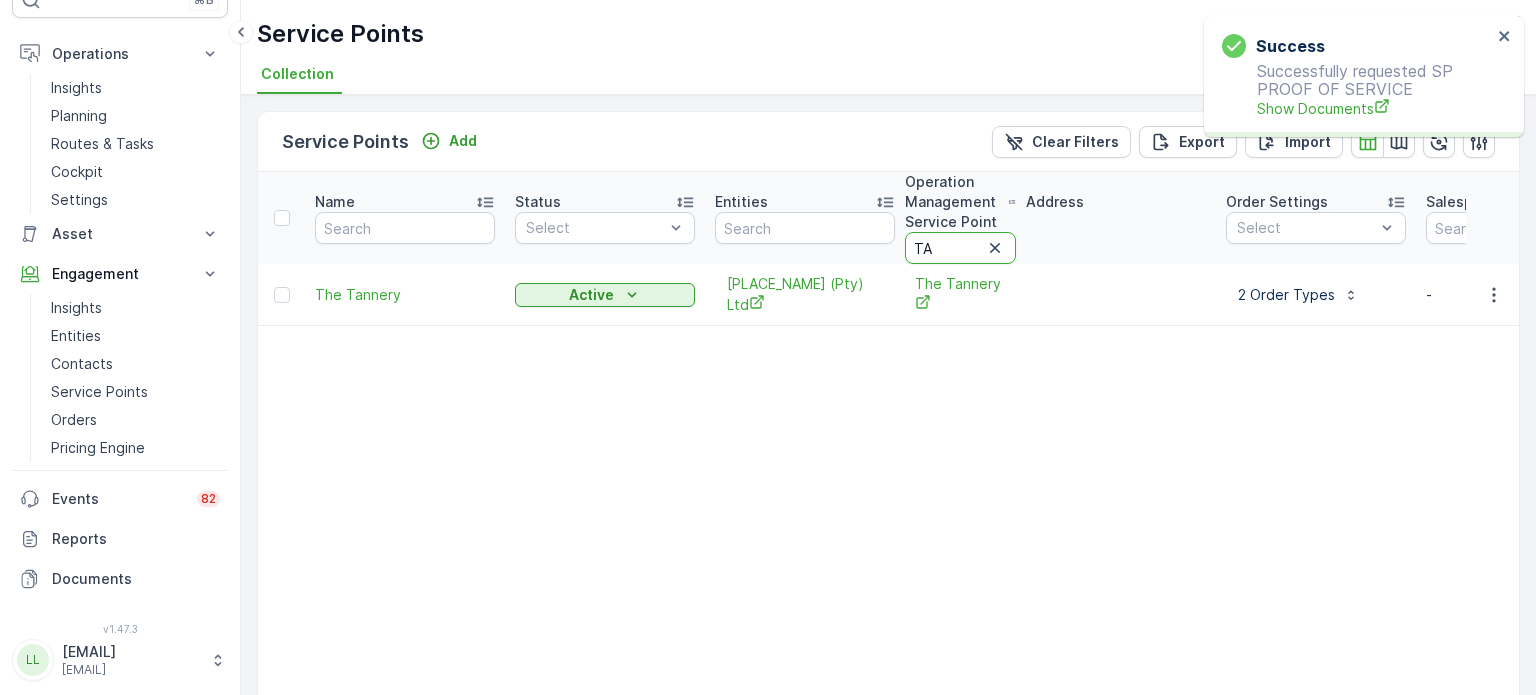 type on "T" 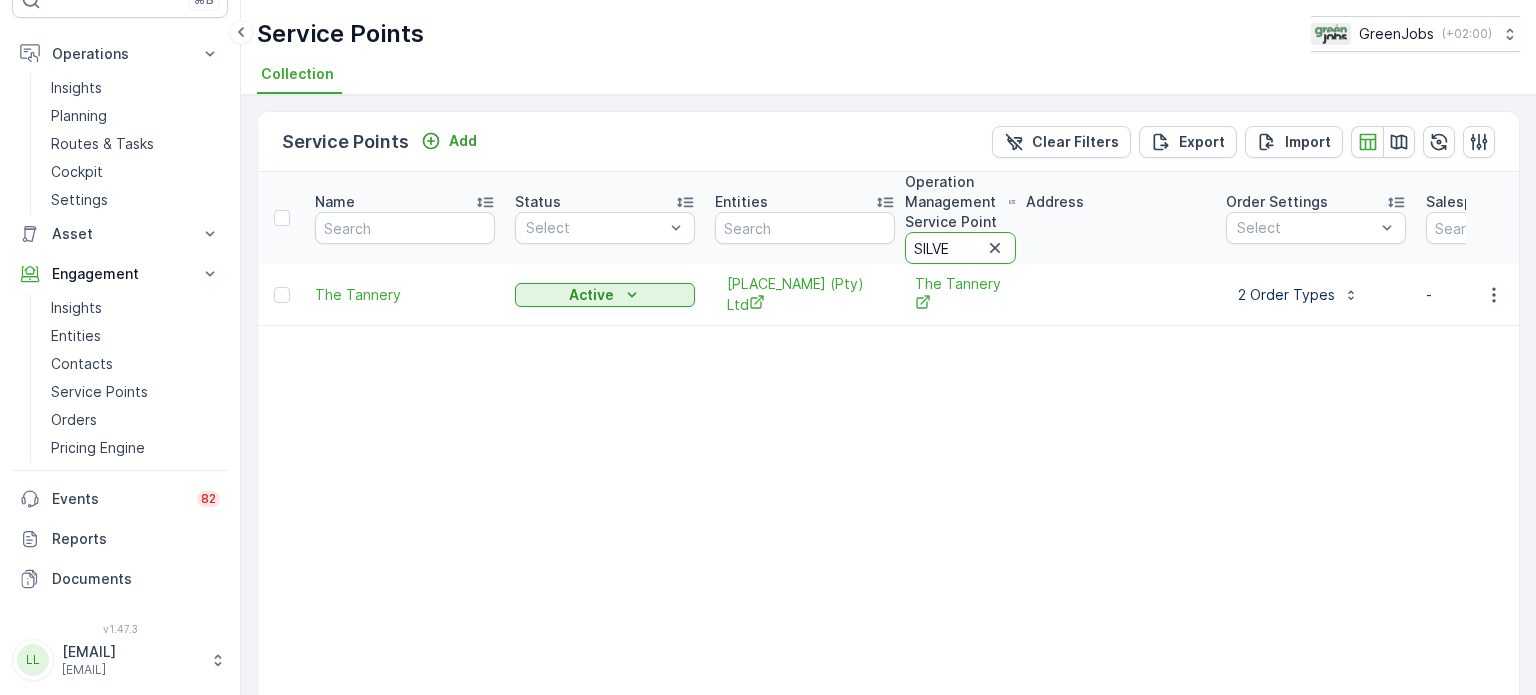 type on "SILVER" 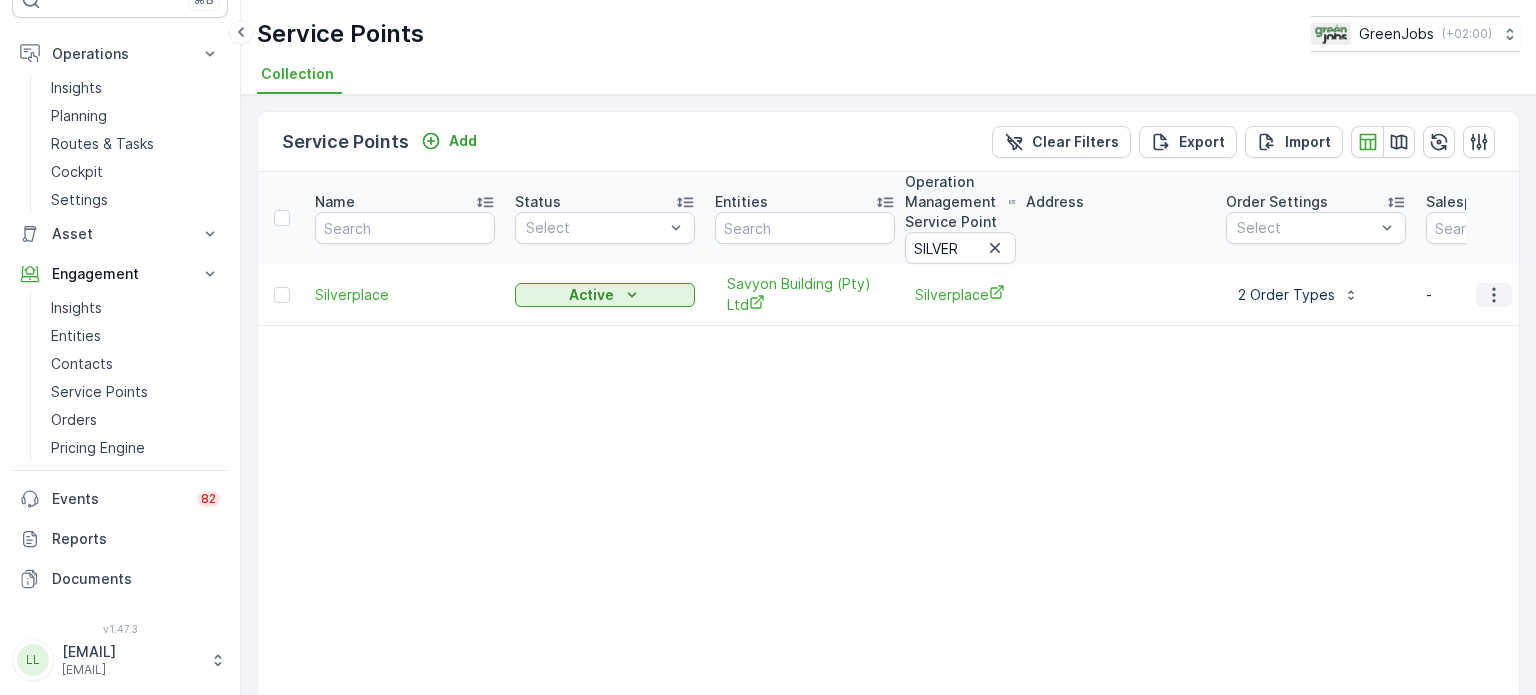 click 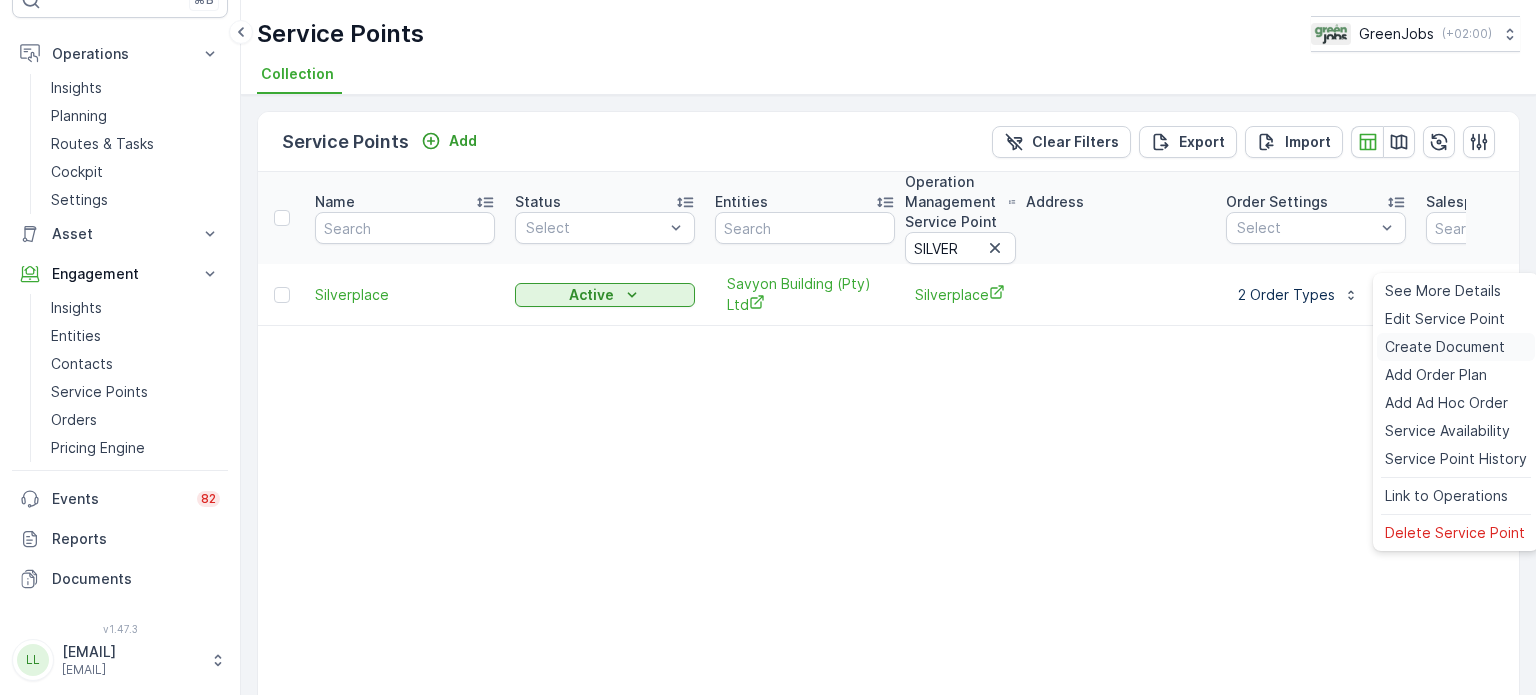 click on "Create Document" at bounding box center [1445, 347] 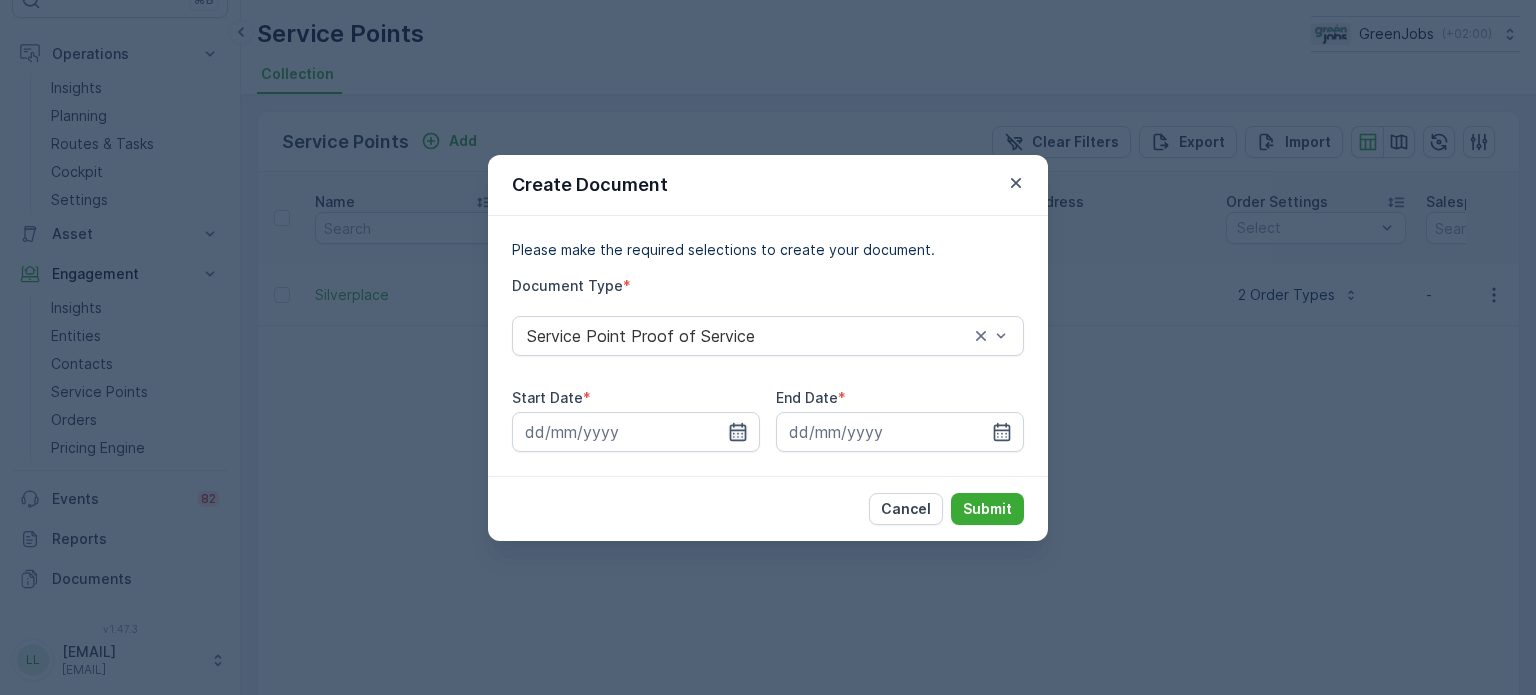 click 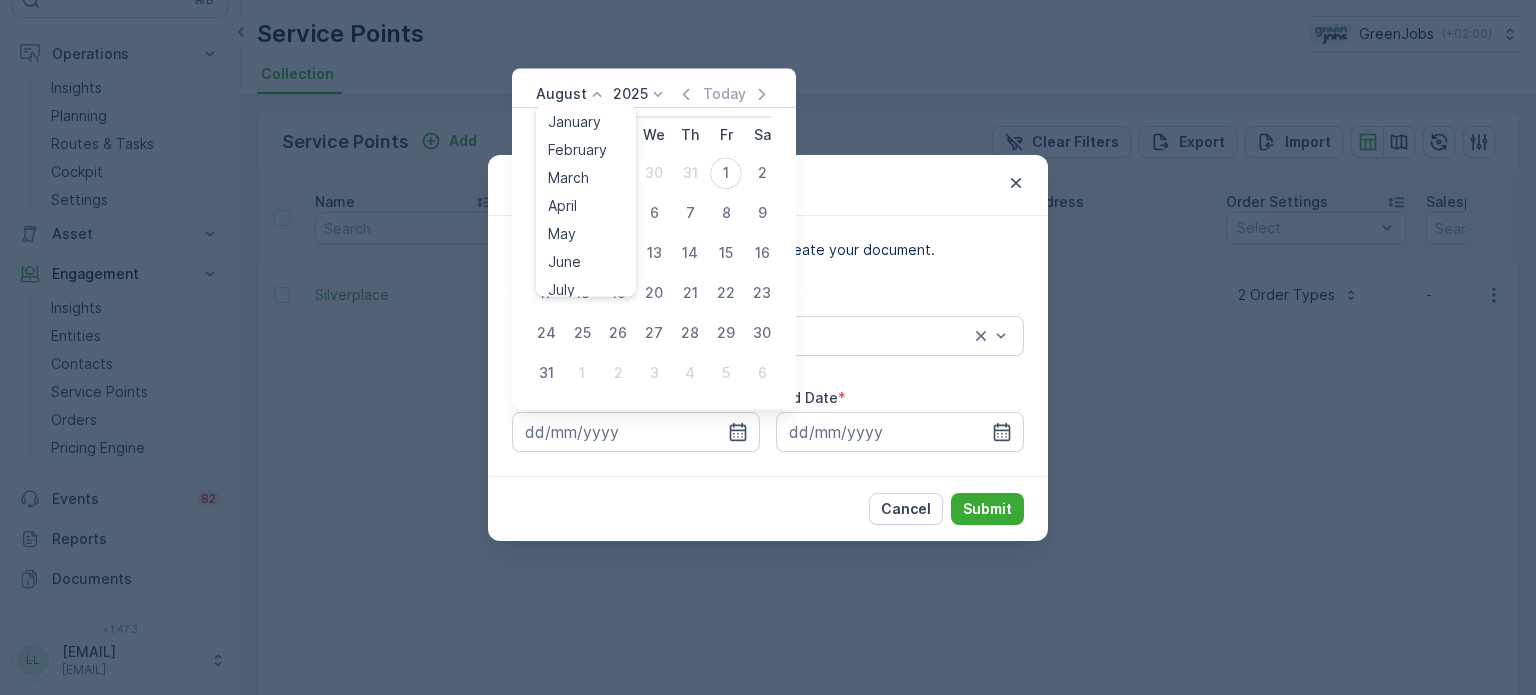 click on "August" at bounding box center (561, 94) 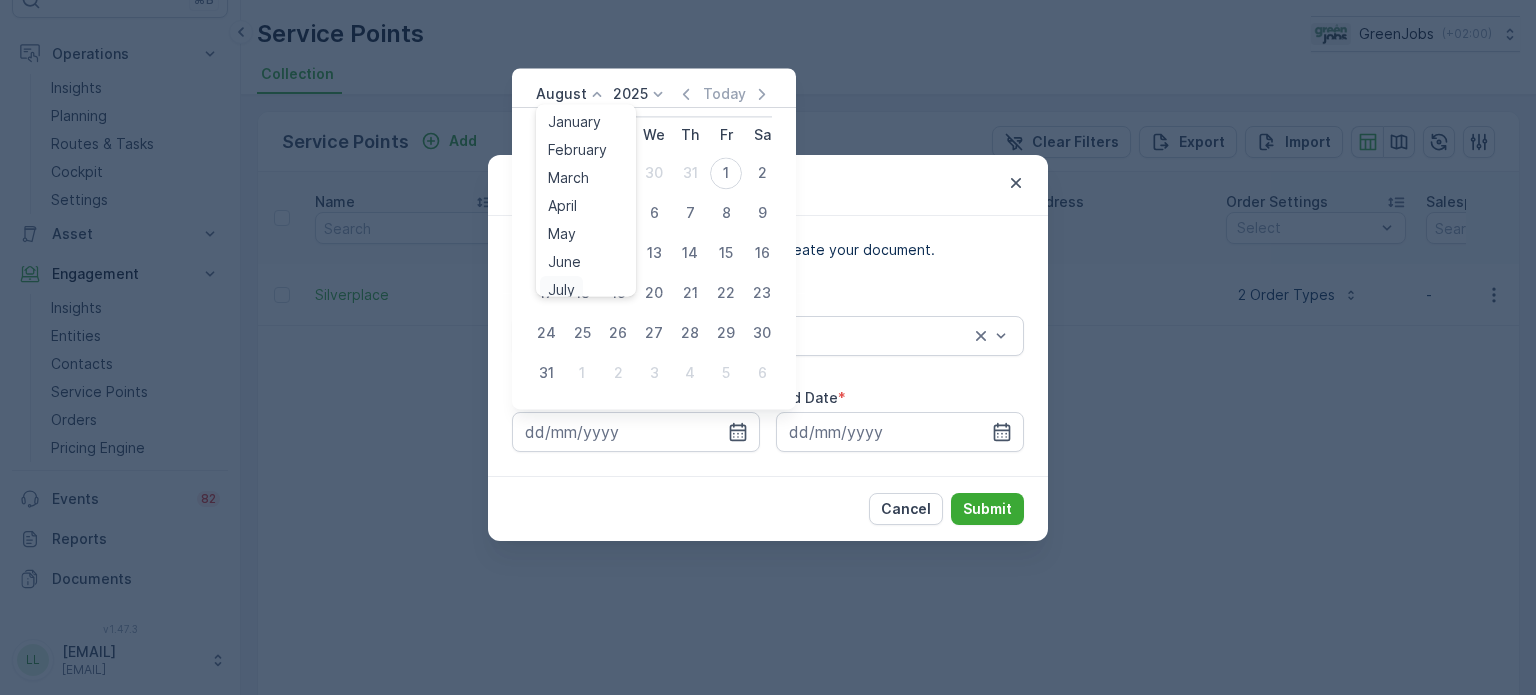 scroll, scrollTop: 8, scrollLeft: 0, axis: vertical 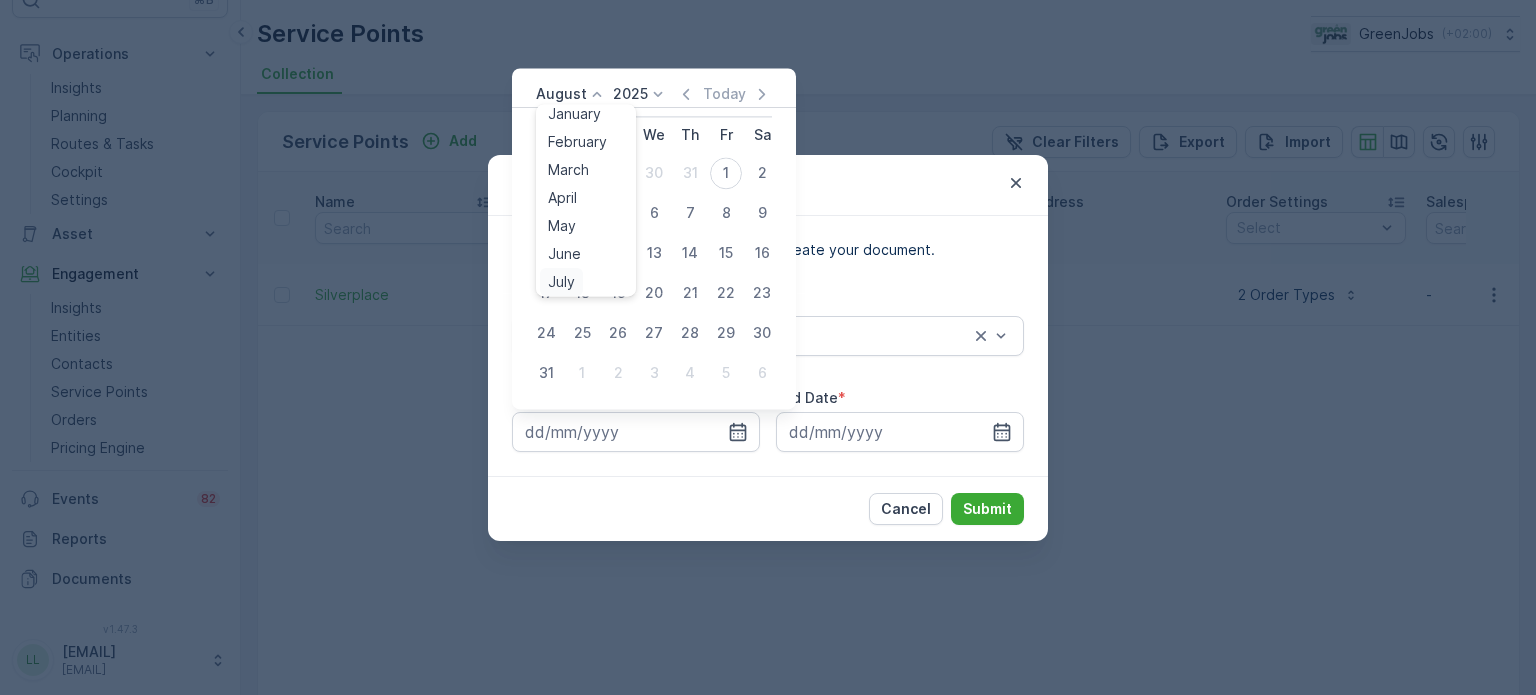 click on "July" at bounding box center (561, 282) 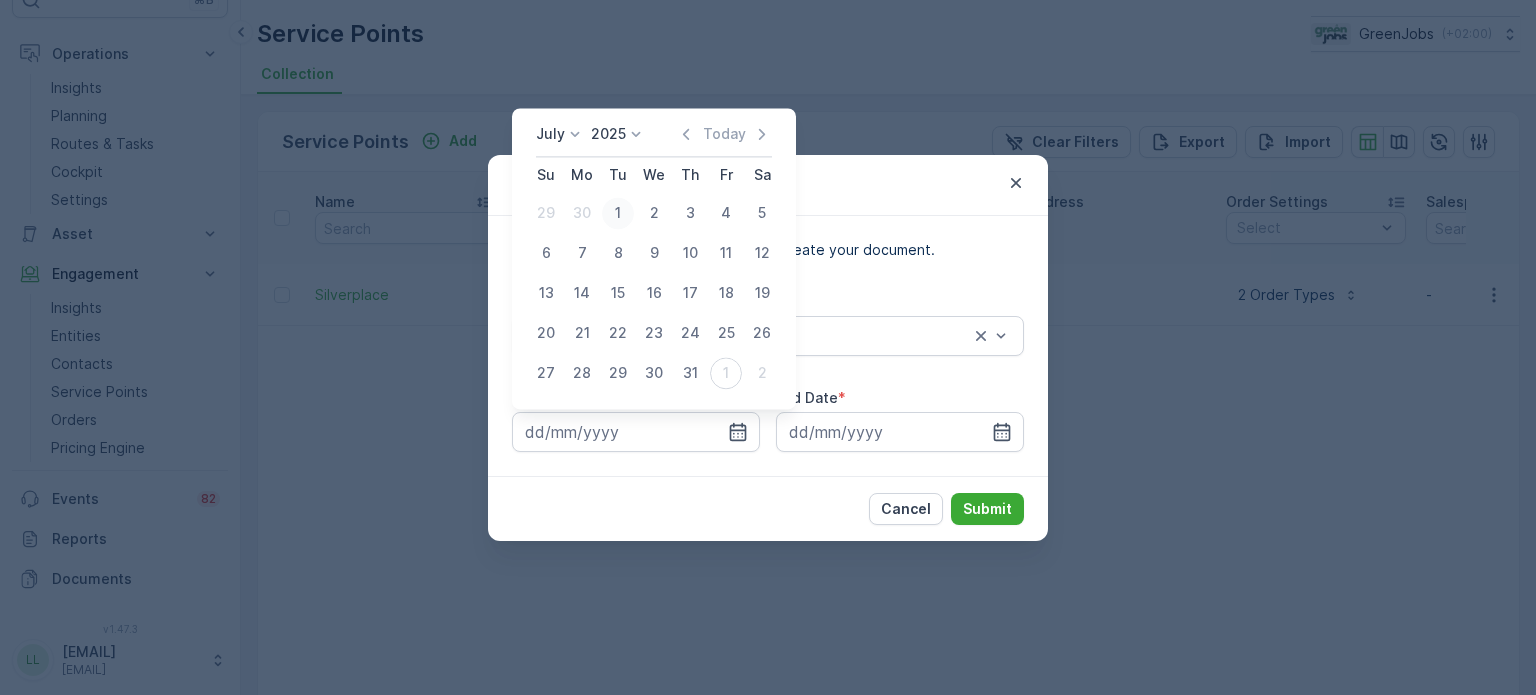 click on "1" at bounding box center (618, 213) 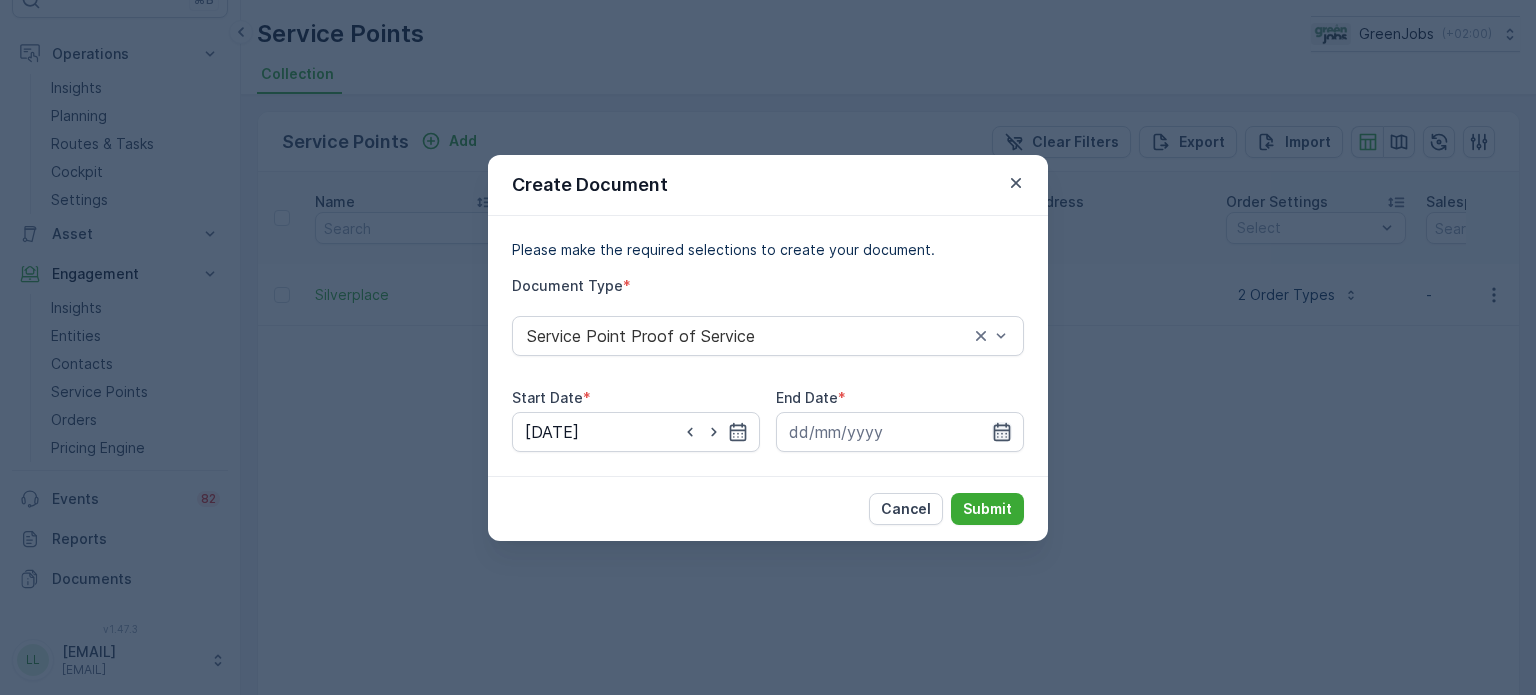 click 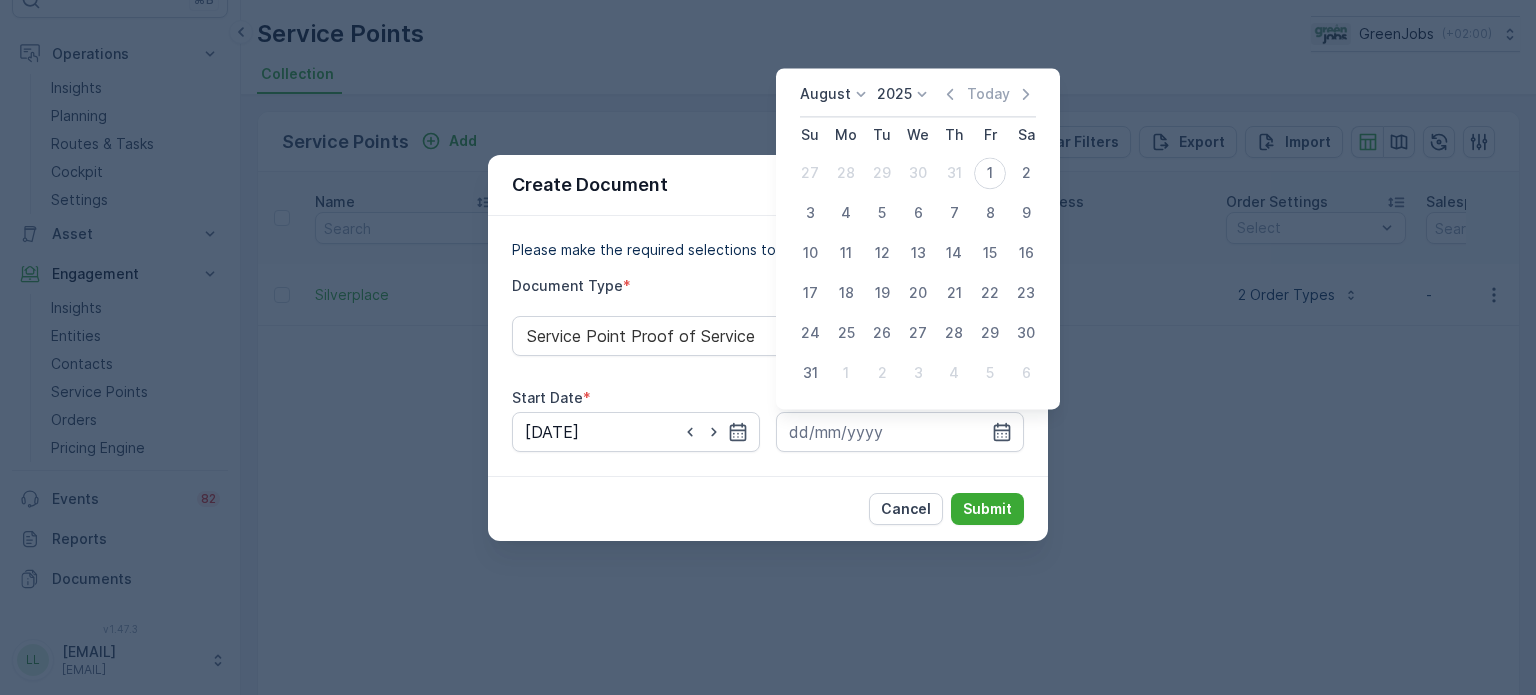 click 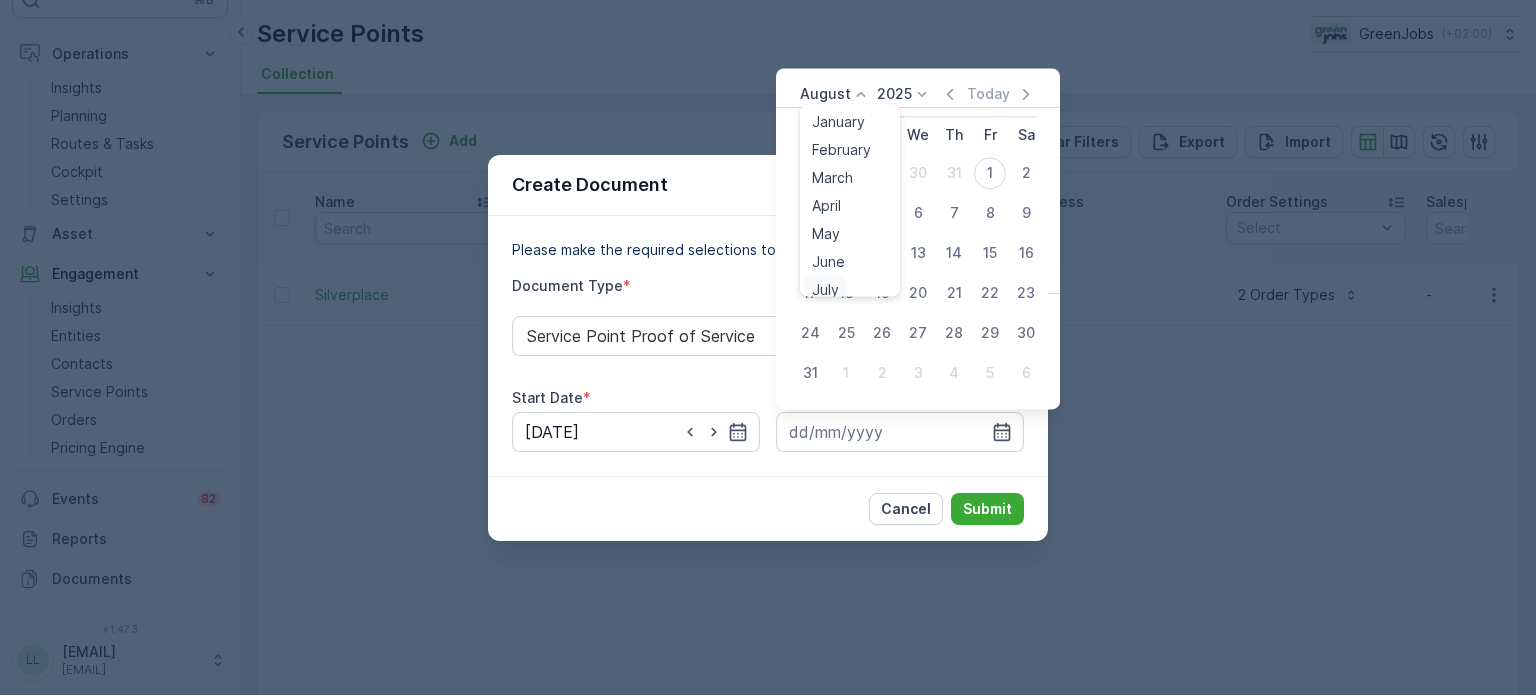 scroll, scrollTop: 8, scrollLeft: 0, axis: vertical 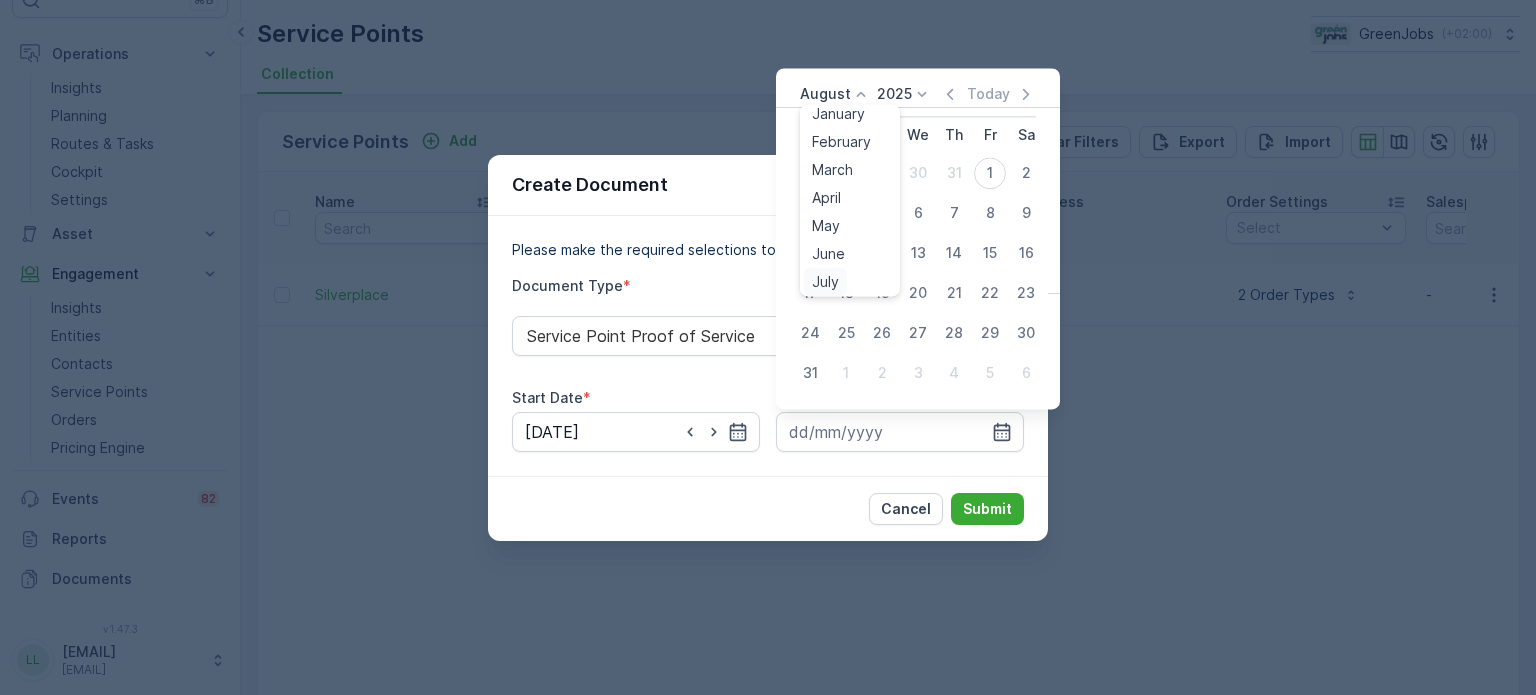 click on "July" at bounding box center [825, 282] 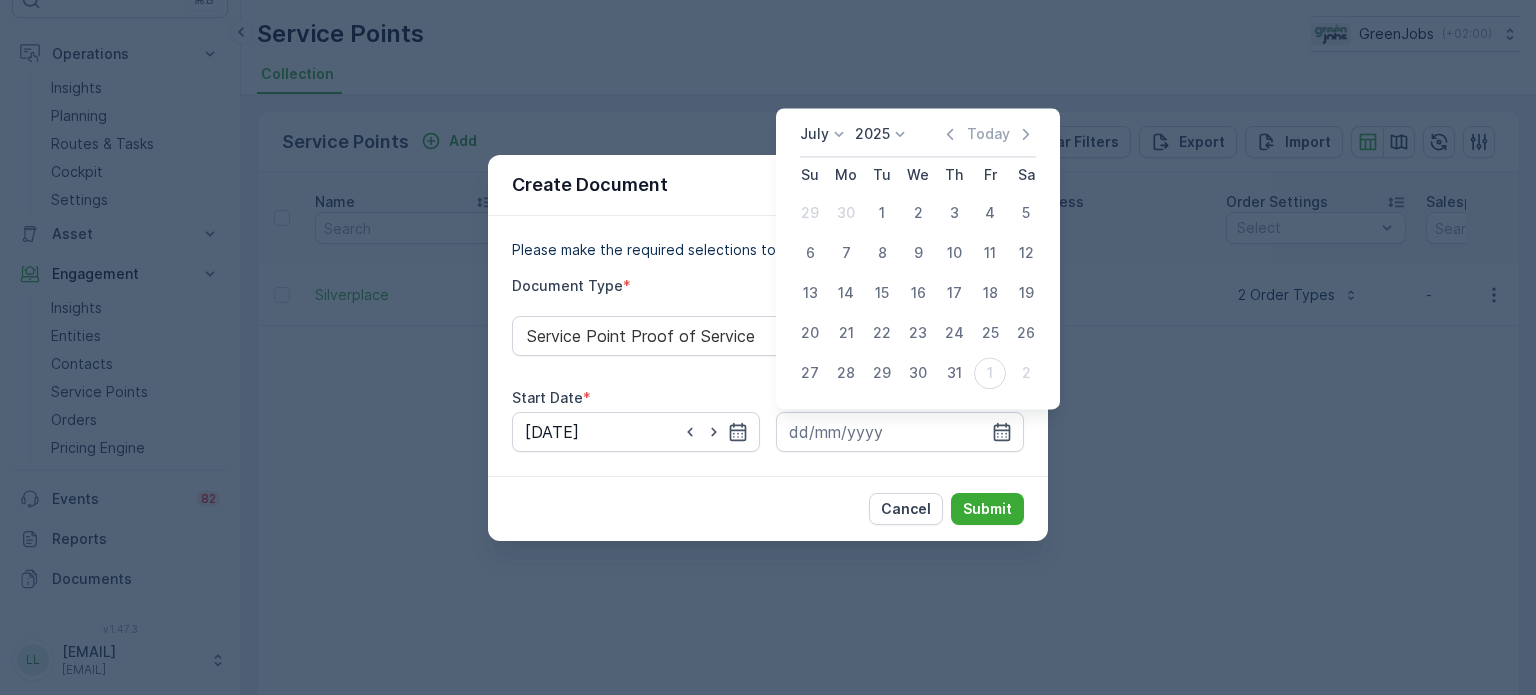 click on "31" at bounding box center (954, 373) 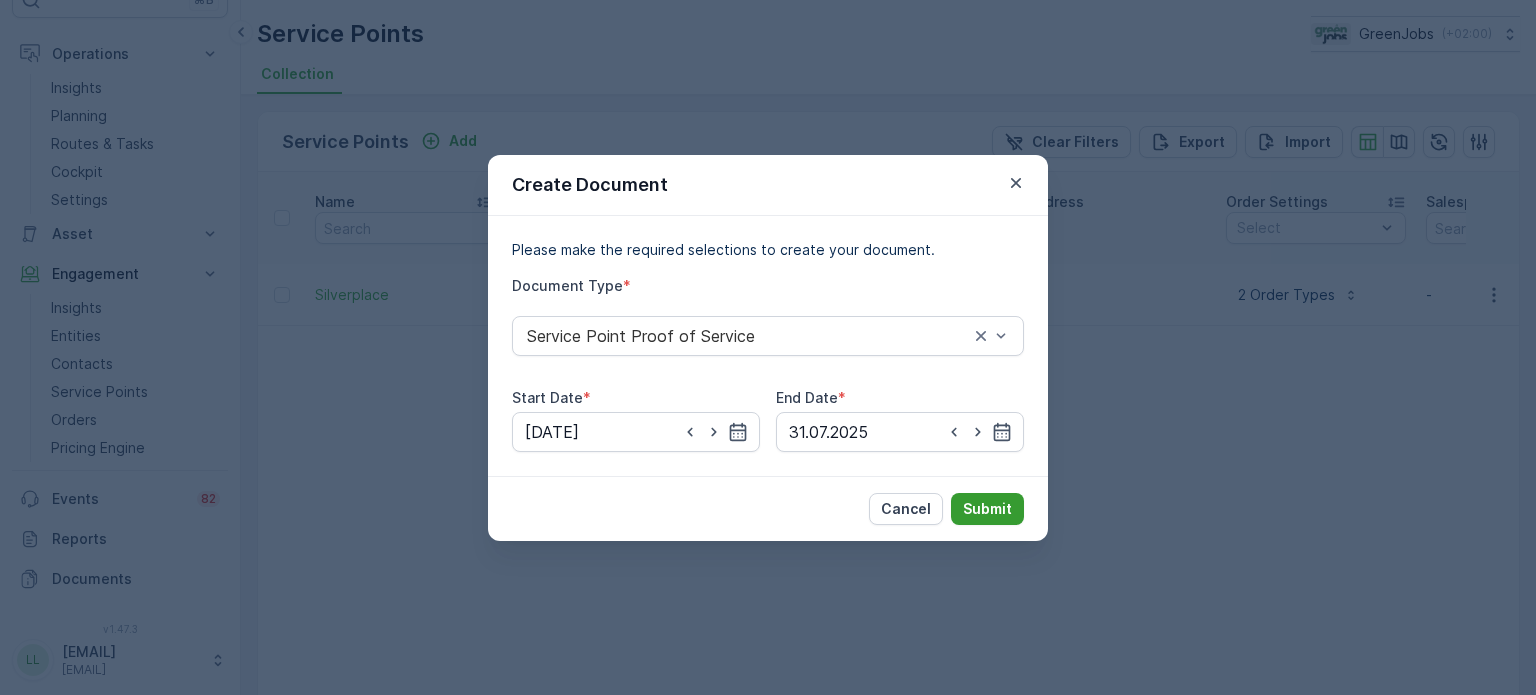 click on "Submit" at bounding box center [987, 509] 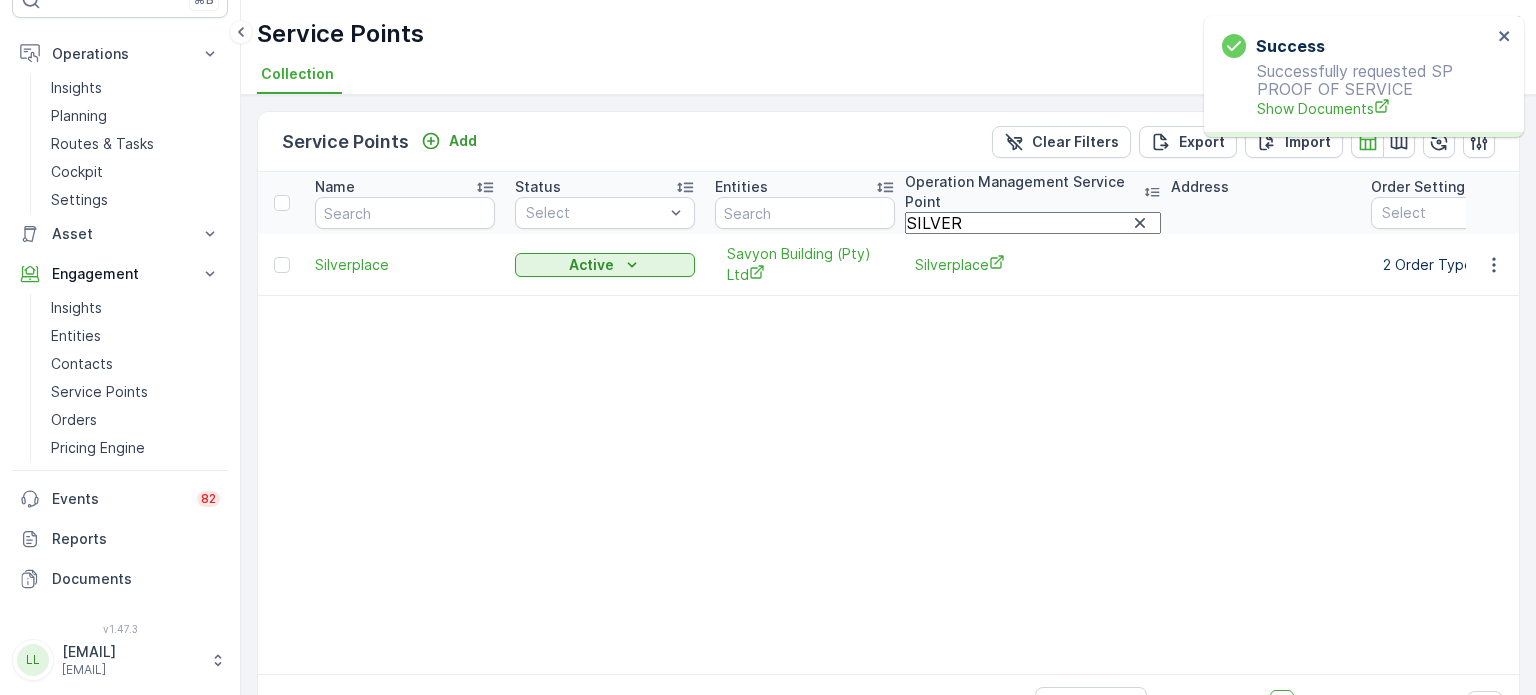 click on "SILVER" at bounding box center [1033, 223] 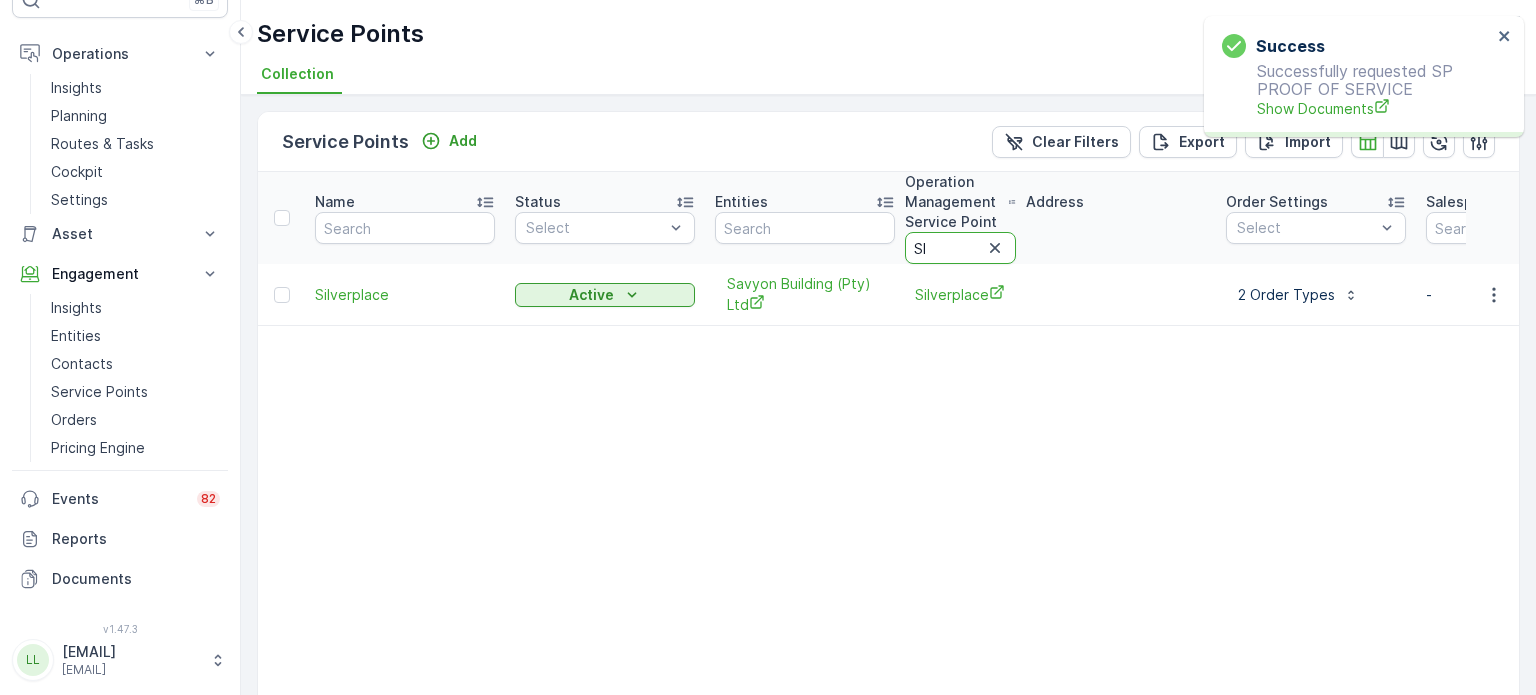 type on "S" 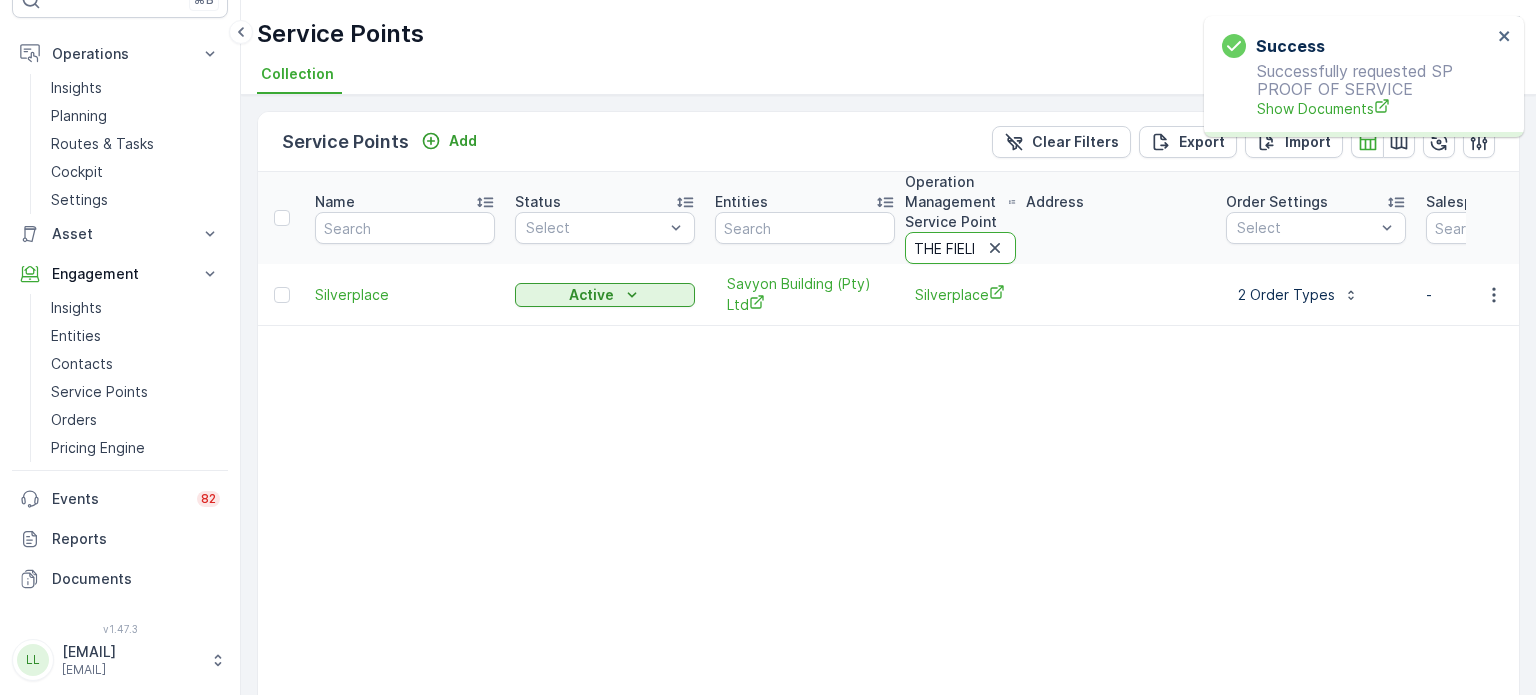 type on "THE FIELDS" 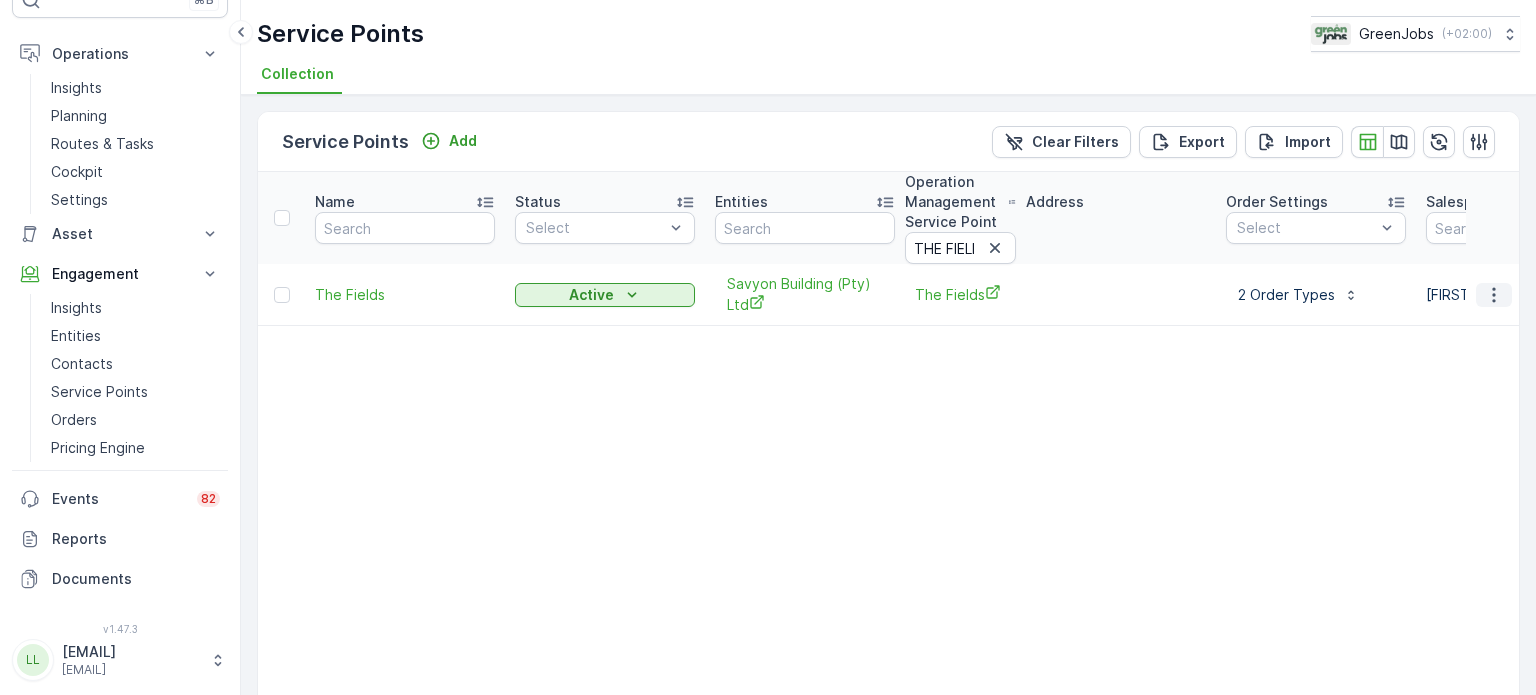 click 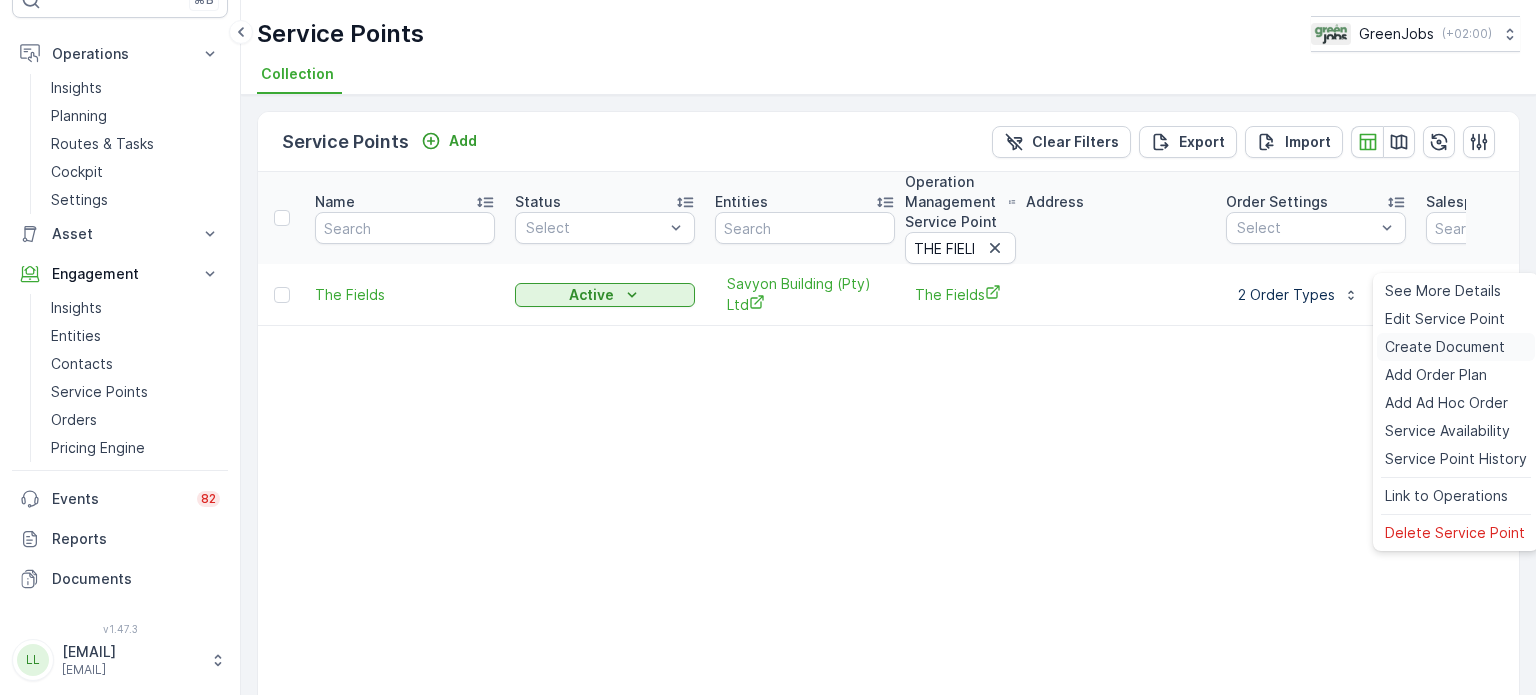 click on "Create Document" at bounding box center (1445, 347) 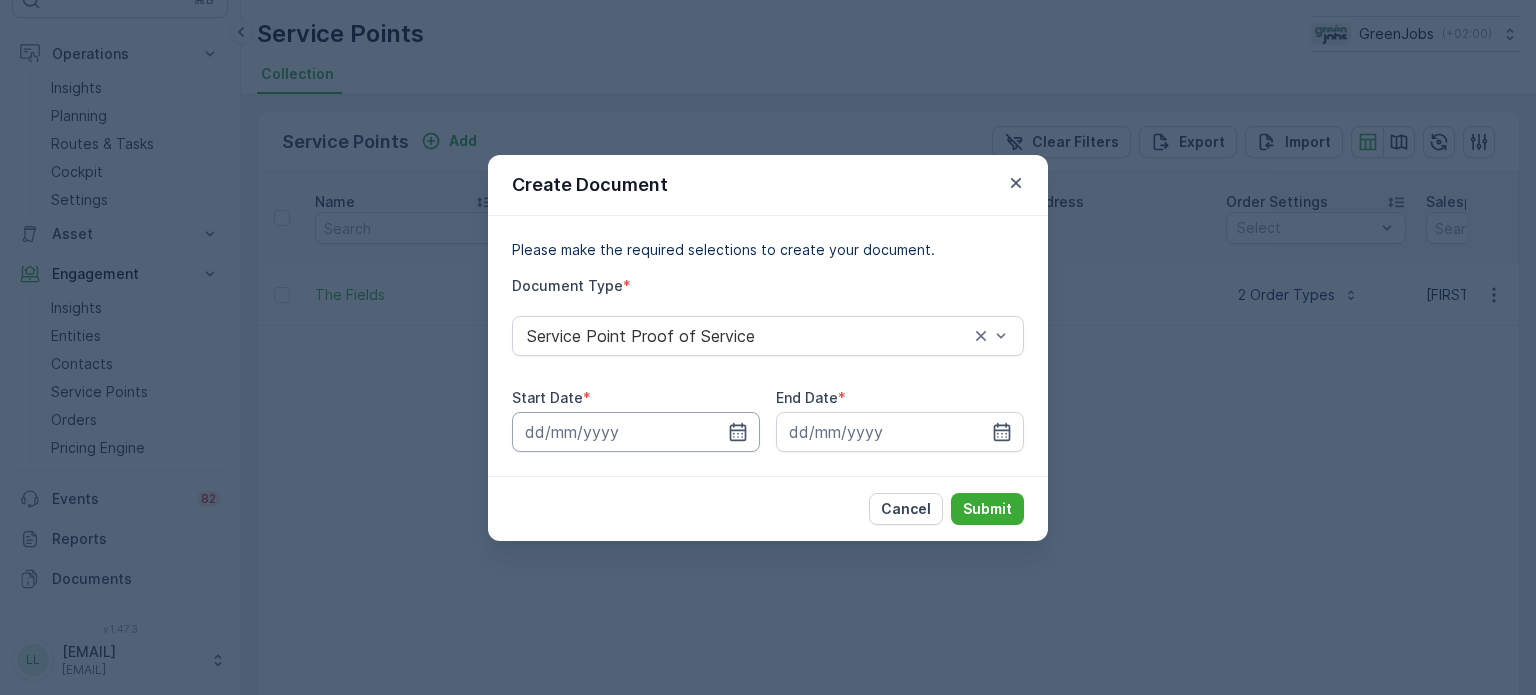drag, startPoint x: 736, startPoint y: 432, endPoint x: 738, endPoint y: 416, distance: 16.124516 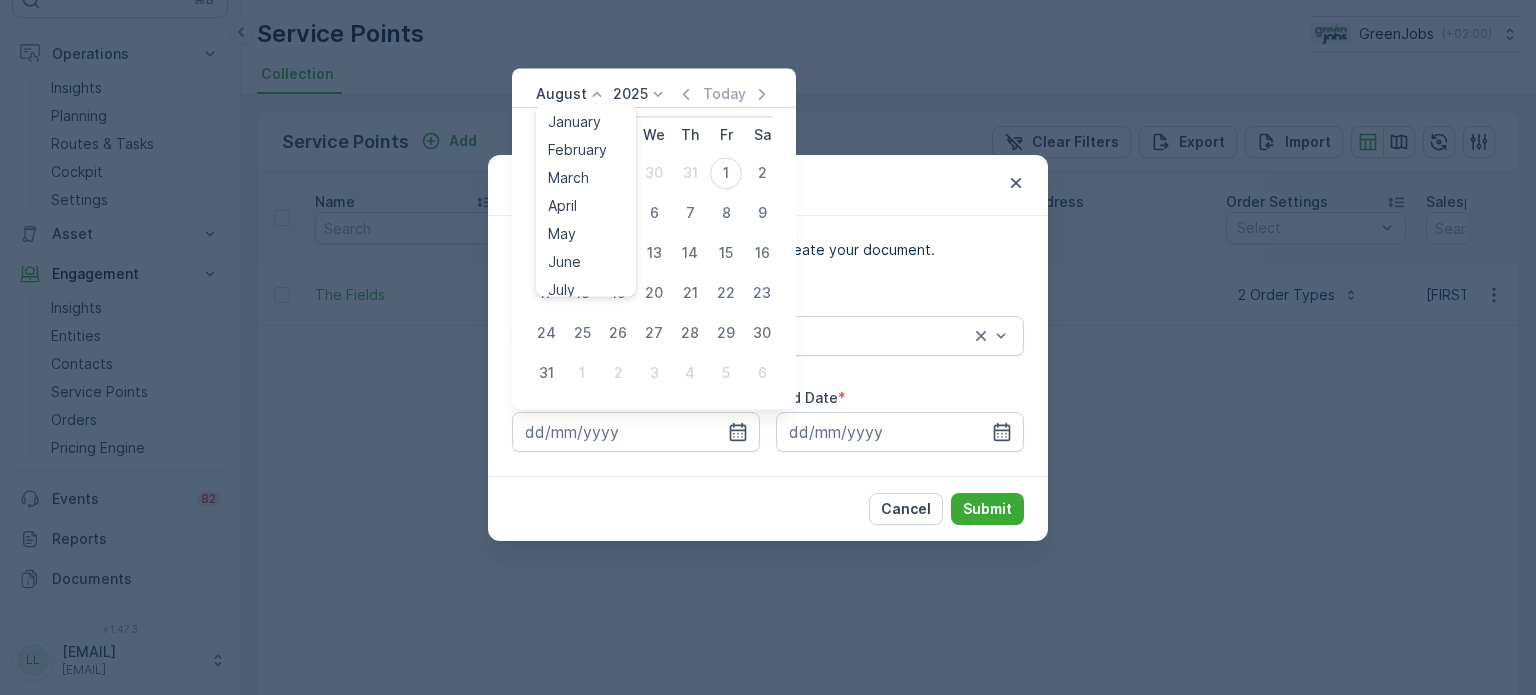 click on "August" at bounding box center (561, 94) 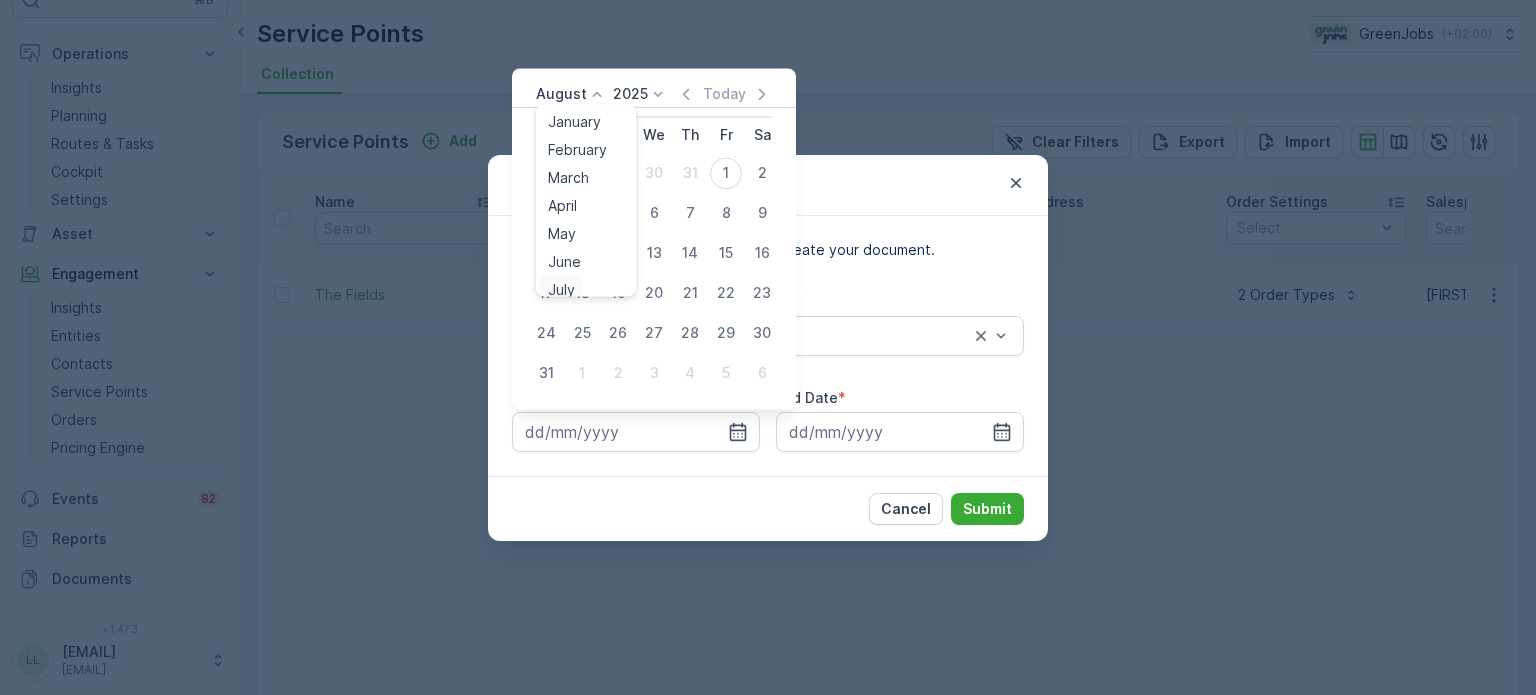 scroll, scrollTop: 8, scrollLeft: 0, axis: vertical 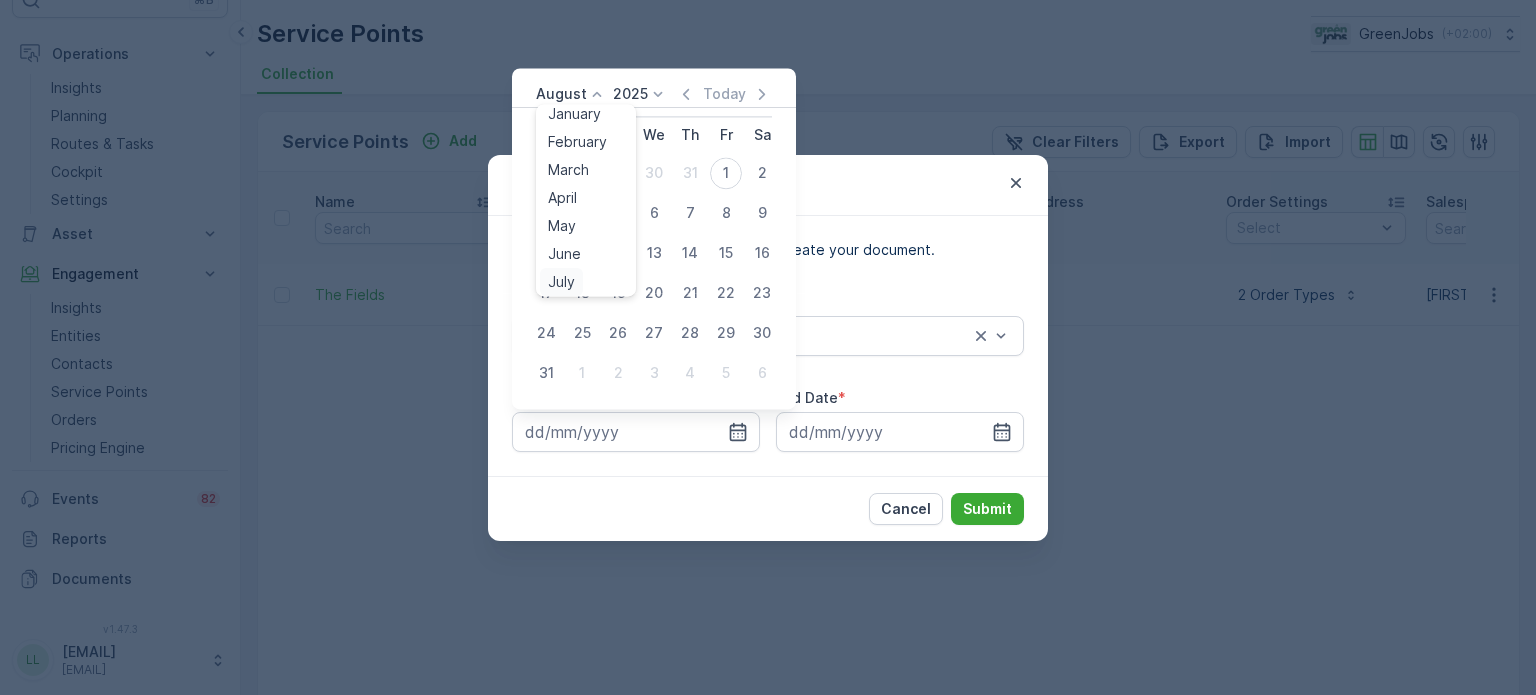click on "July" at bounding box center [561, 282] 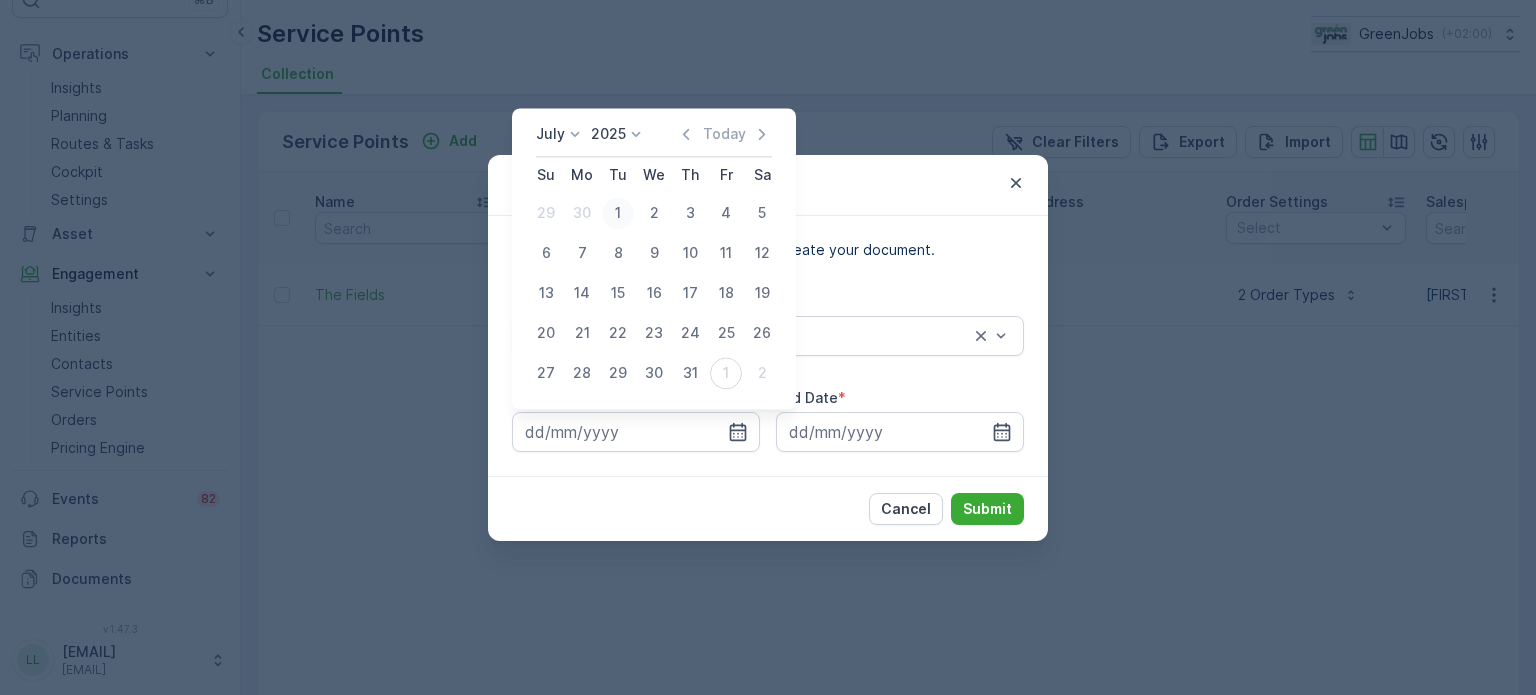 click on "1" at bounding box center [618, 213] 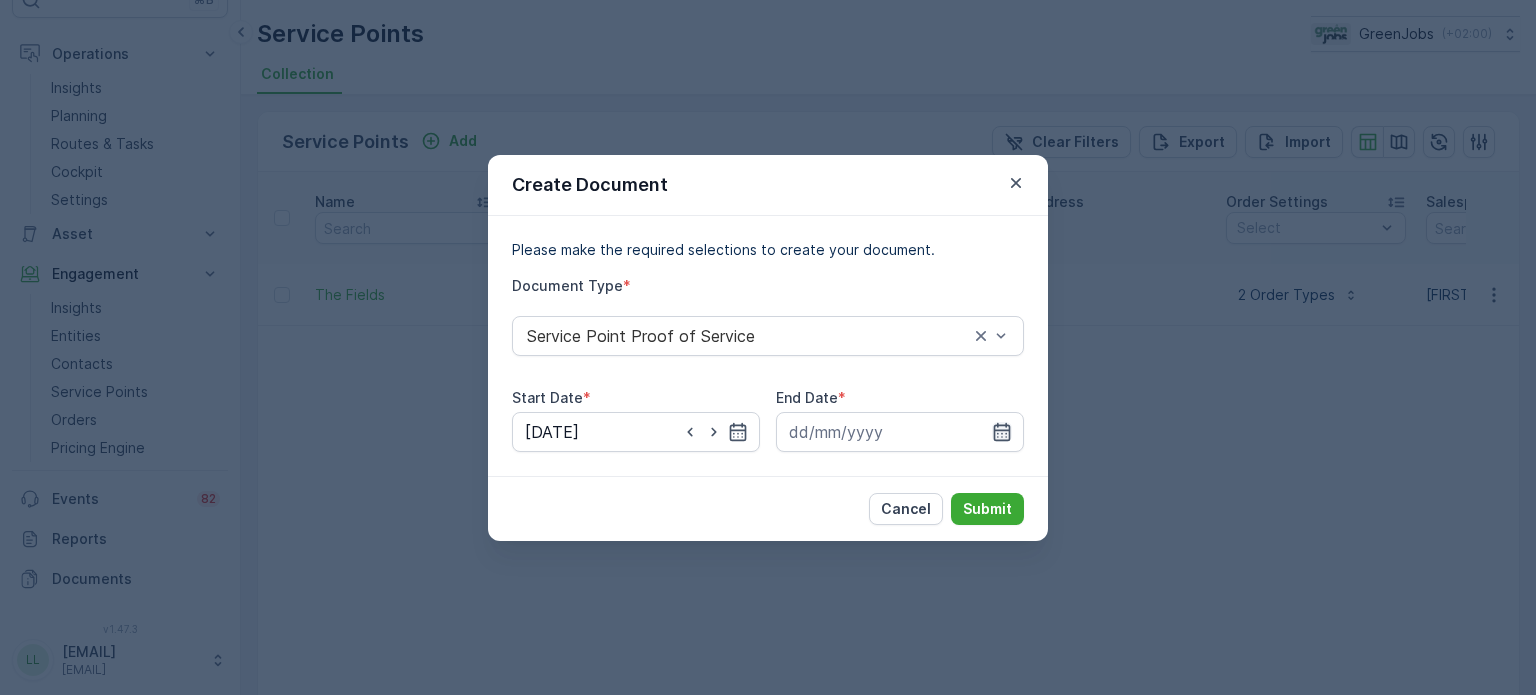 click 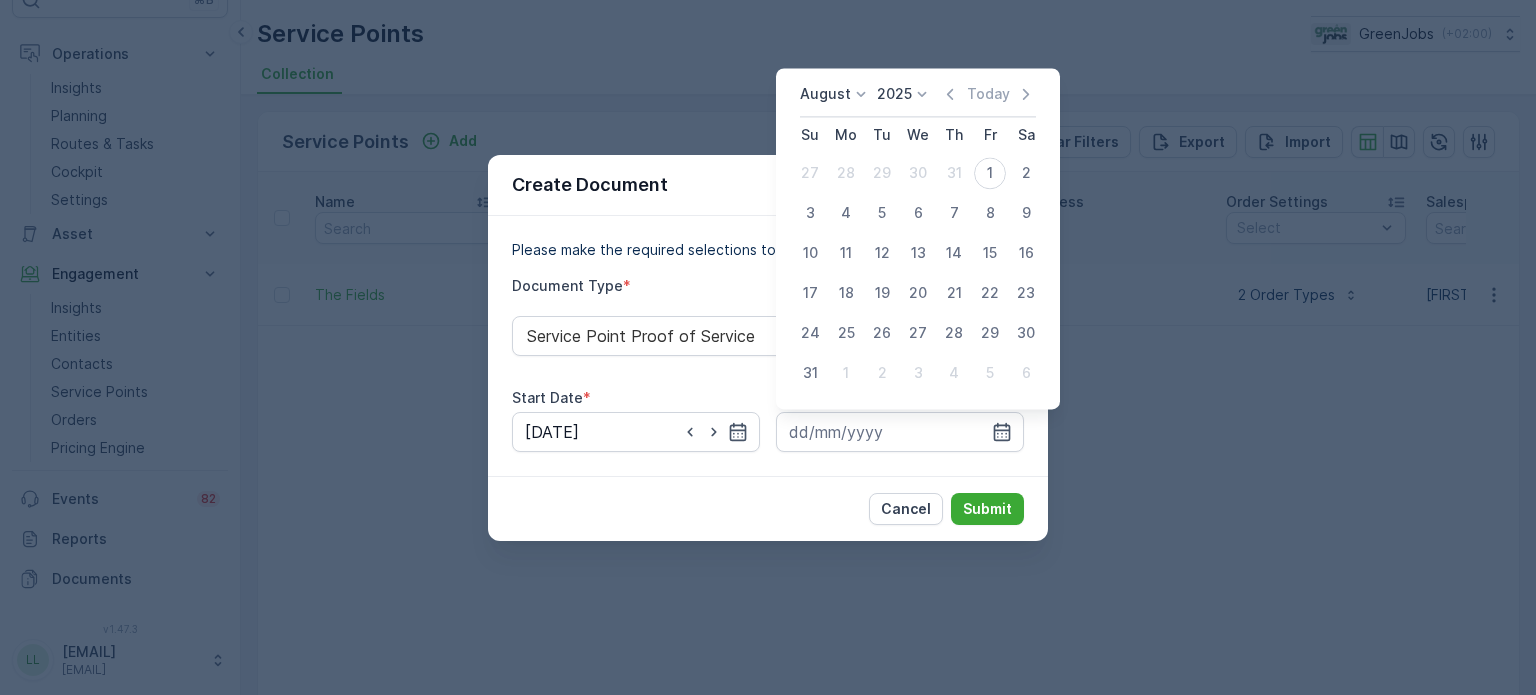 click on "August" at bounding box center [825, 94] 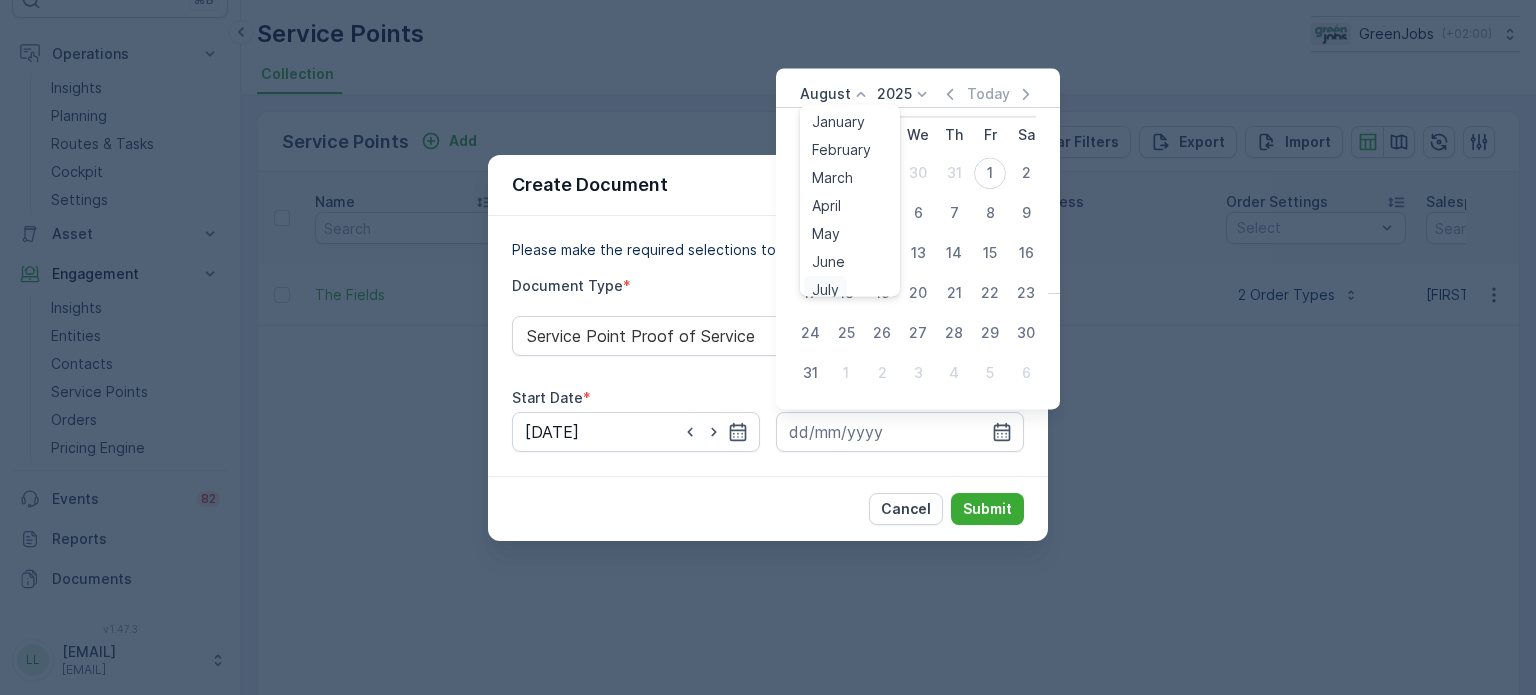 scroll, scrollTop: 8, scrollLeft: 0, axis: vertical 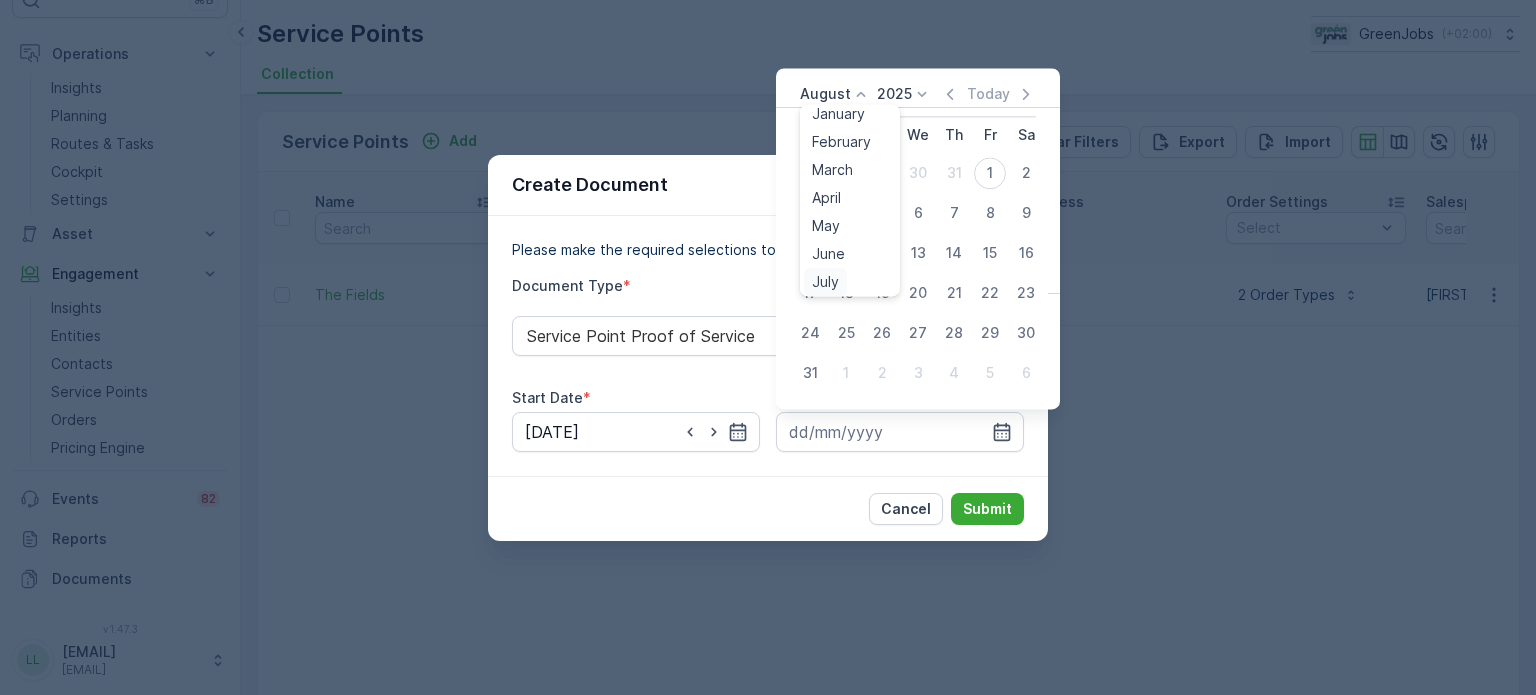 click on "July" at bounding box center (825, 282) 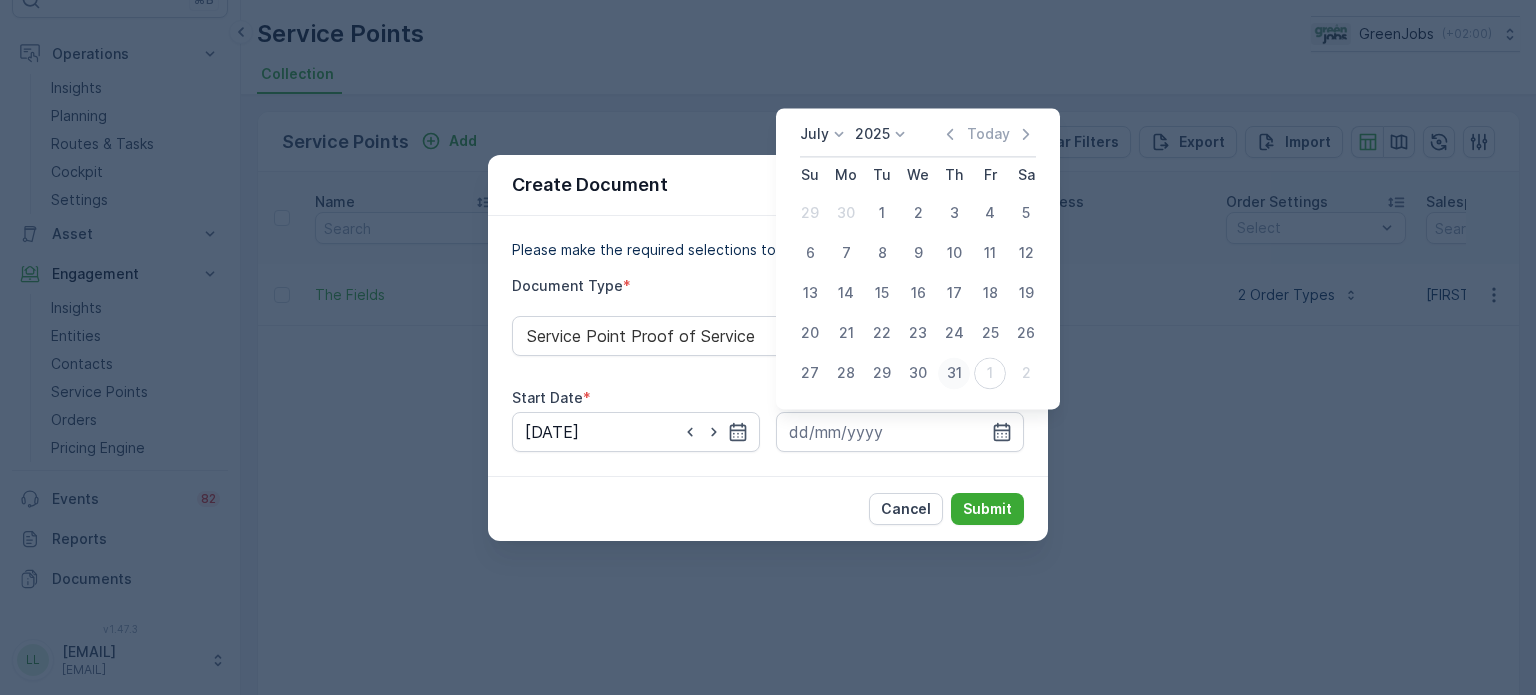 click on "31" at bounding box center [954, 373] 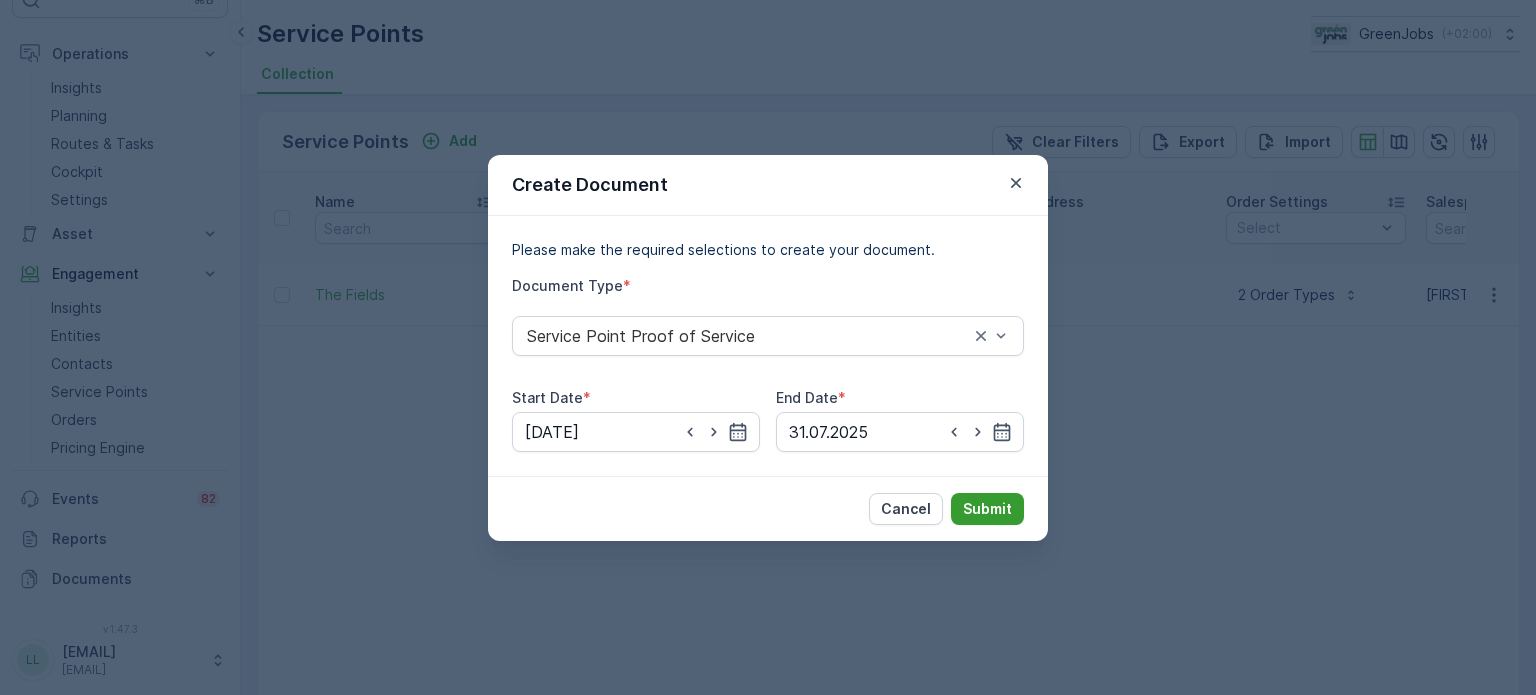 click on "Submit" at bounding box center (987, 509) 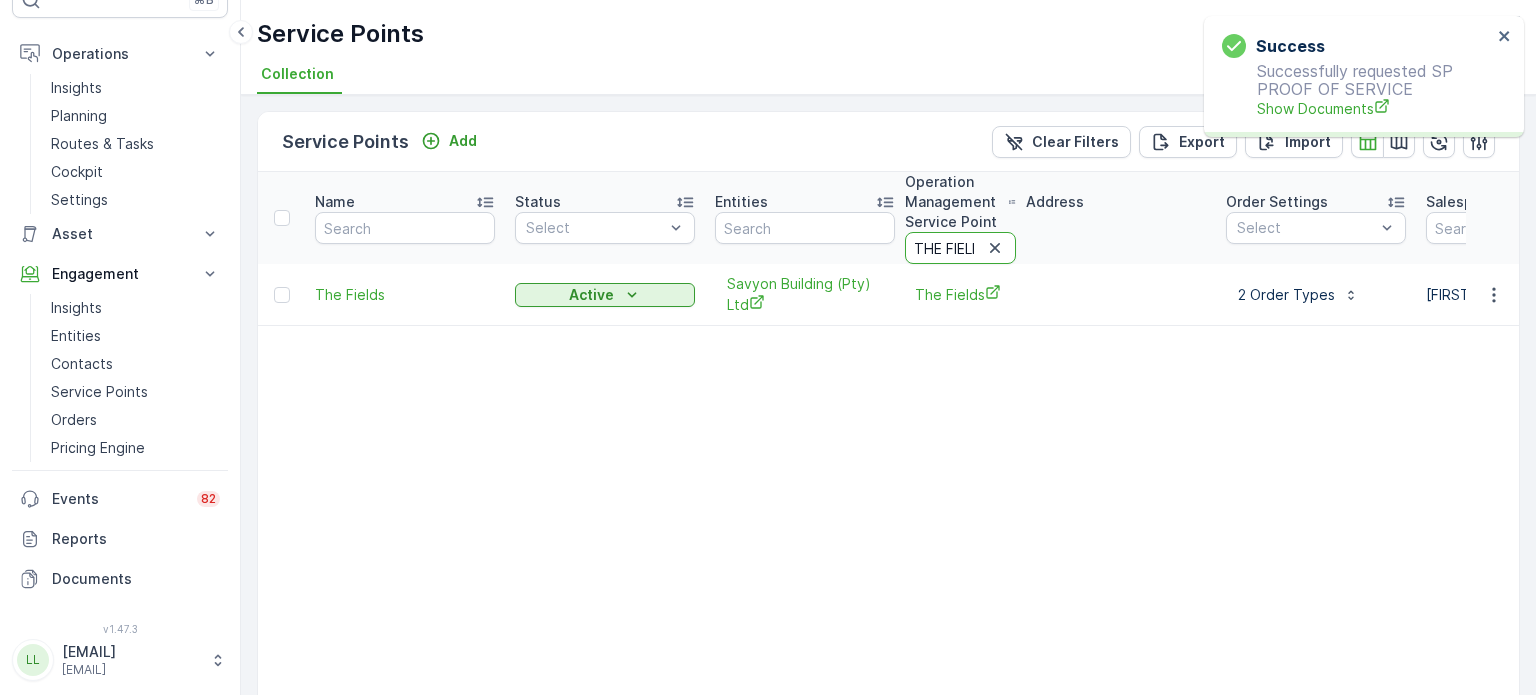 click on "THE FIELDS" at bounding box center [960, 248] 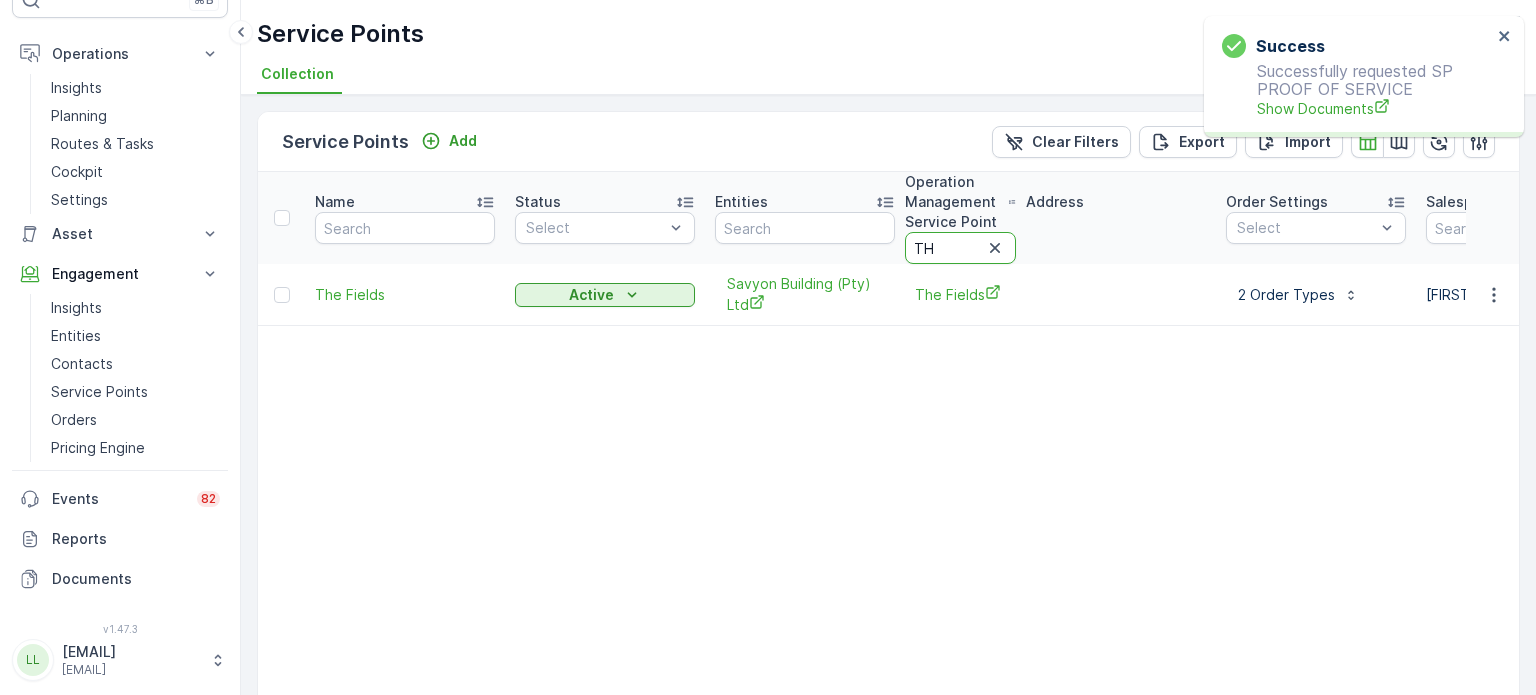 type on "T" 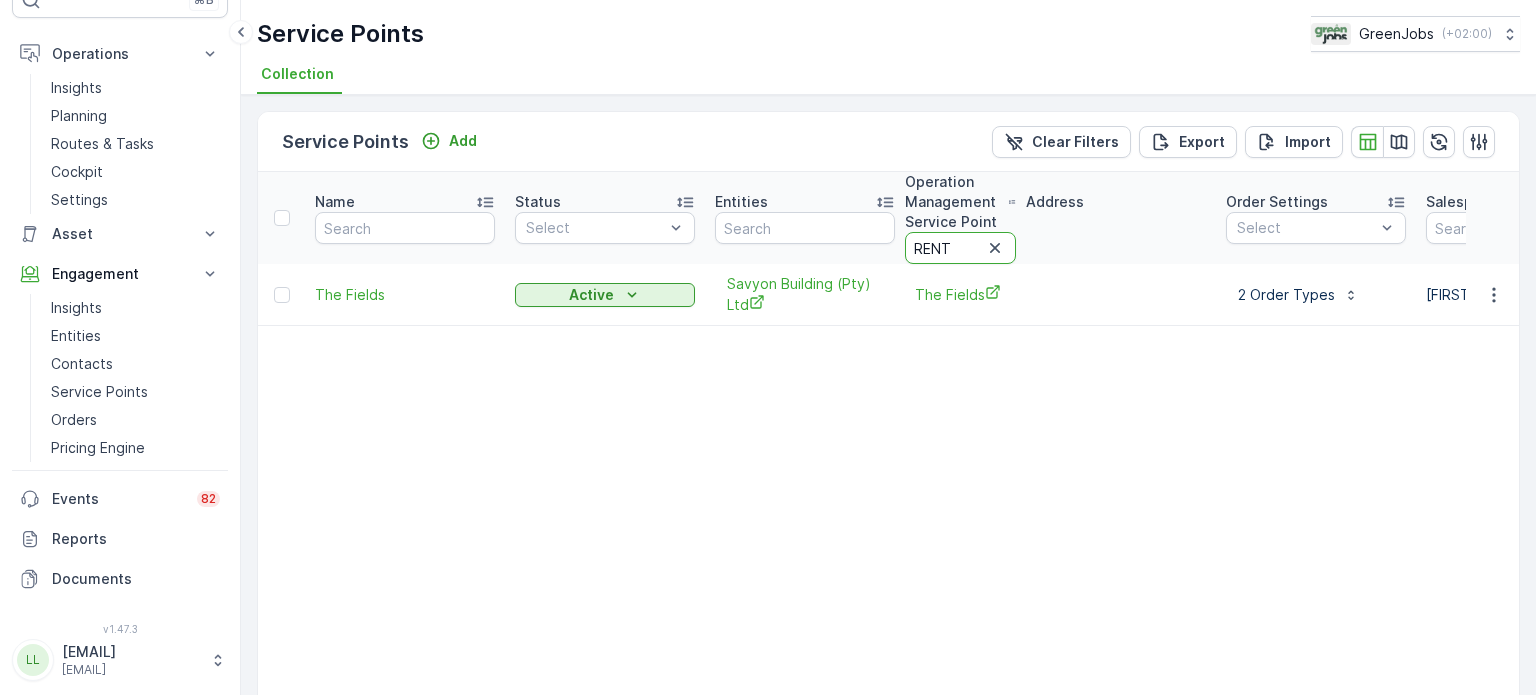 type on "RENTM" 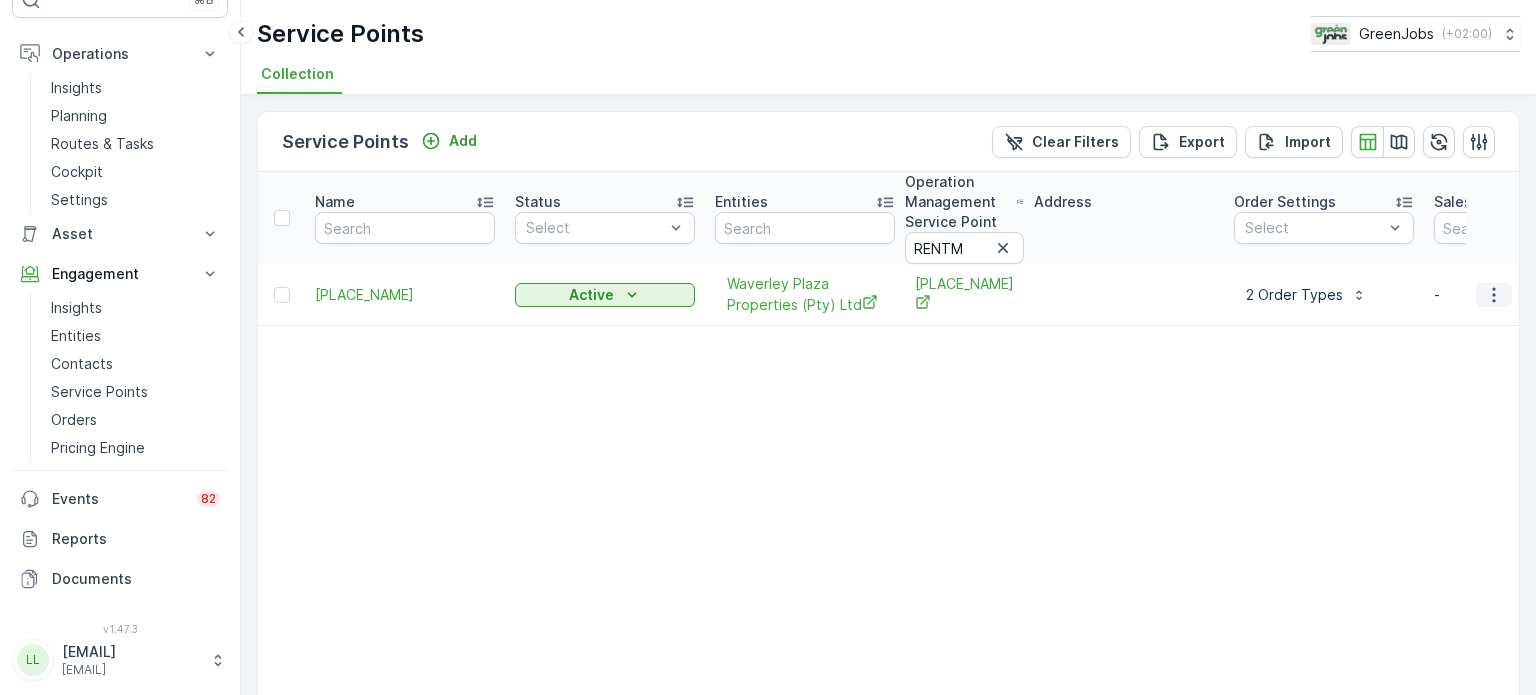 click 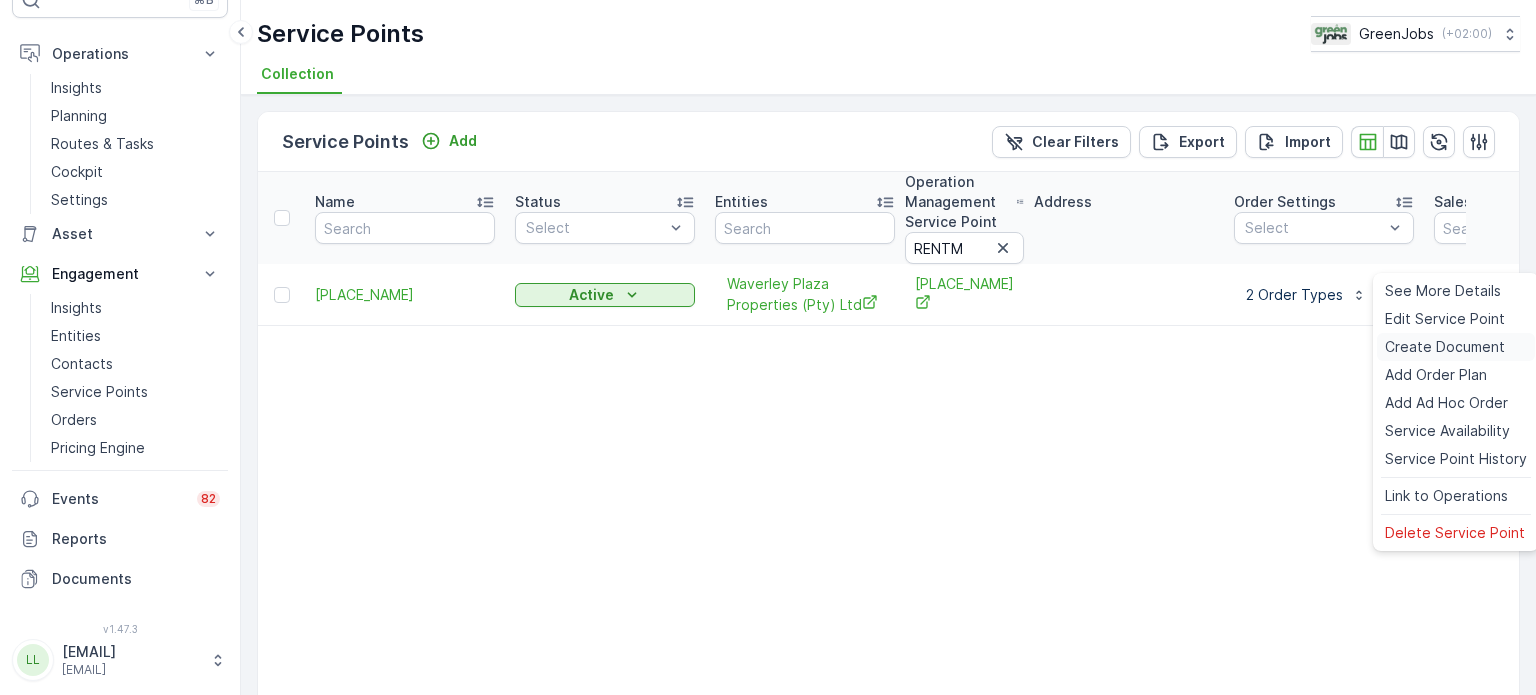 click on "Create Document" at bounding box center [1445, 347] 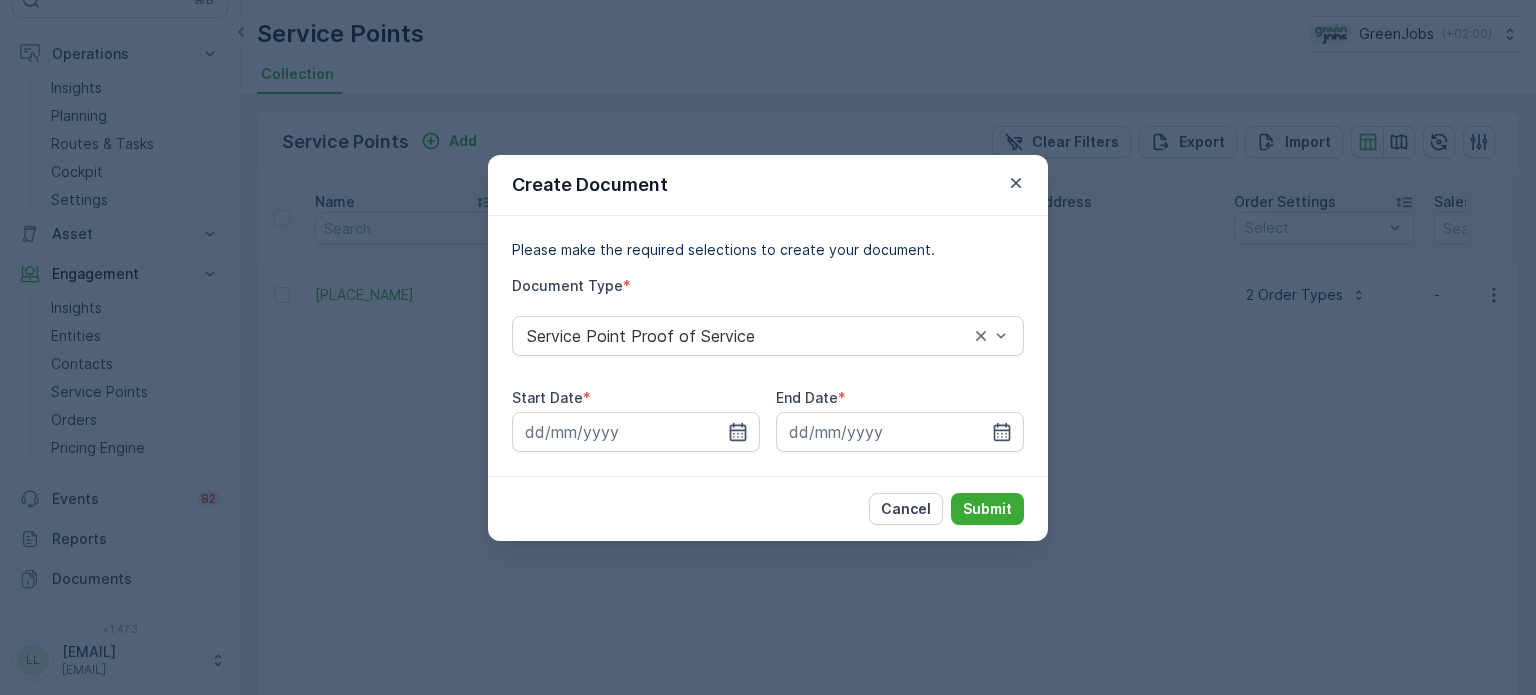 click 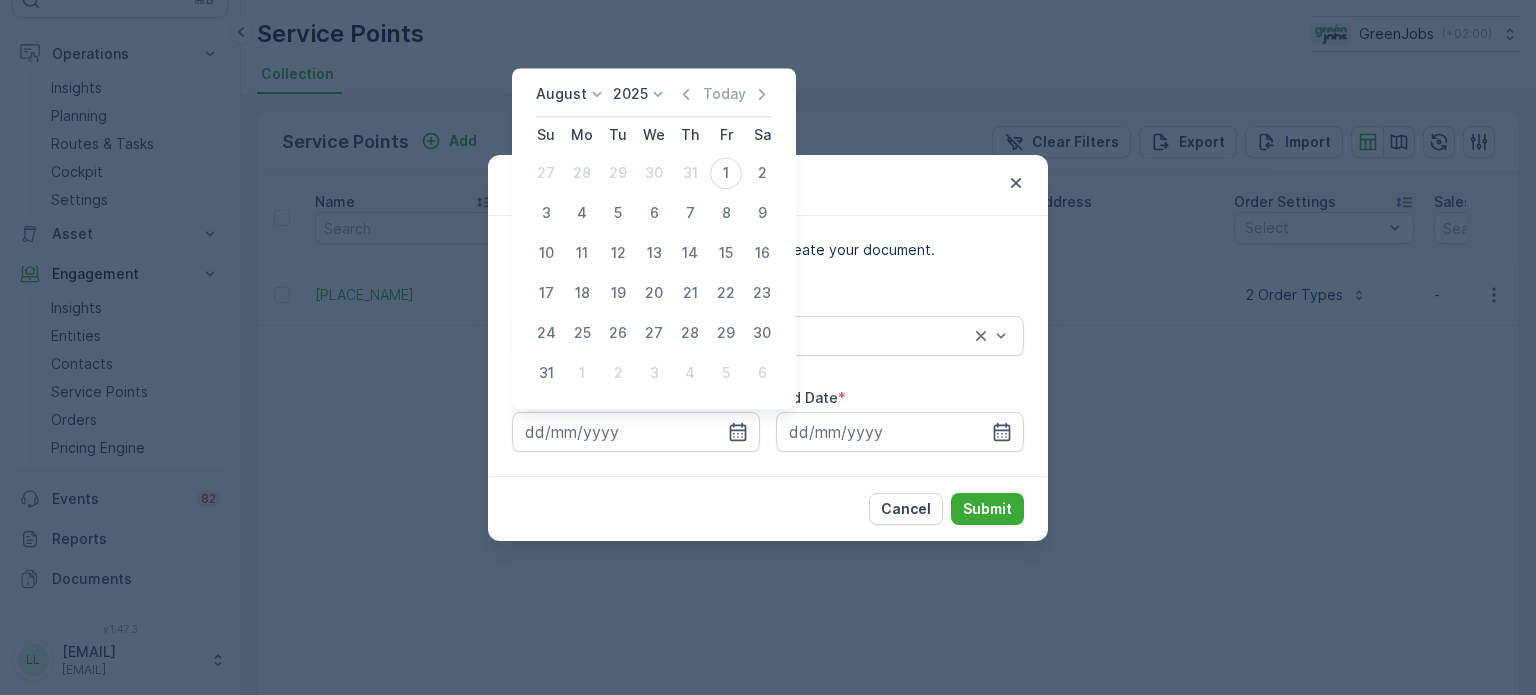 click on "August" at bounding box center (561, 94) 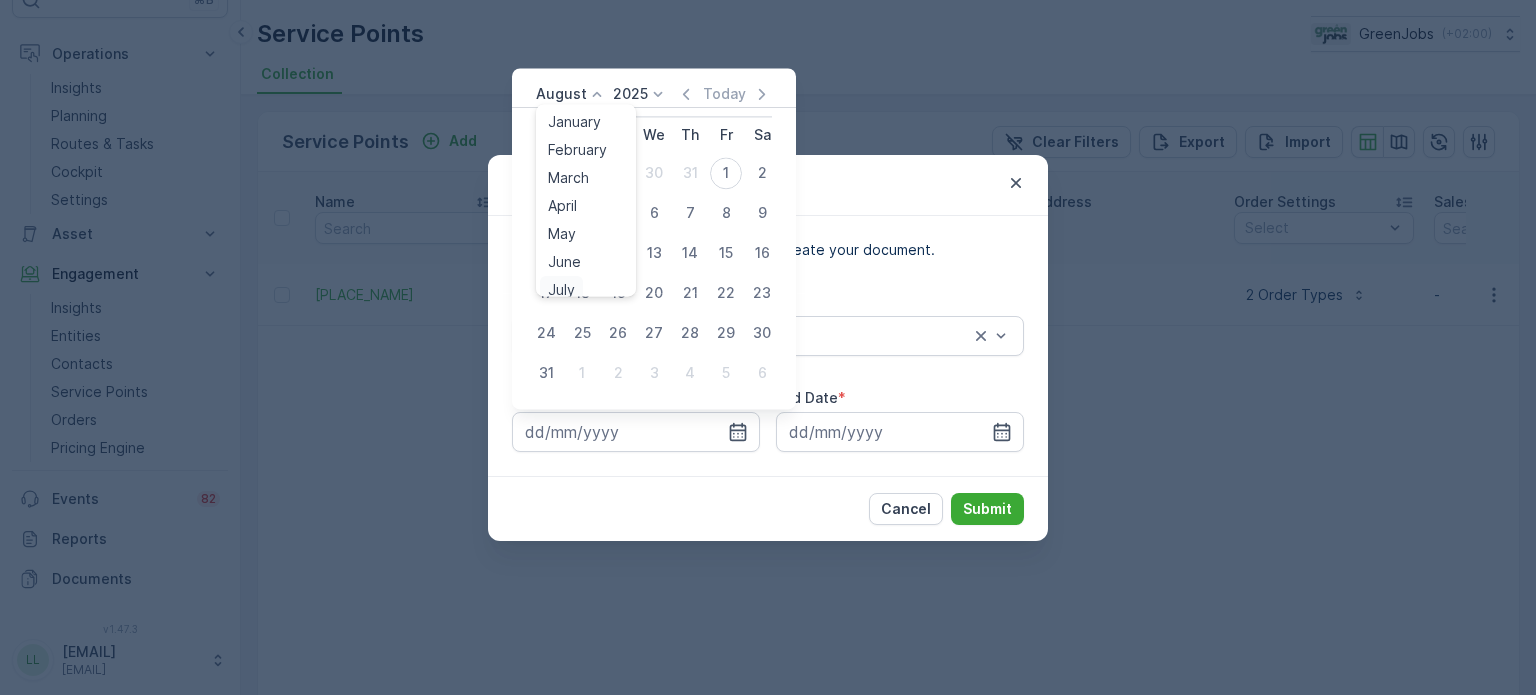 scroll, scrollTop: 8, scrollLeft: 0, axis: vertical 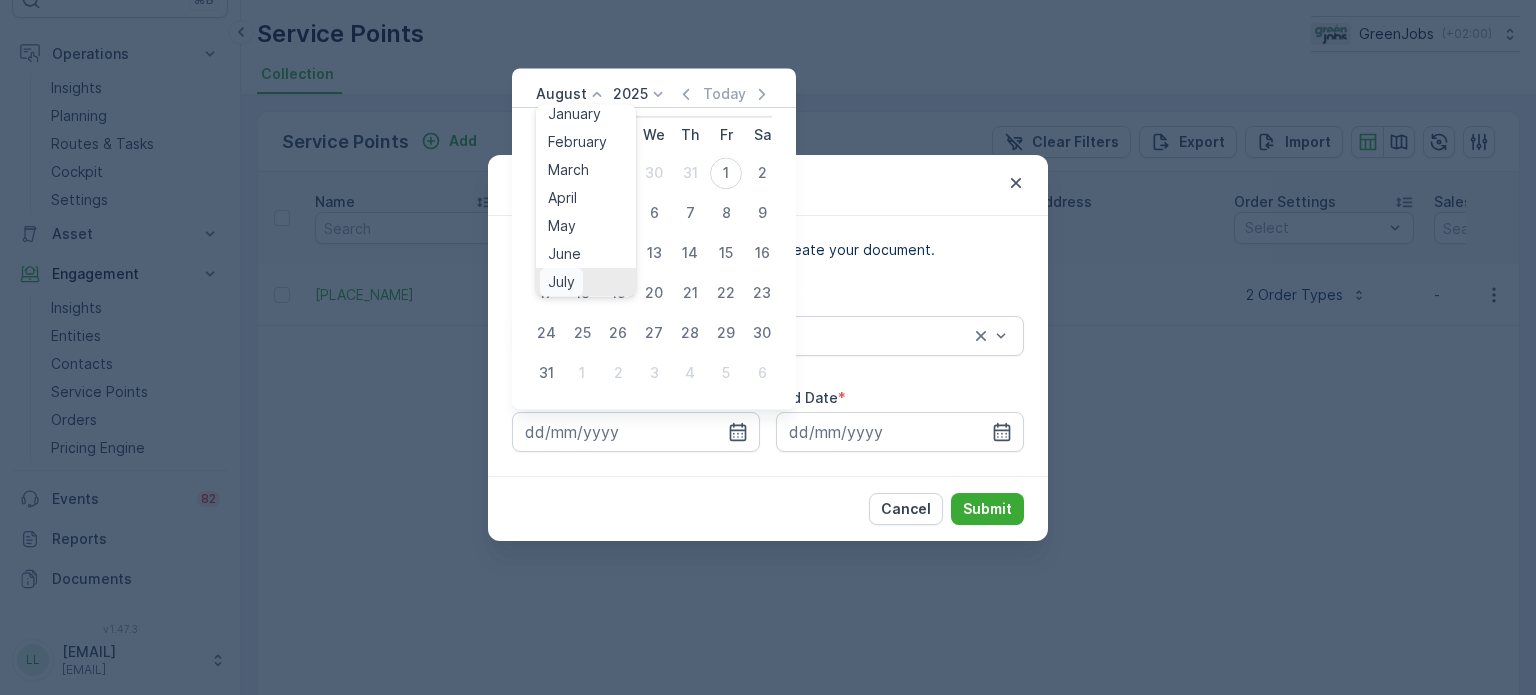 click on "July" at bounding box center (561, 282) 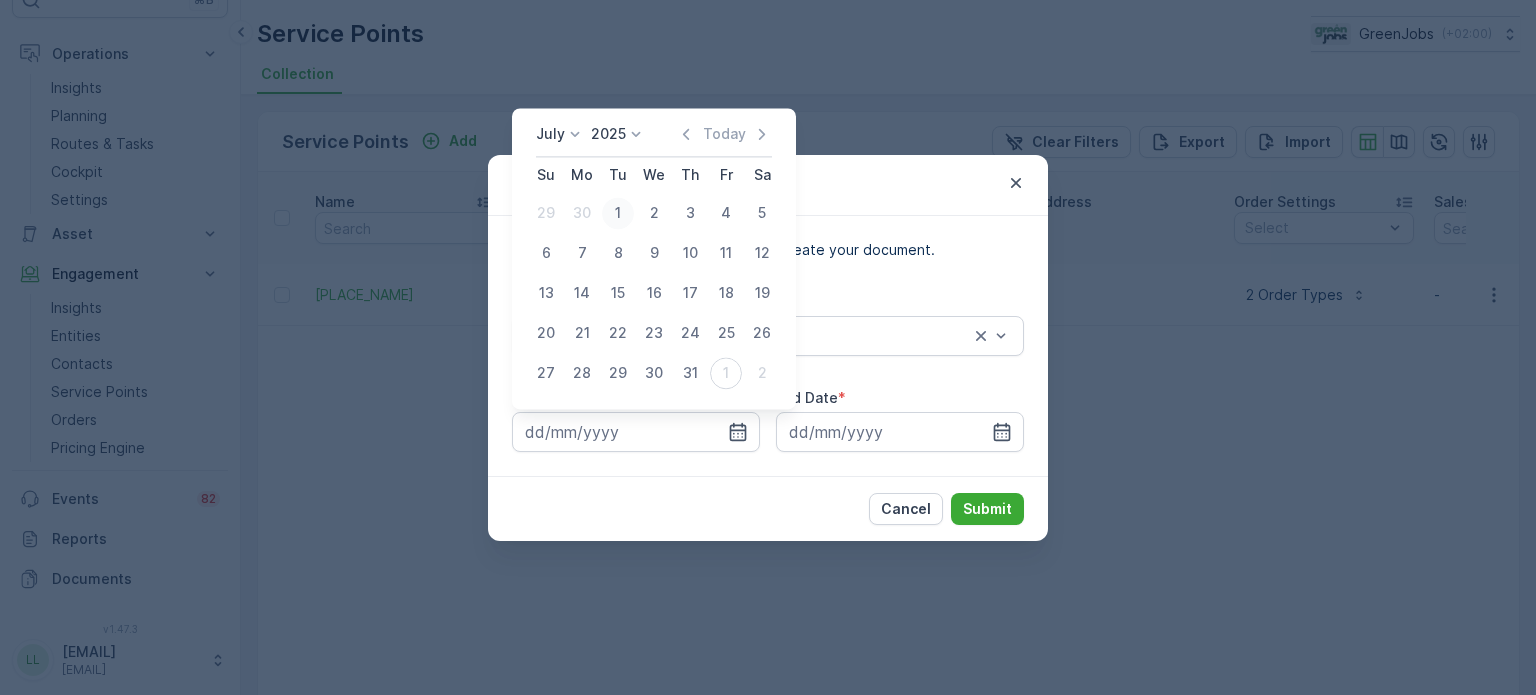click on "1" at bounding box center (618, 213) 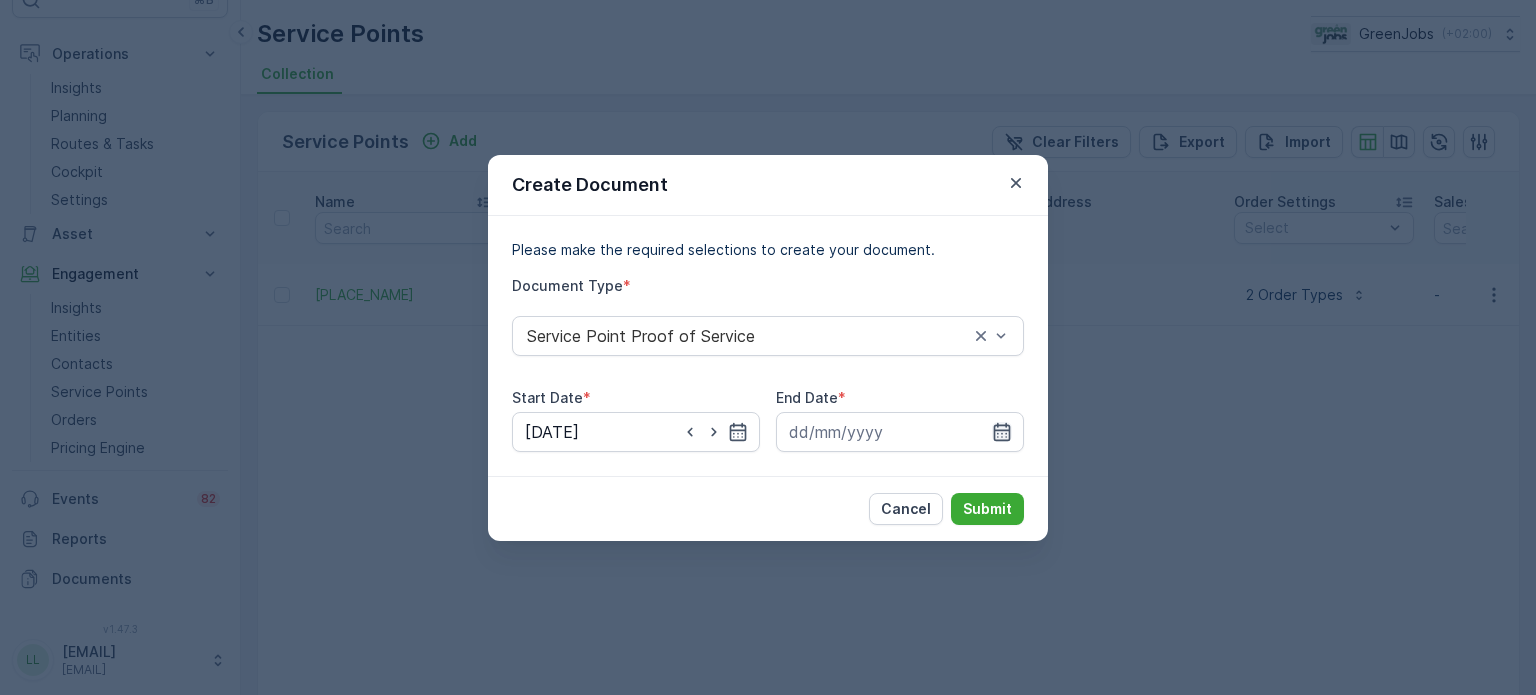 click 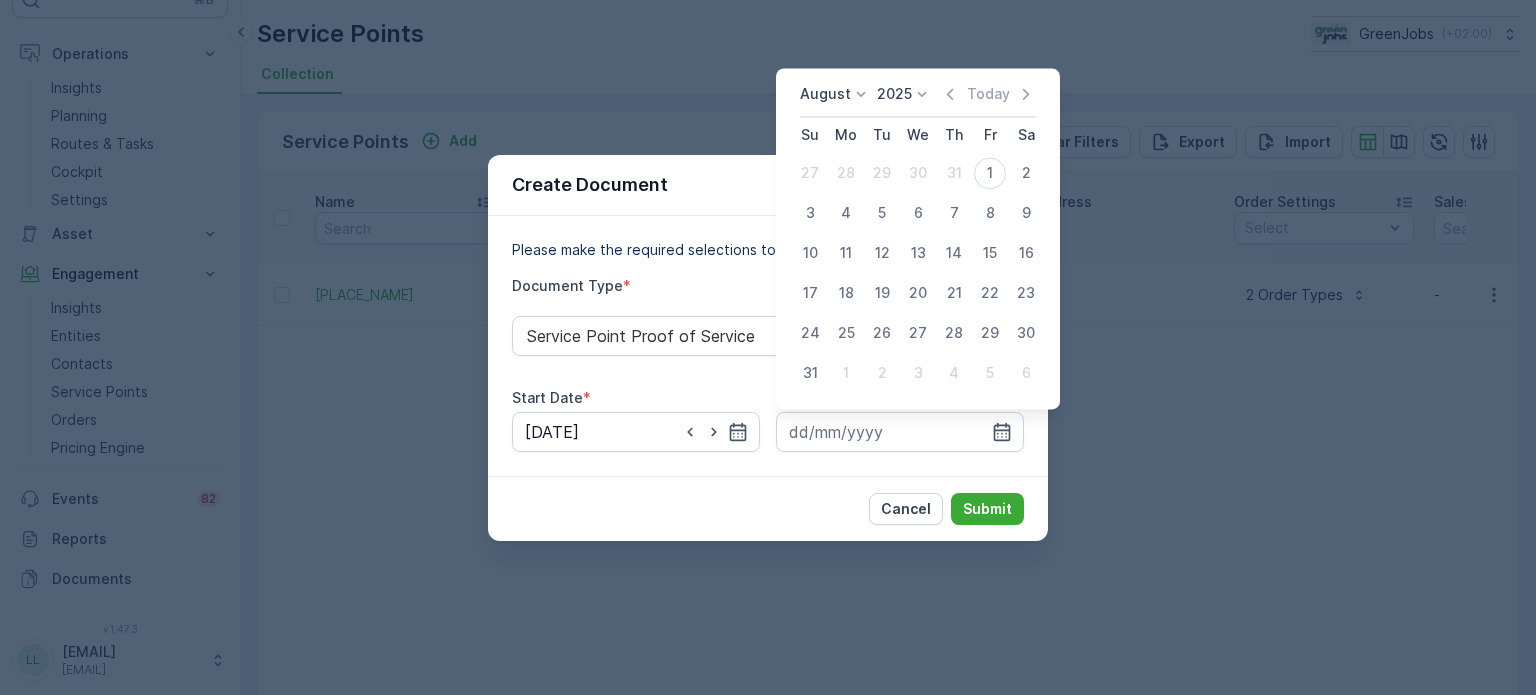 click on "August" at bounding box center (825, 94) 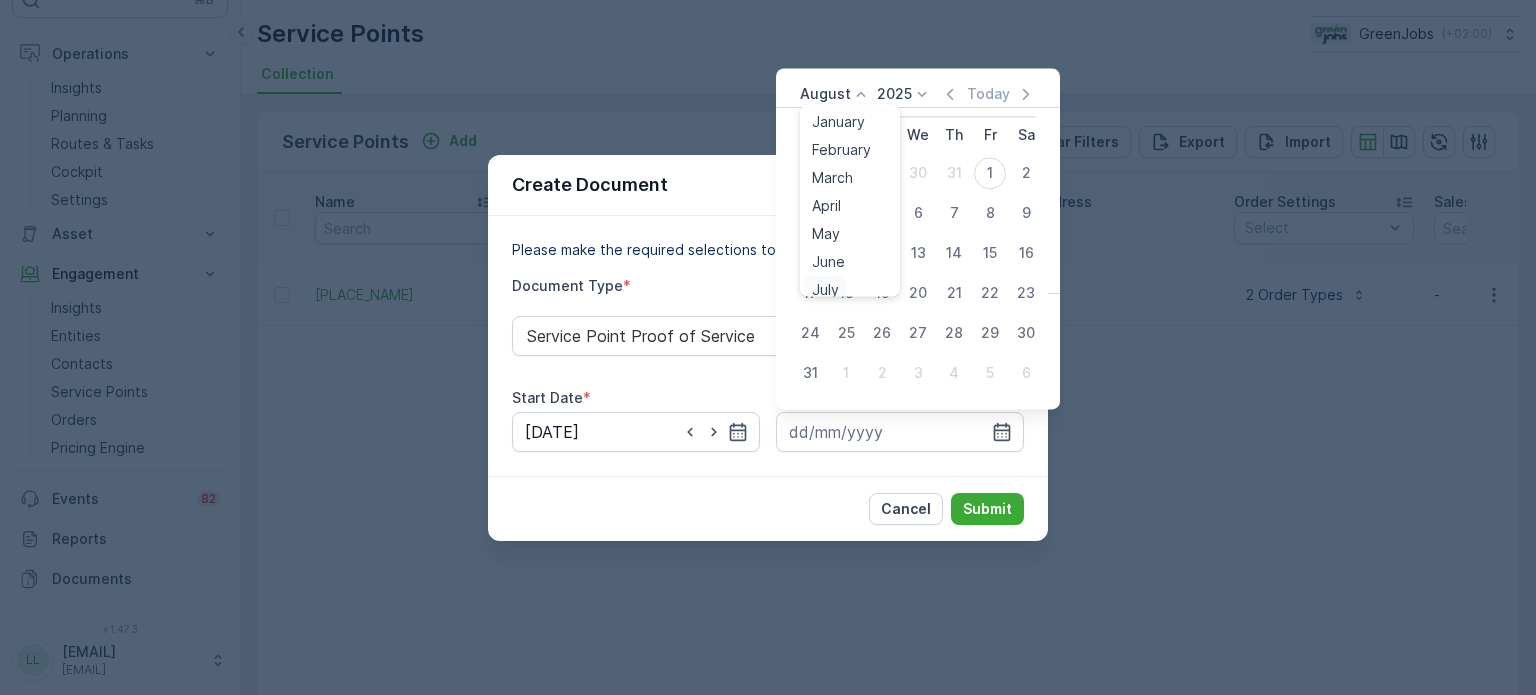 scroll, scrollTop: 8, scrollLeft: 0, axis: vertical 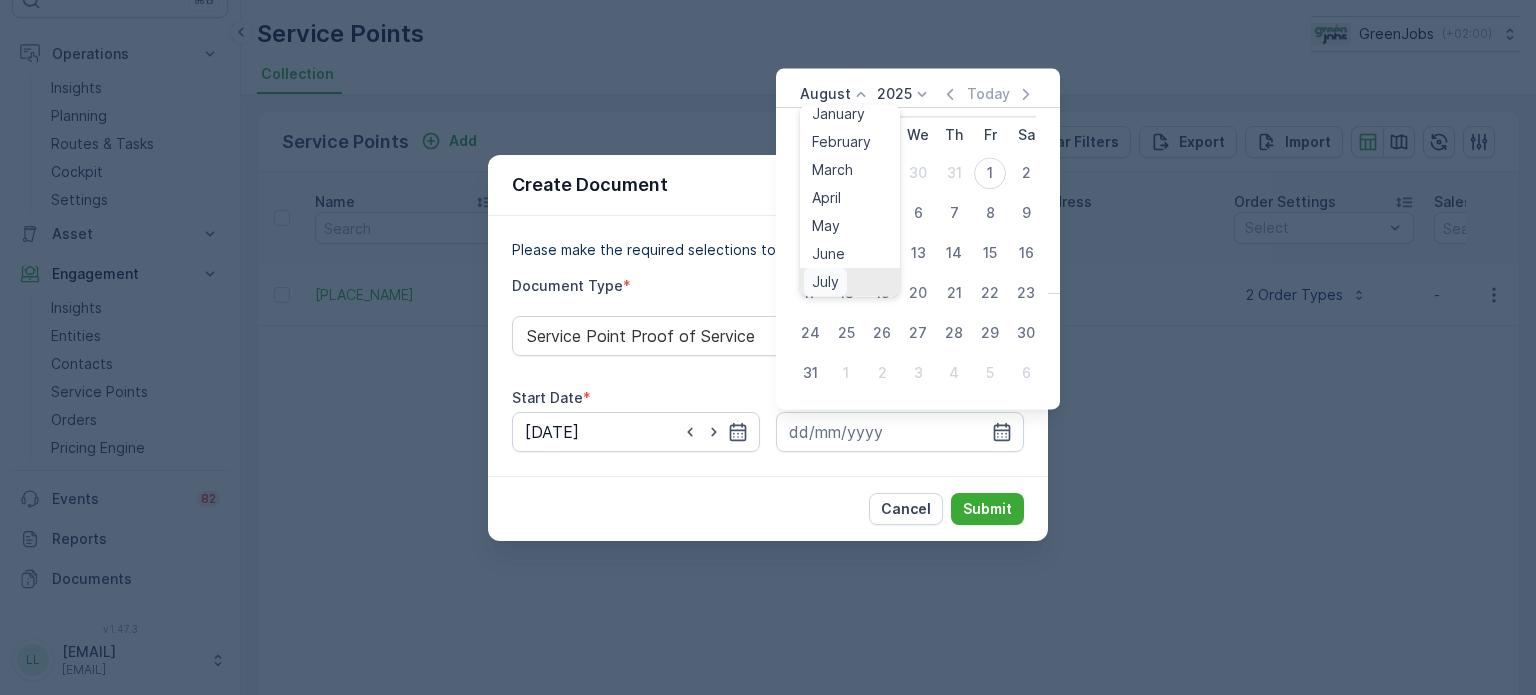 click on "July" at bounding box center (825, 282) 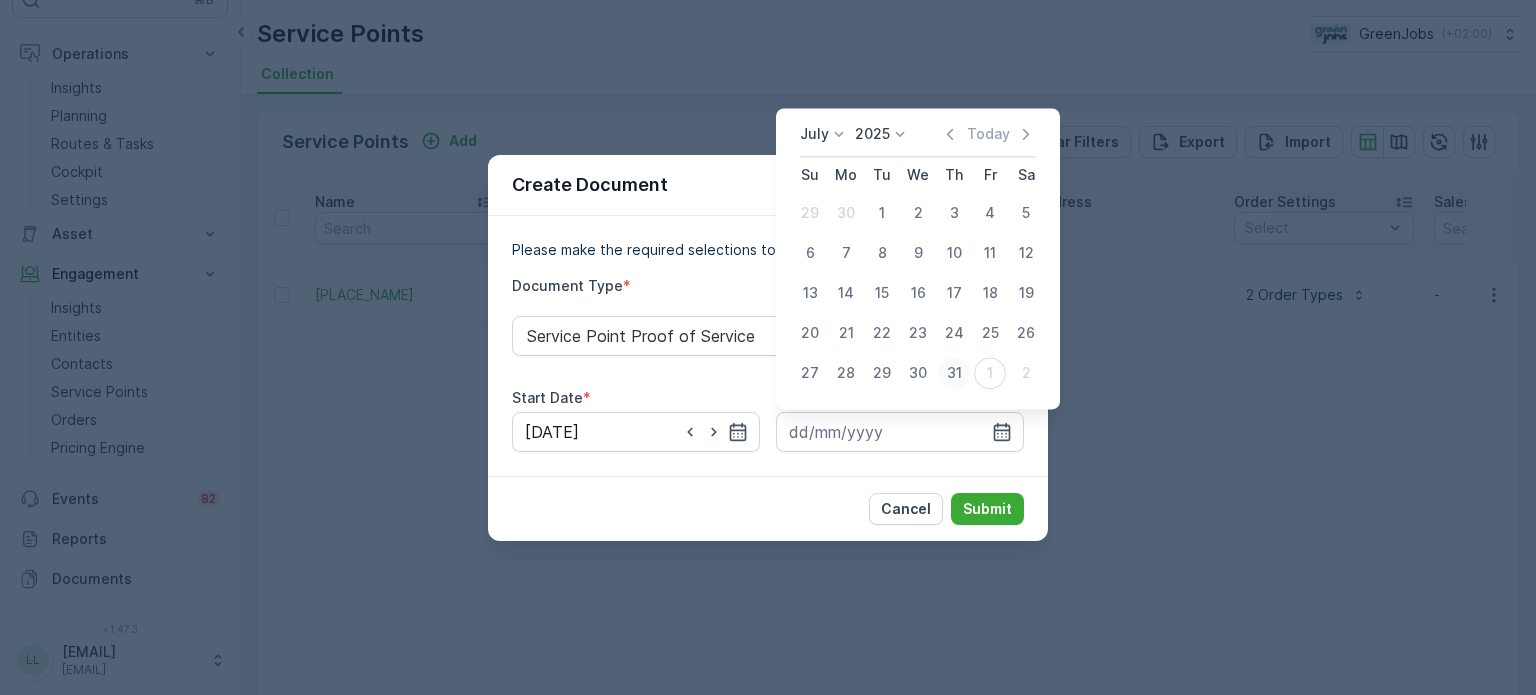 click on "31" at bounding box center [954, 373] 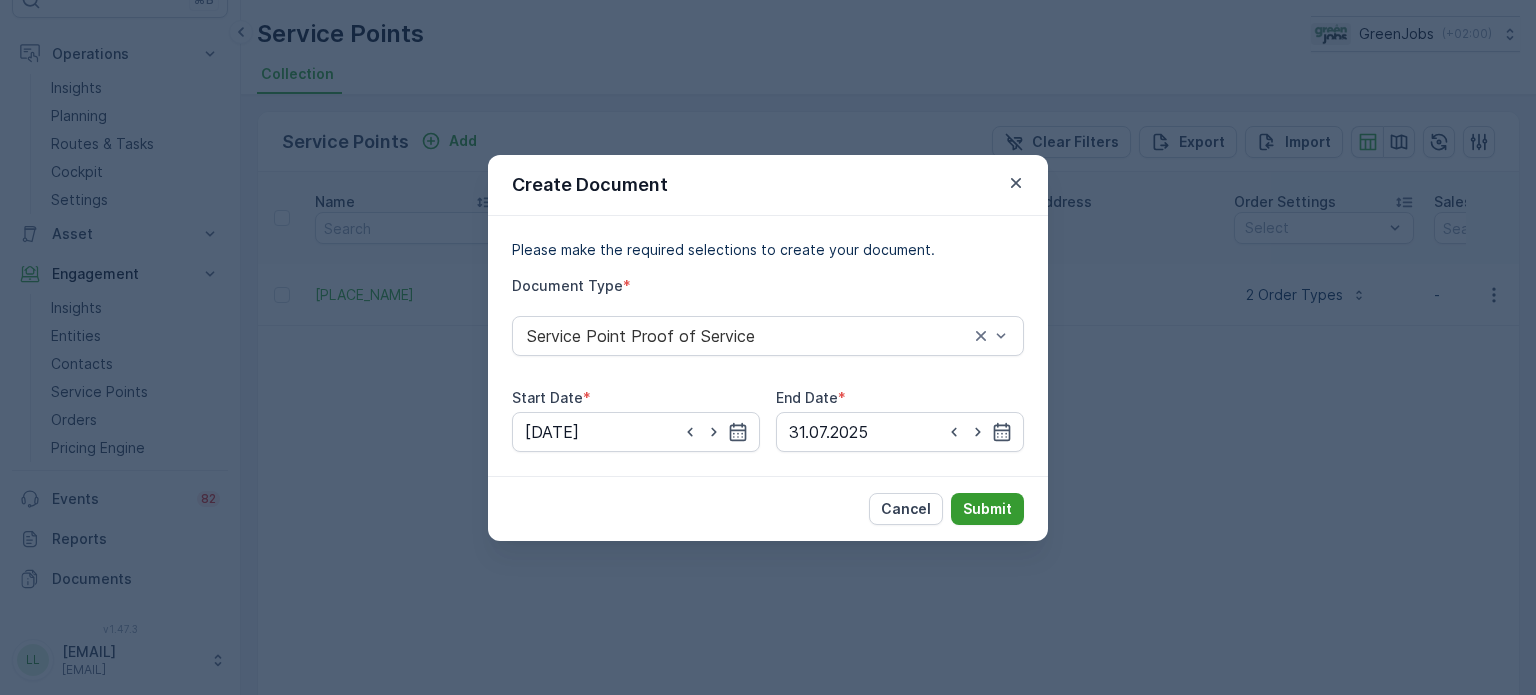 click on "Submit" at bounding box center [987, 509] 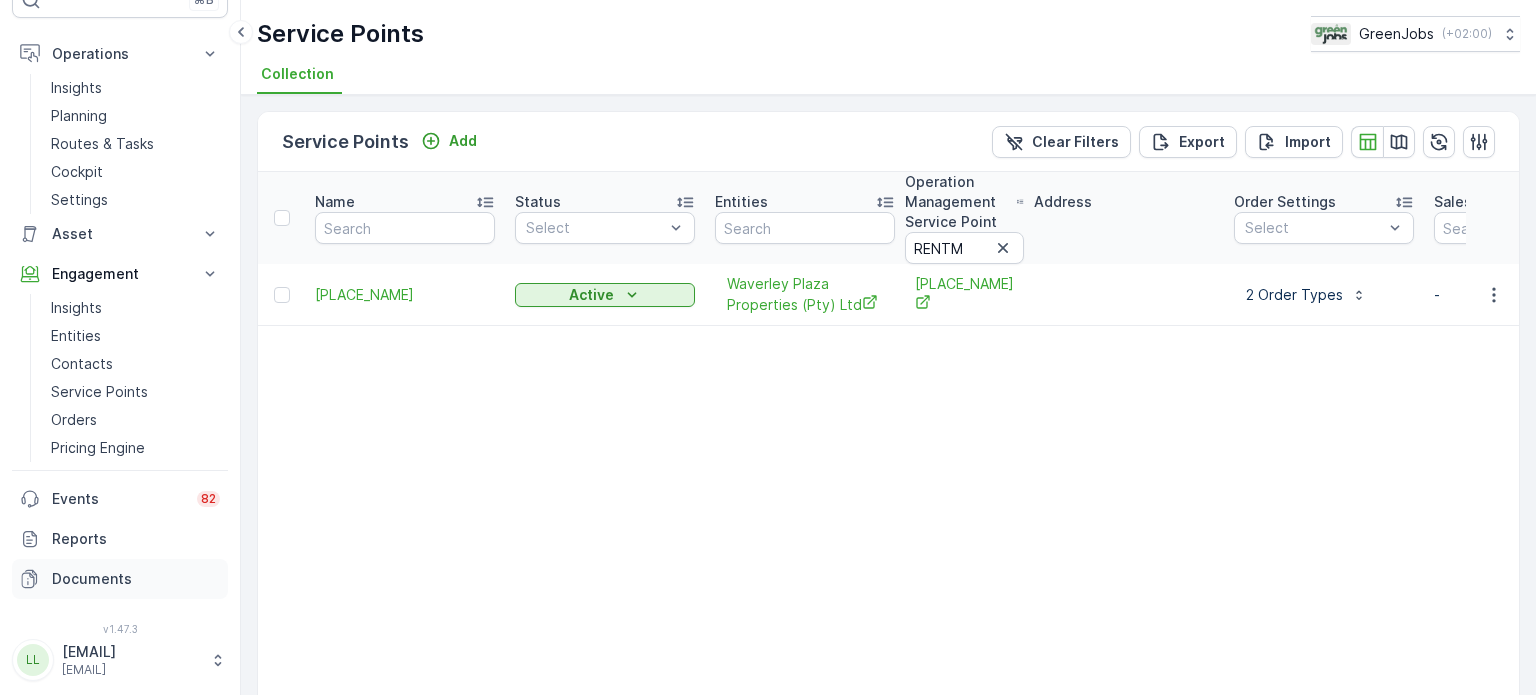 click on "Documents" at bounding box center (136, 579) 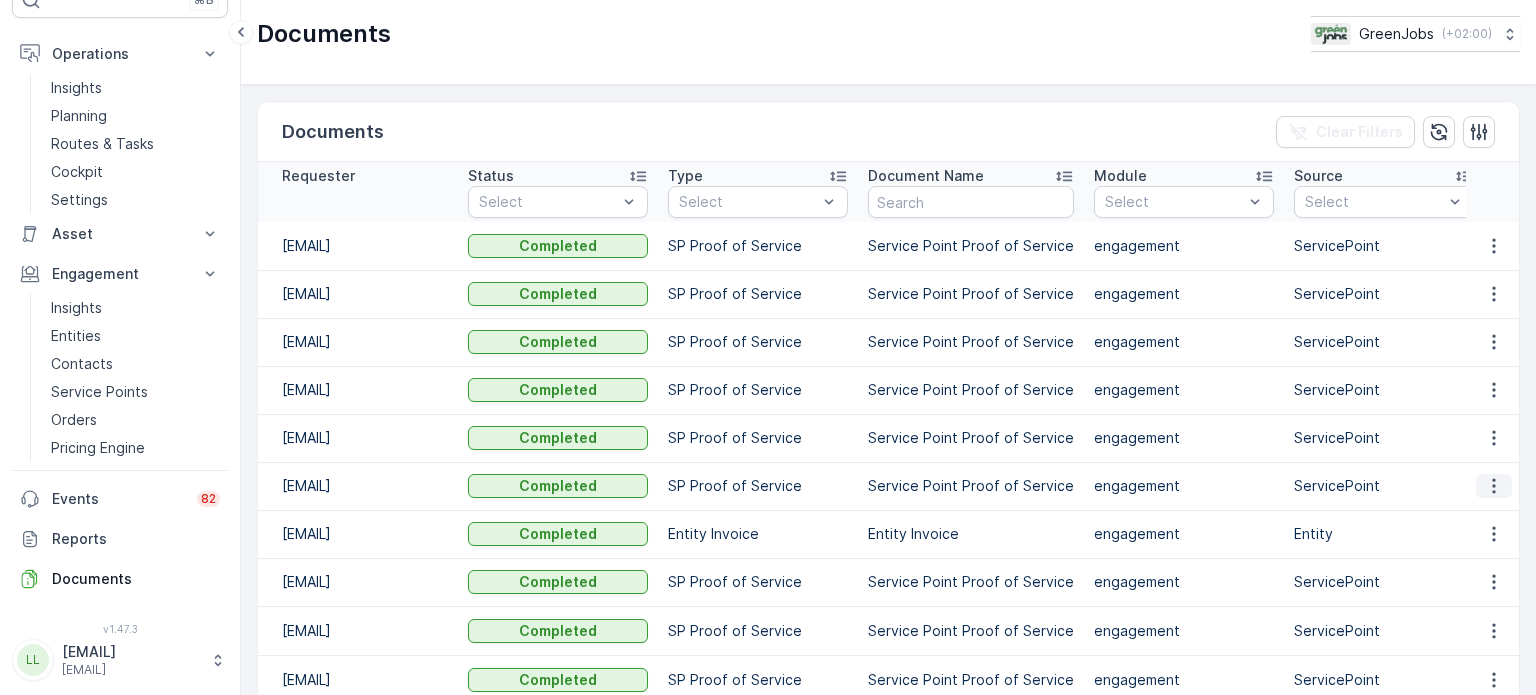 click 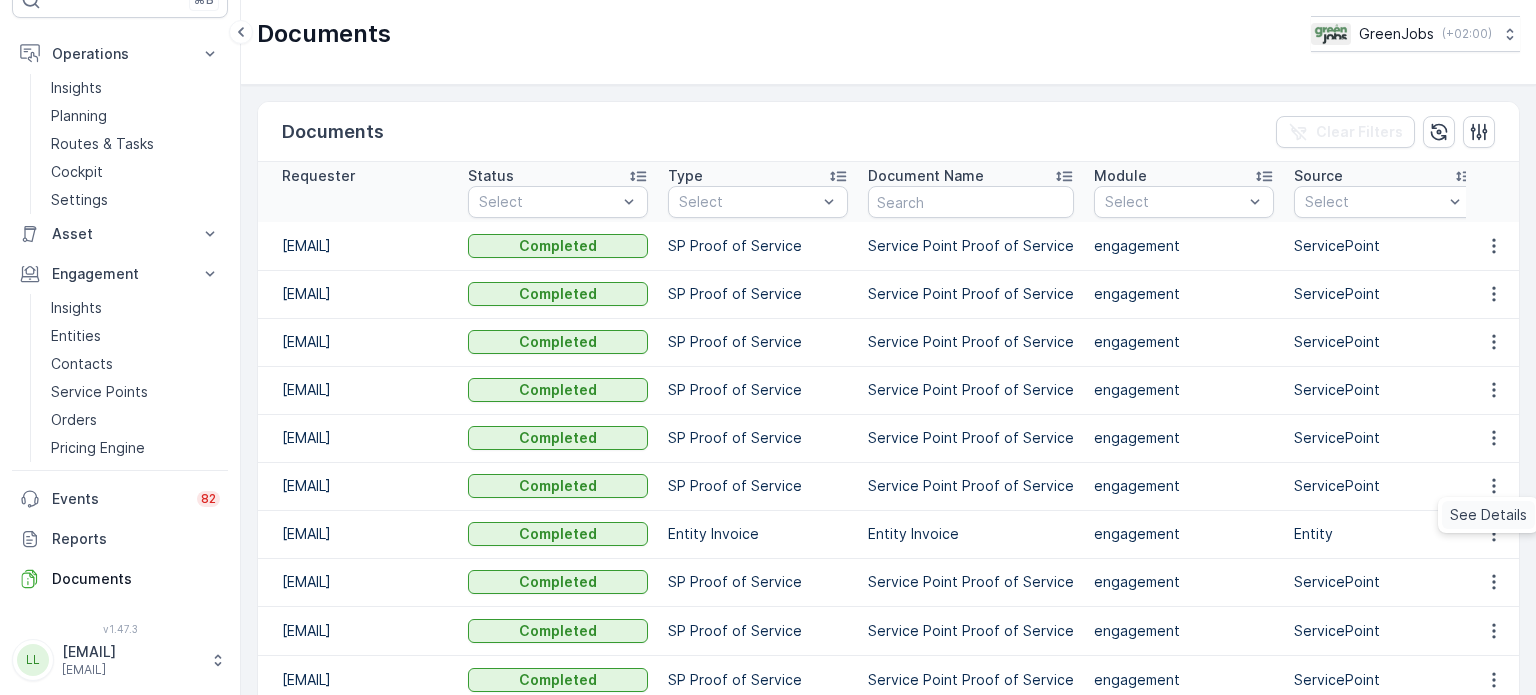 click on "See Details" at bounding box center [1488, 515] 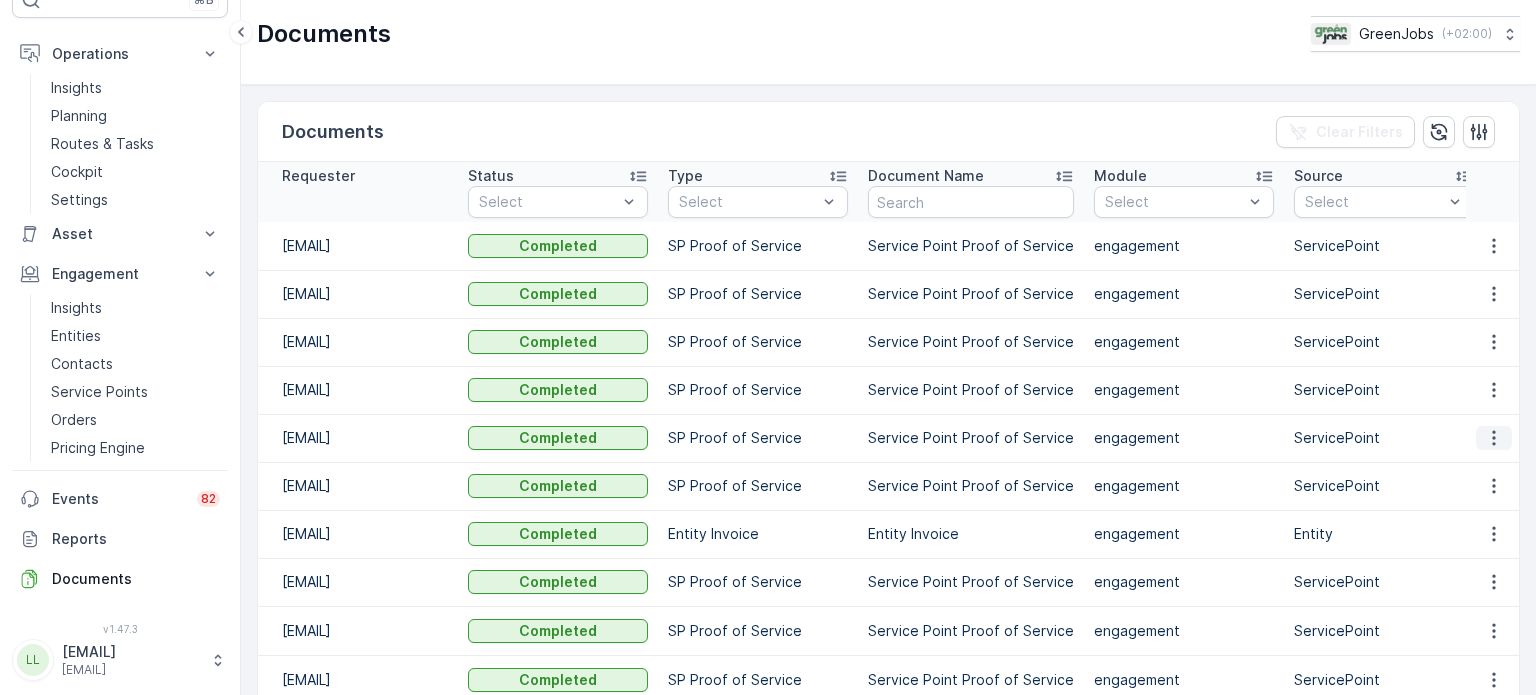 click 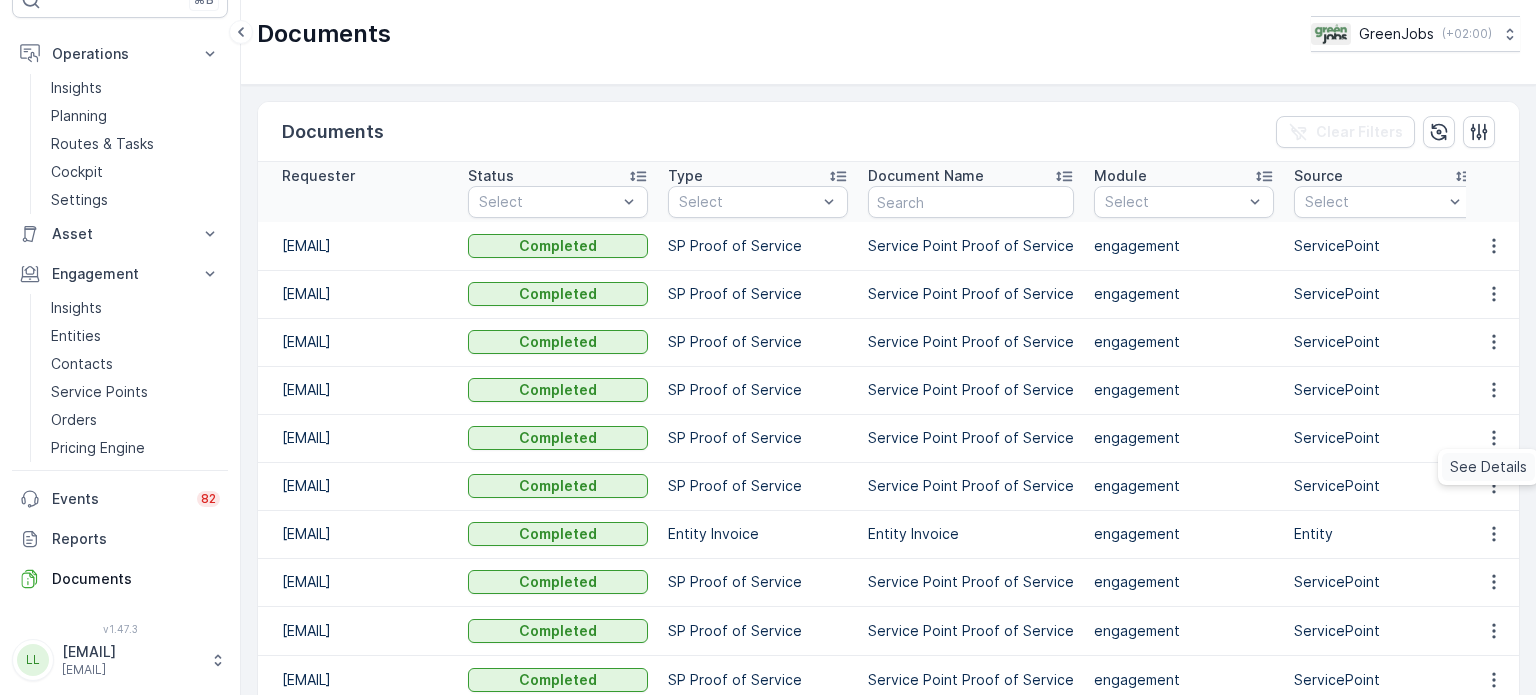 click on "See Details" at bounding box center (1488, 467) 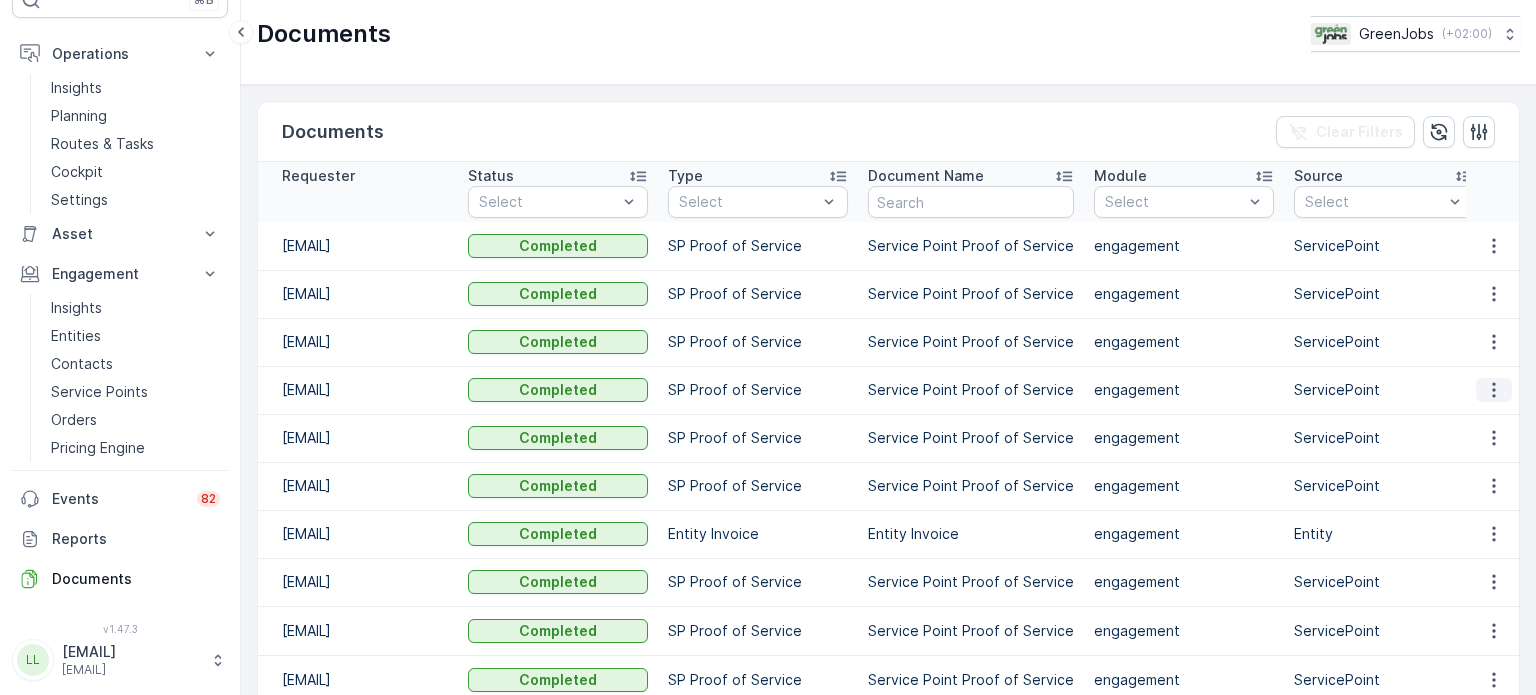 click 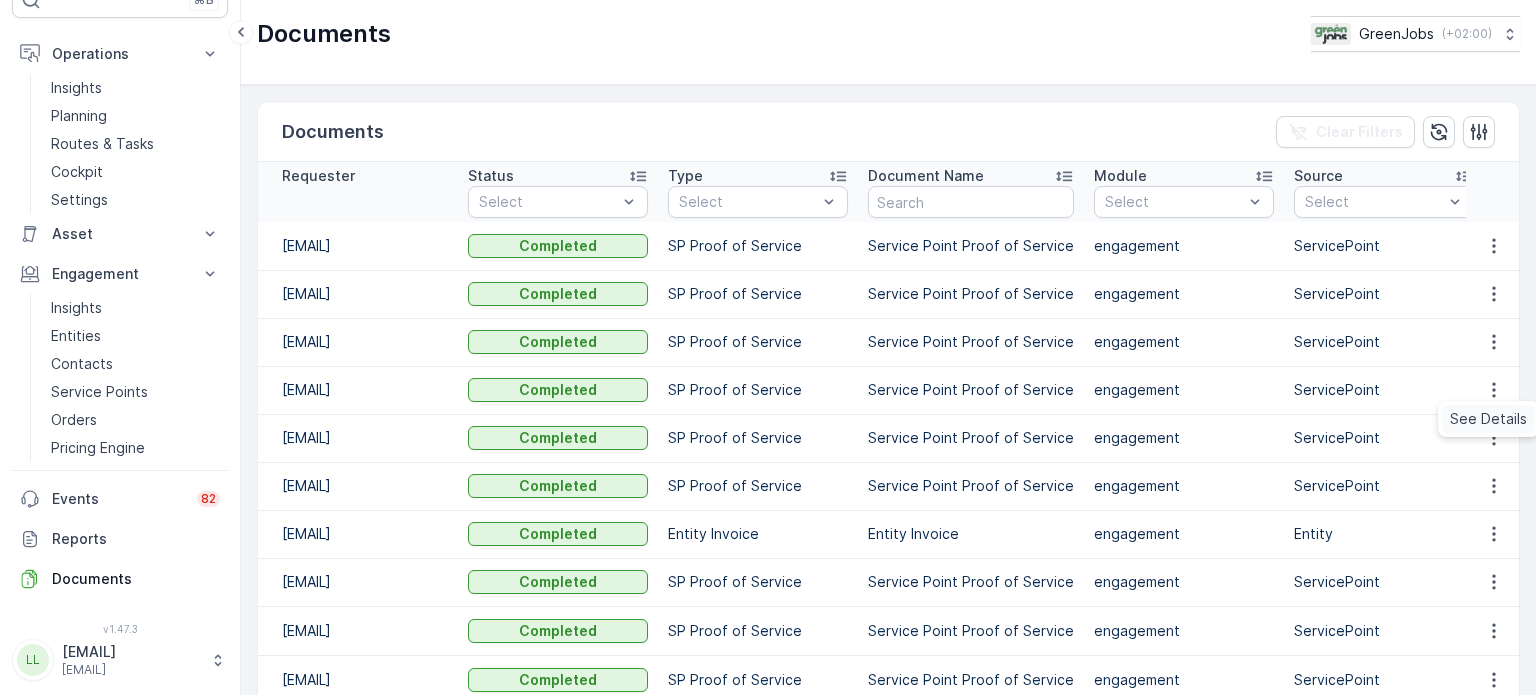 click on "See Details" at bounding box center [1488, 419] 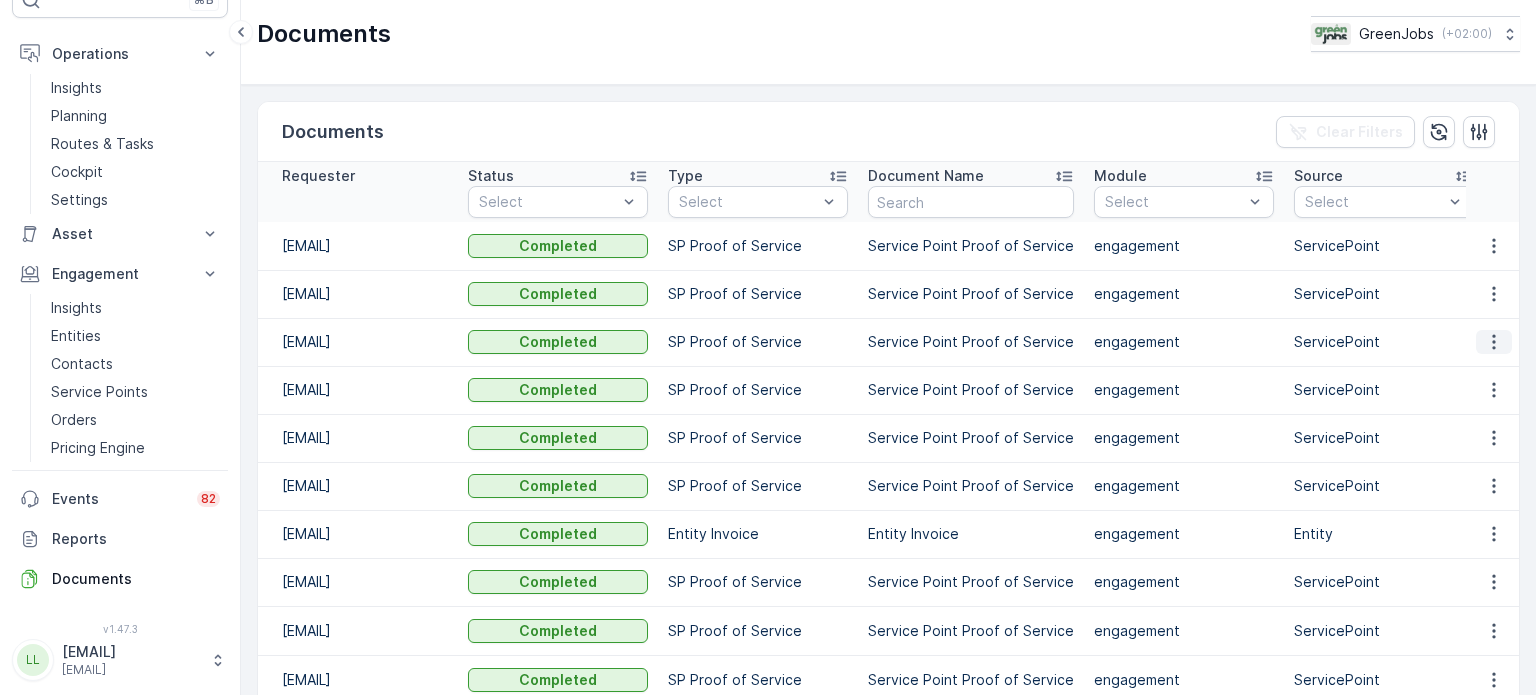 click 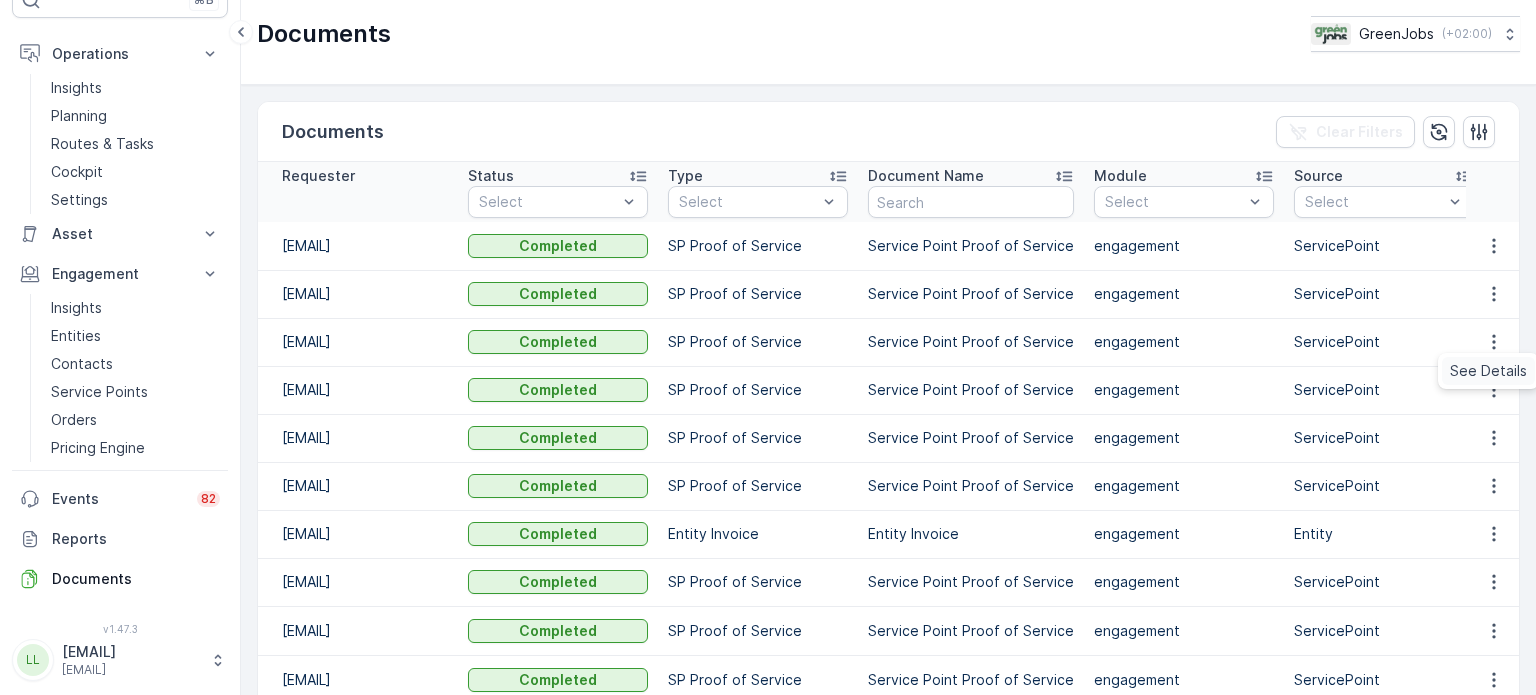 click on "See Details" at bounding box center [1488, 371] 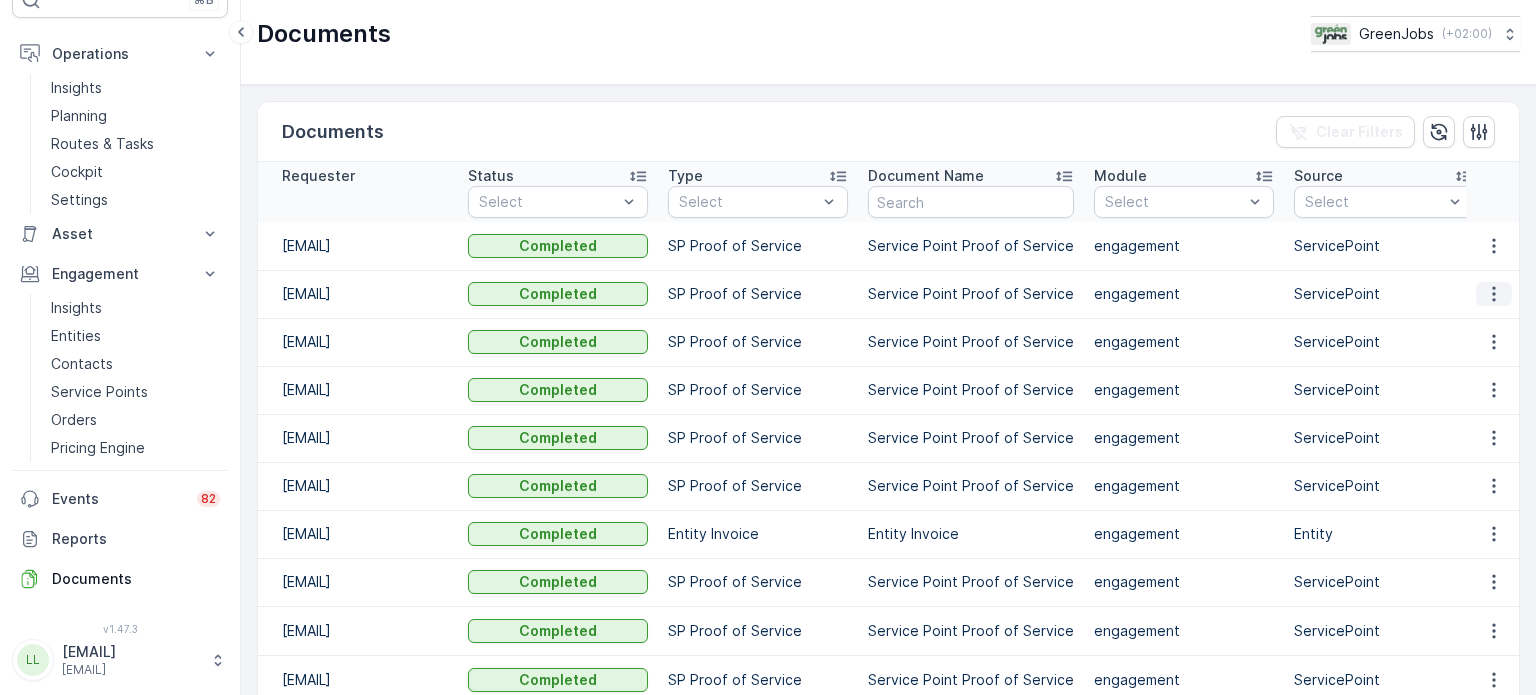 click 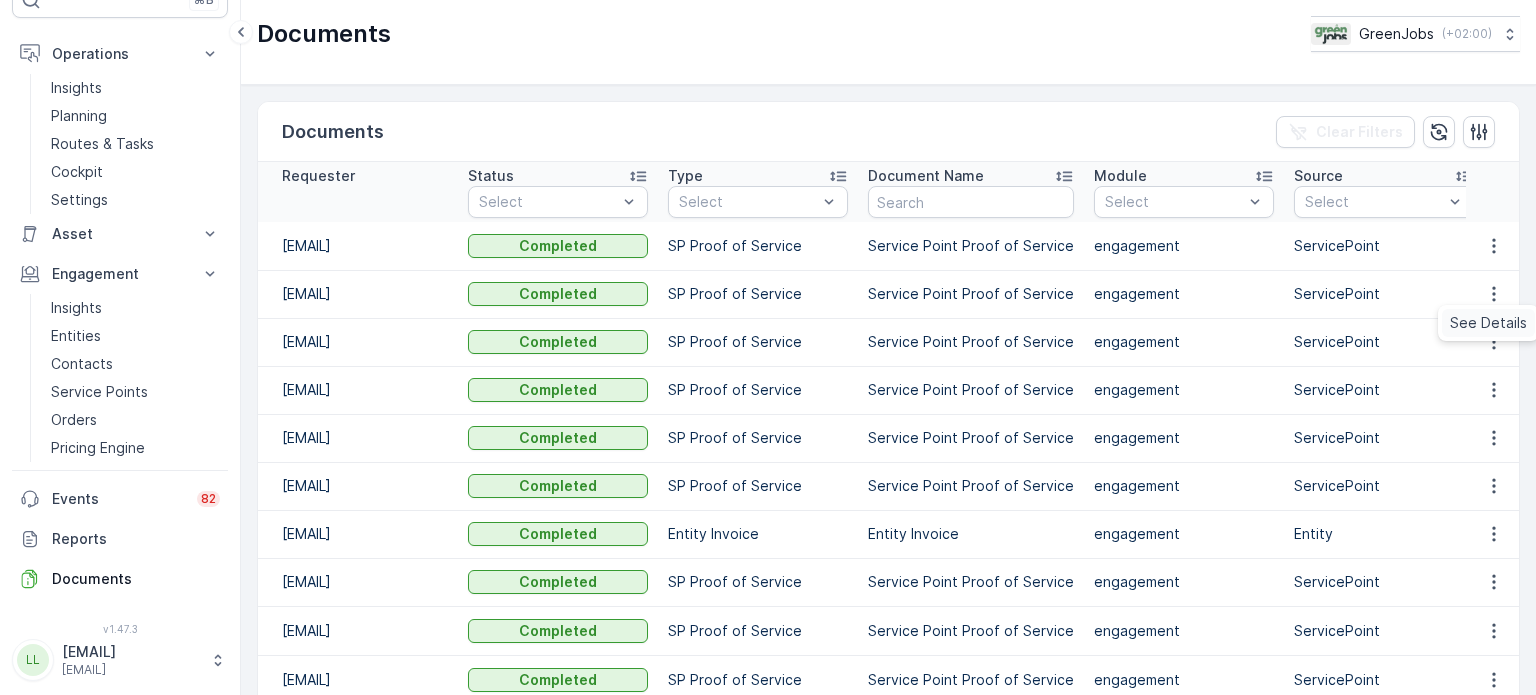 click on "See Details" at bounding box center (1488, 323) 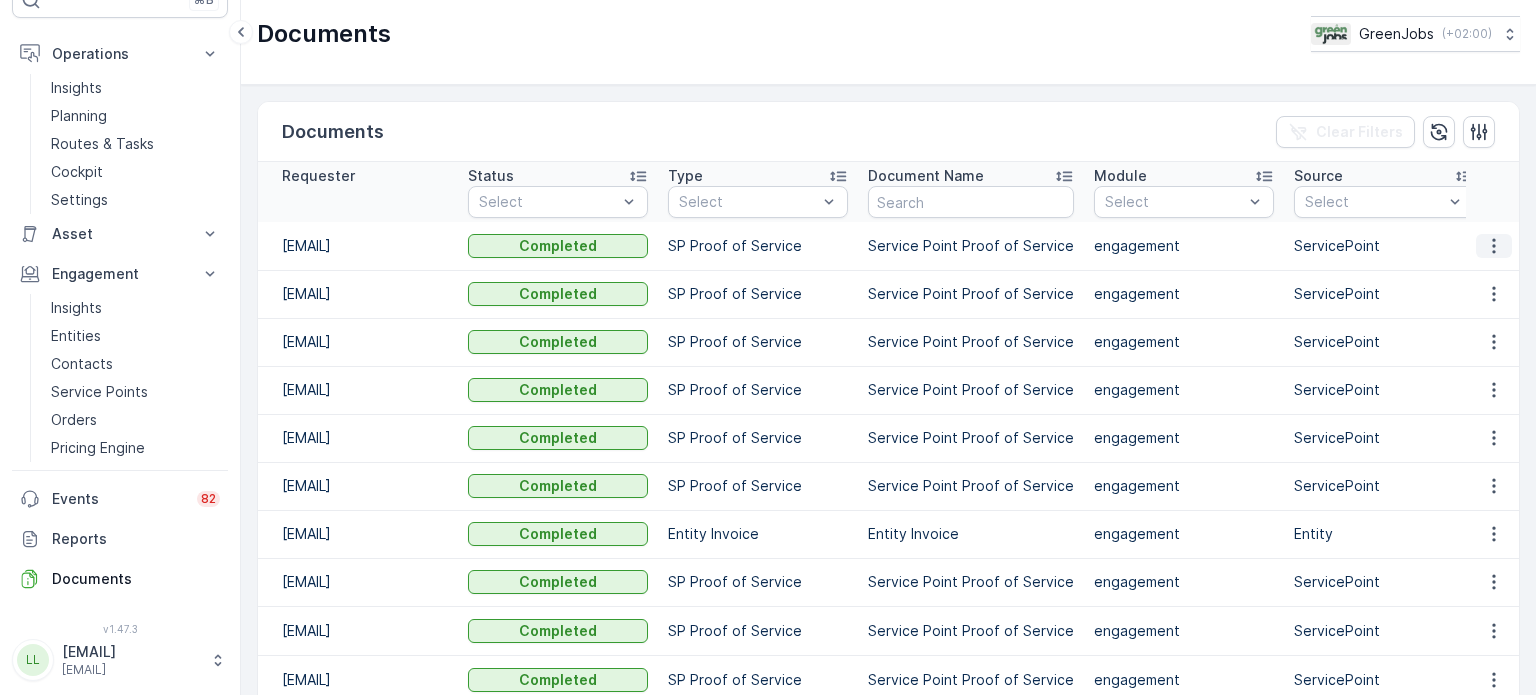 click 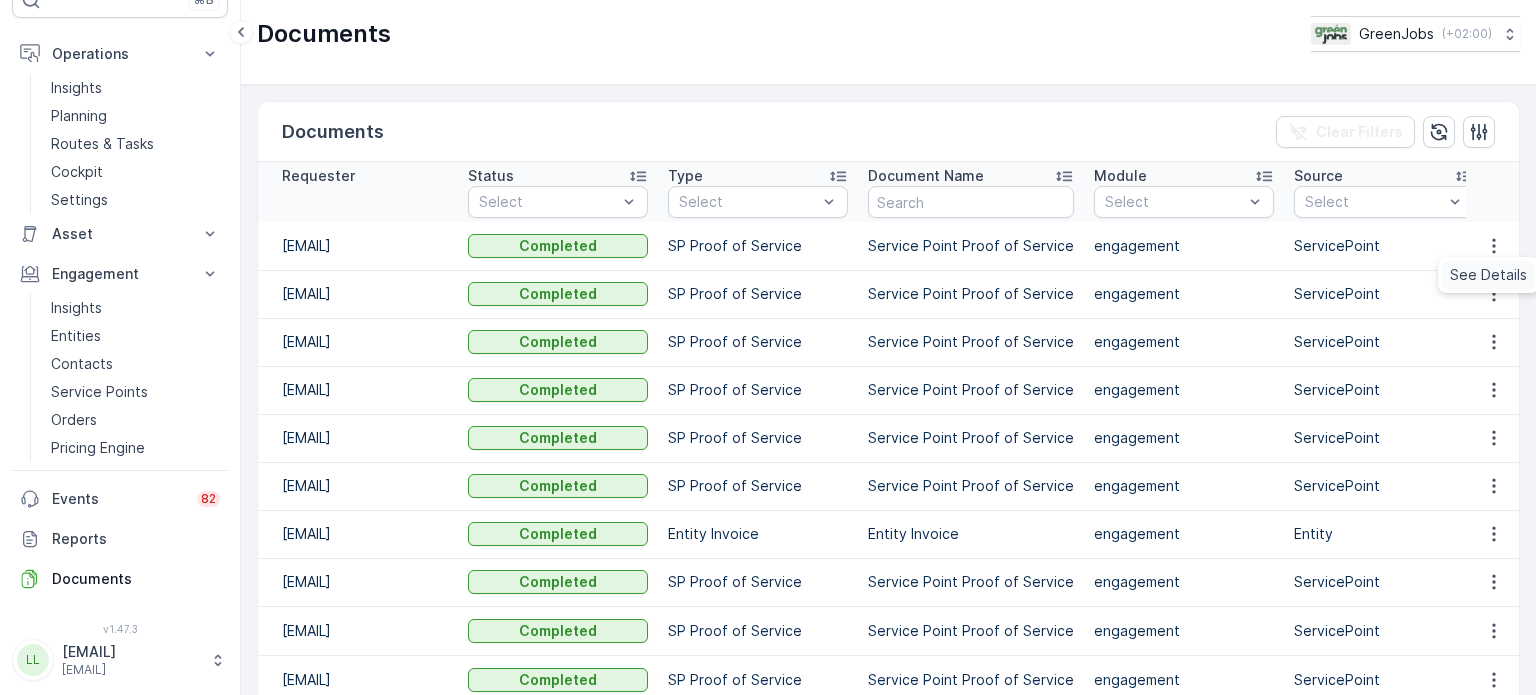 click on "See Details" at bounding box center (1488, 275) 